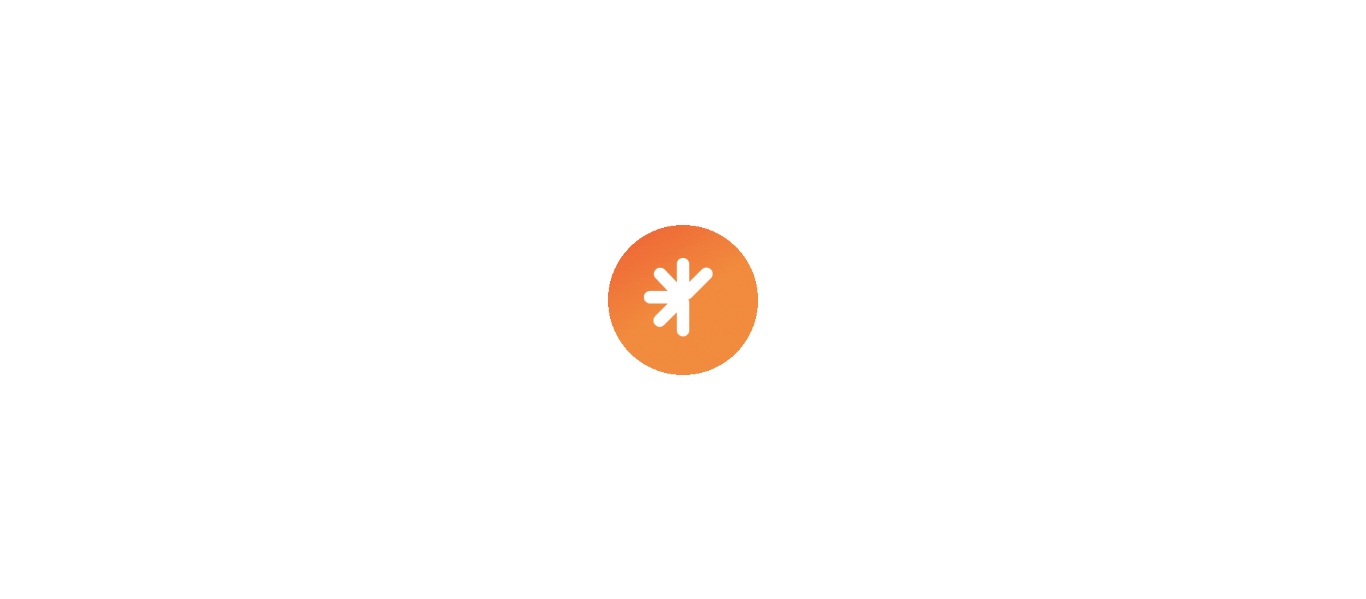 scroll, scrollTop: 0, scrollLeft: 0, axis: both 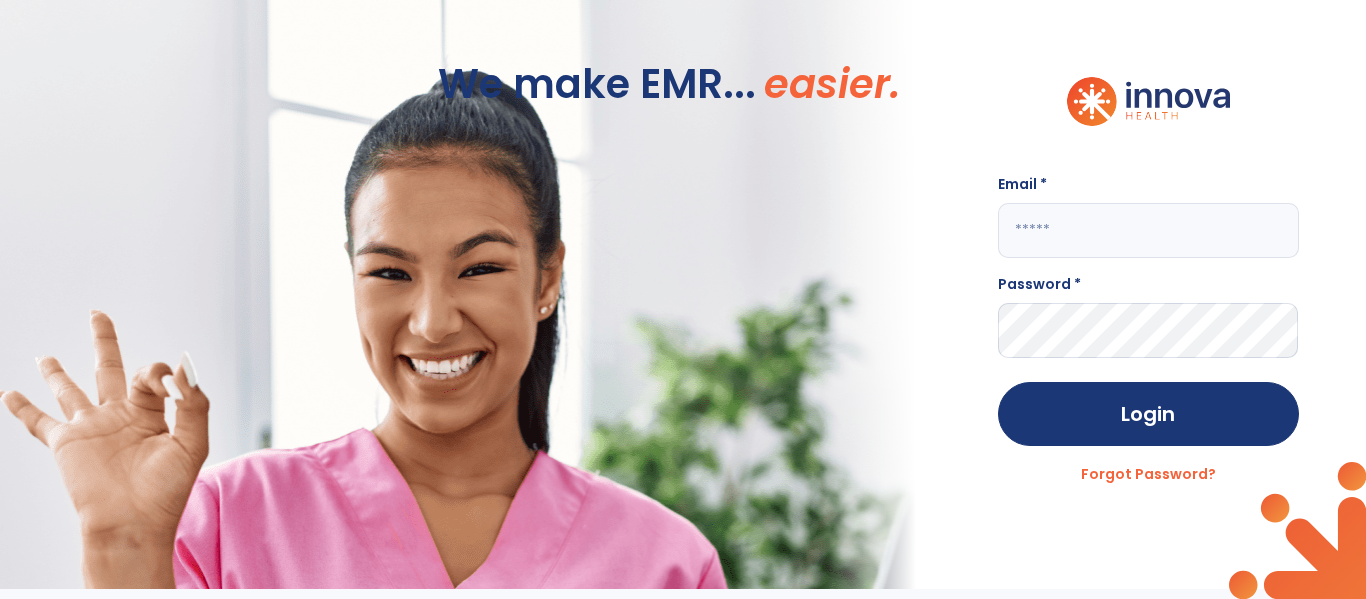 click 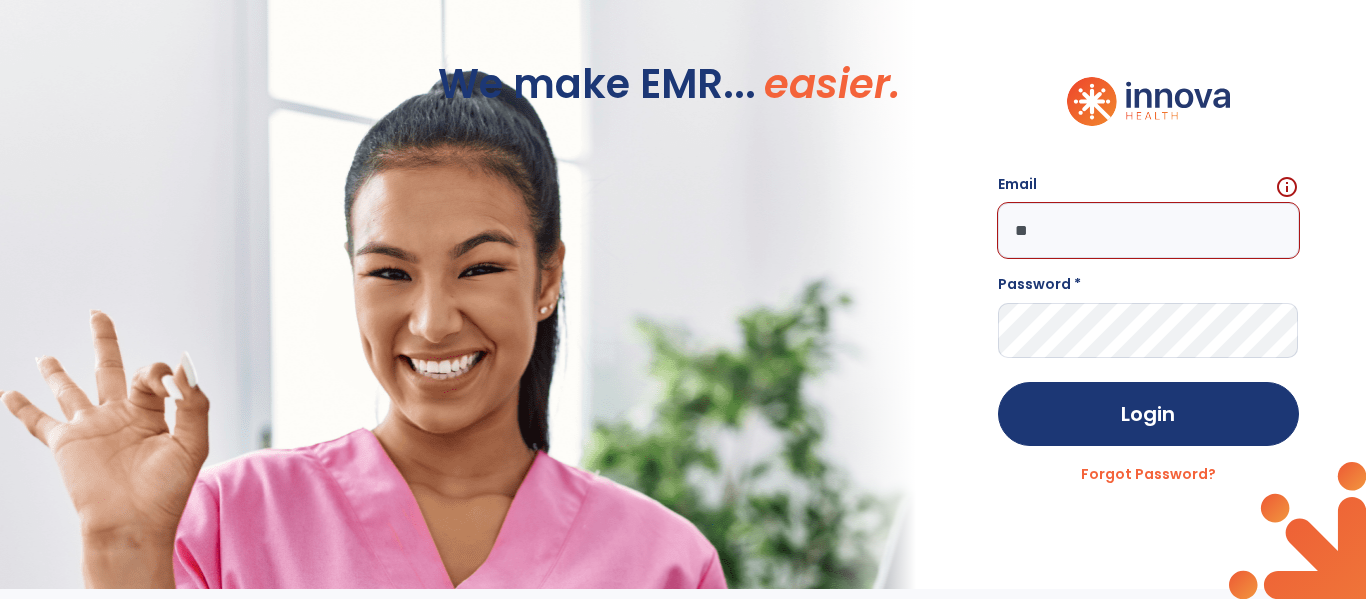 type on "*" 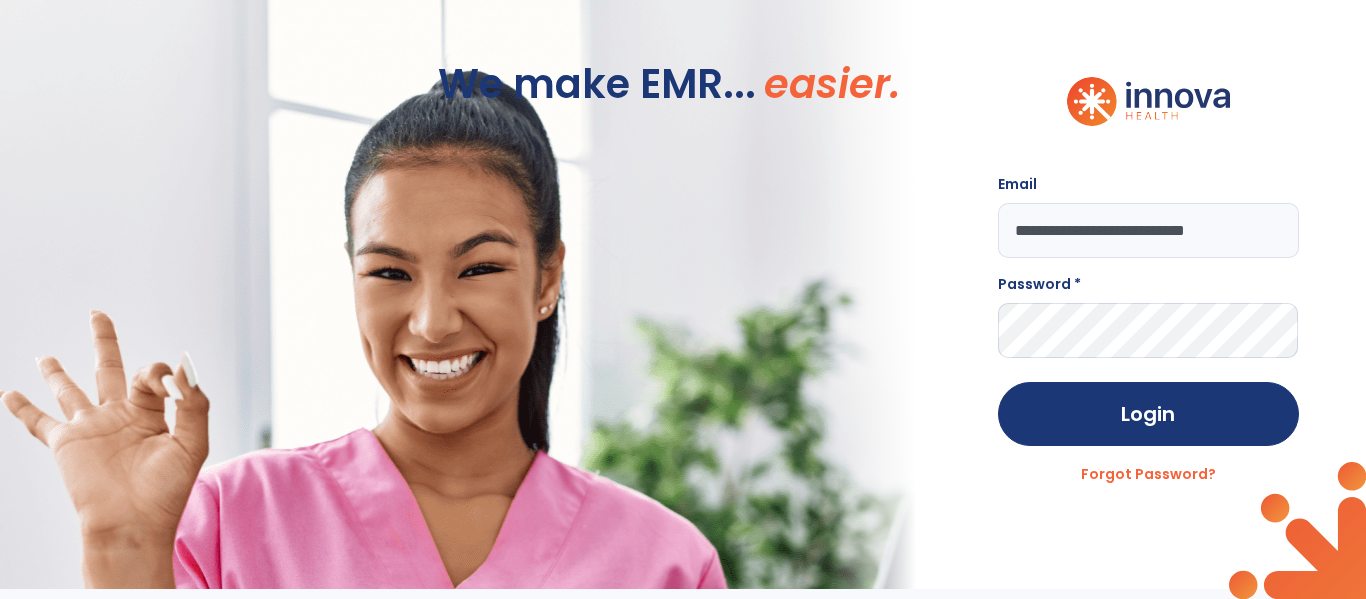 scroll, scrollTop: 0, scrollLeft: 8, axis: horizontal 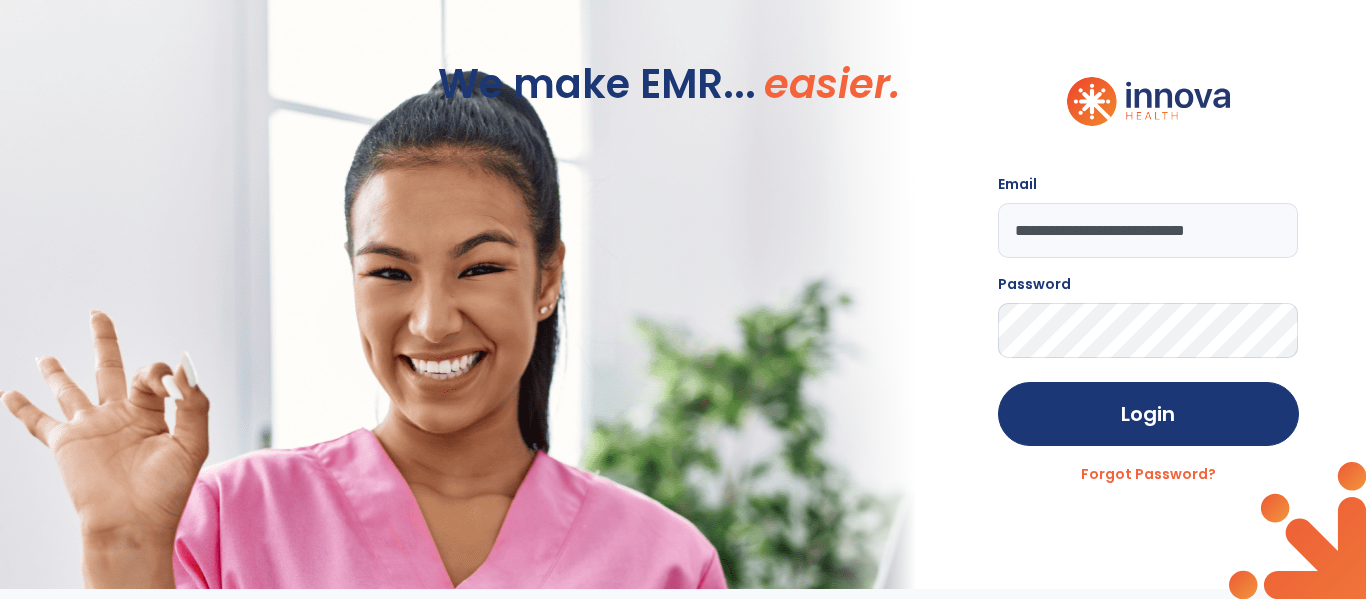 click on "Login" 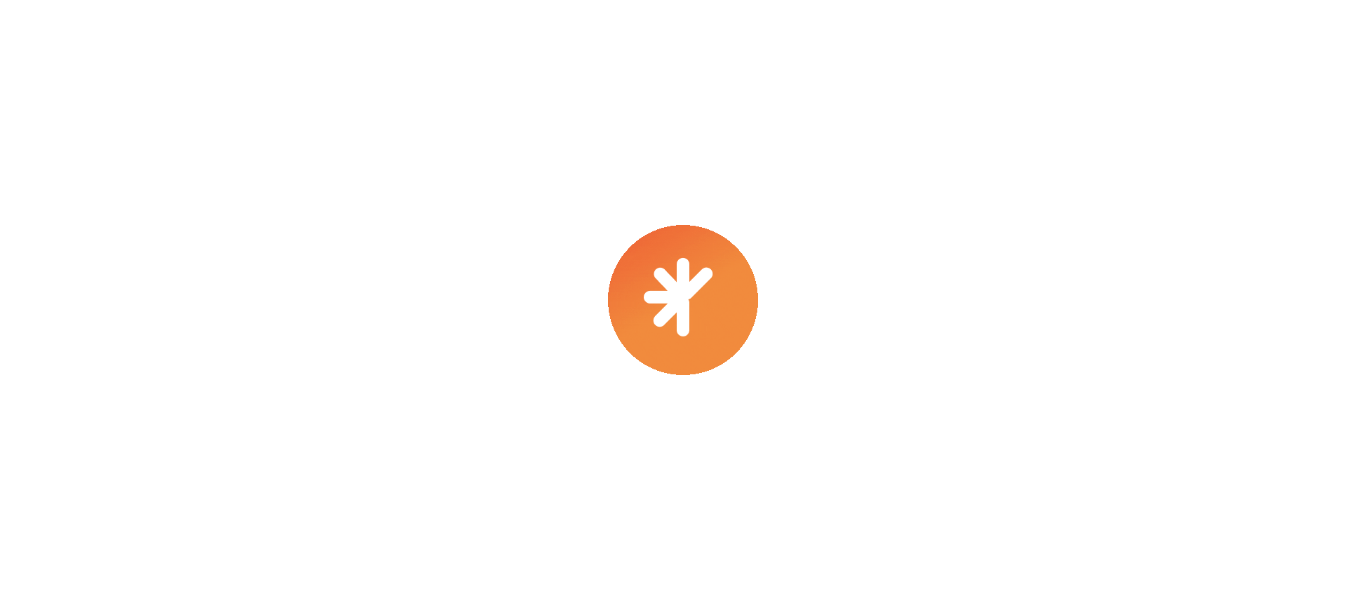 scroll, scrollTop: 0, scrollLeft: 0, axis: both 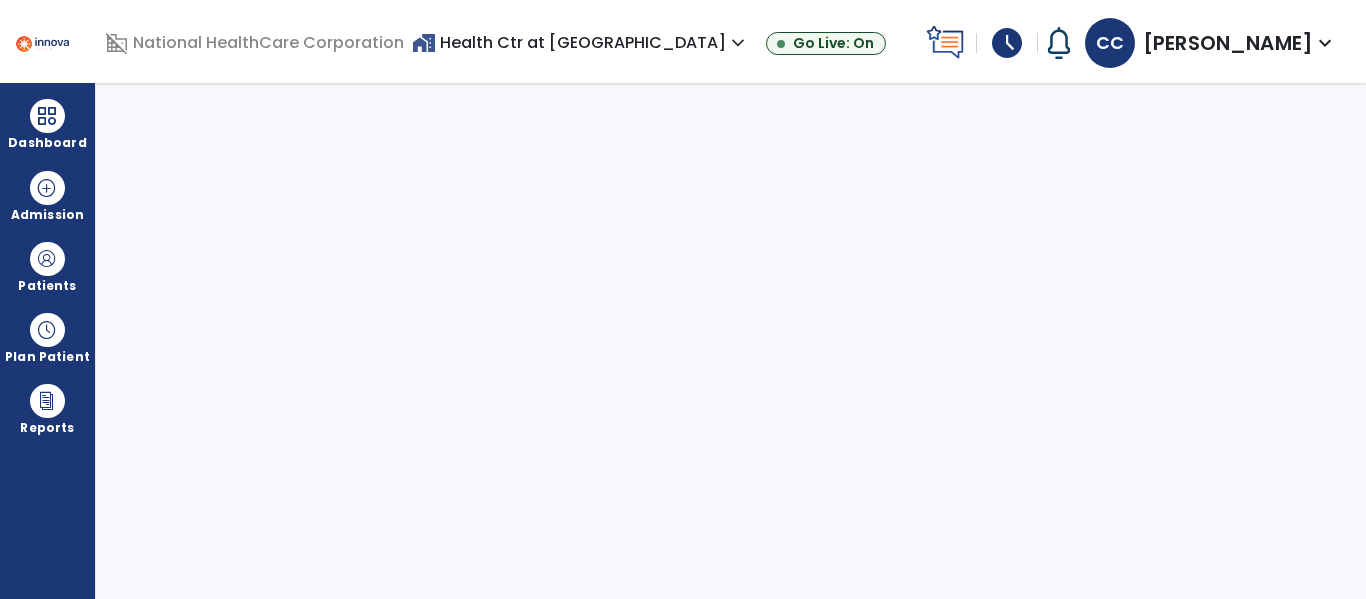 select on "****" 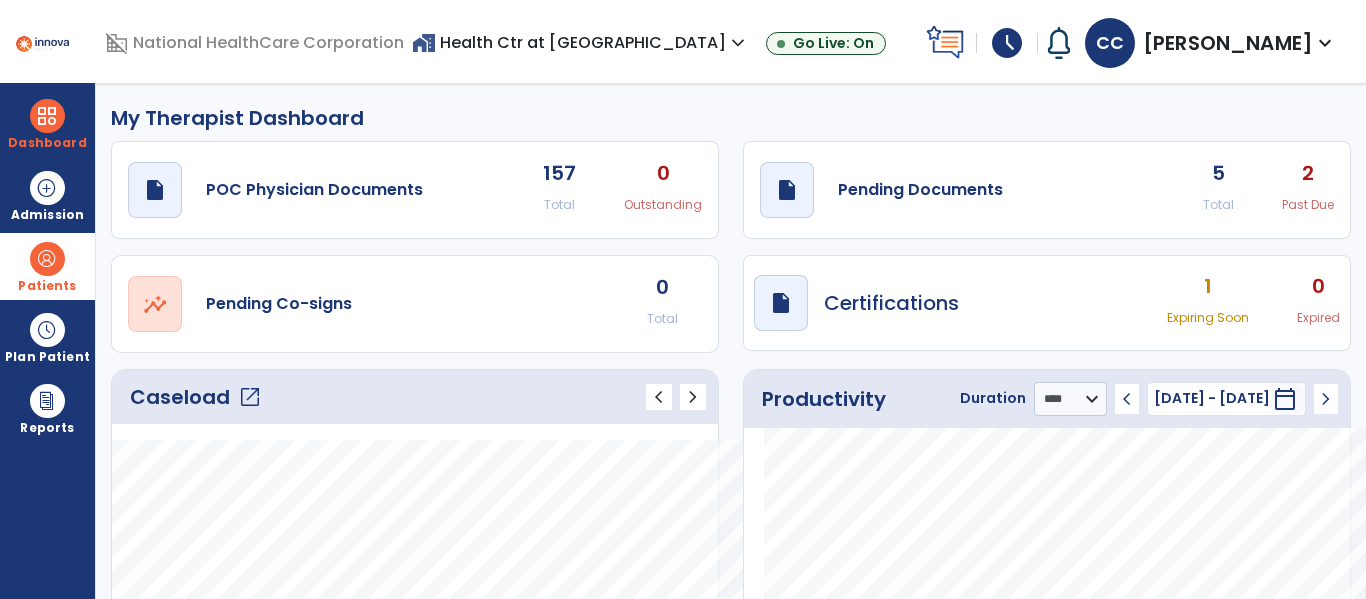 click at bounding box center [47, 259] 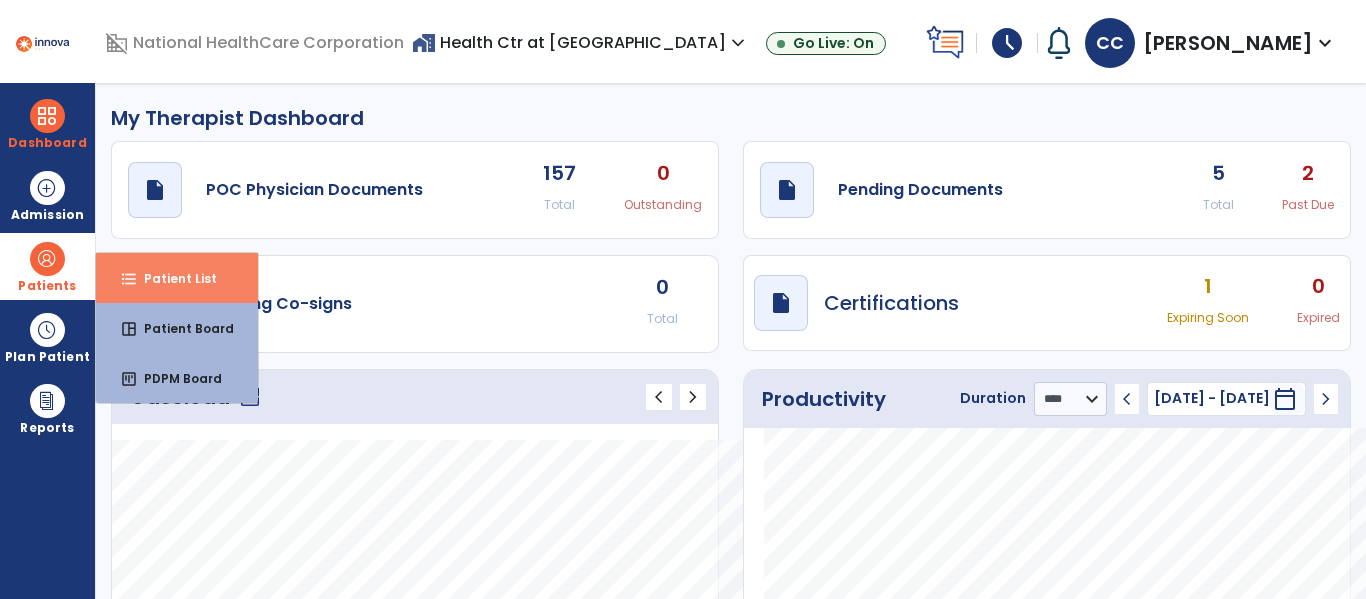 click on "Patient List" at bounding box center [172, 278] 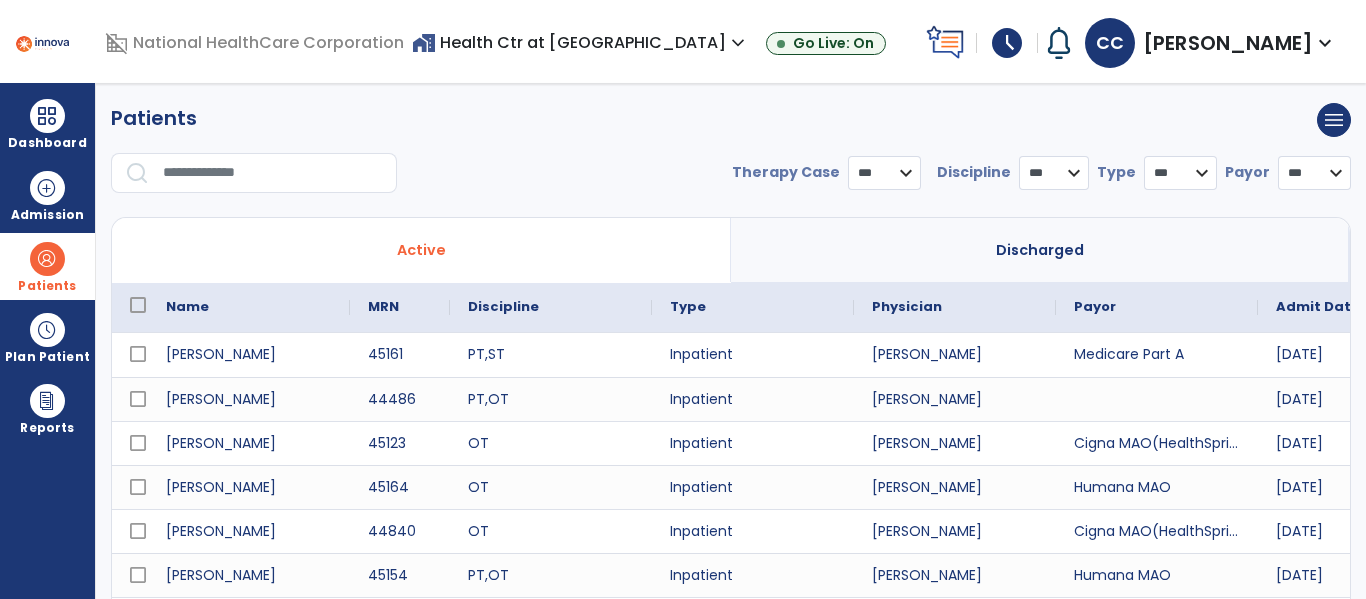 click at bounding box center [273, 173] 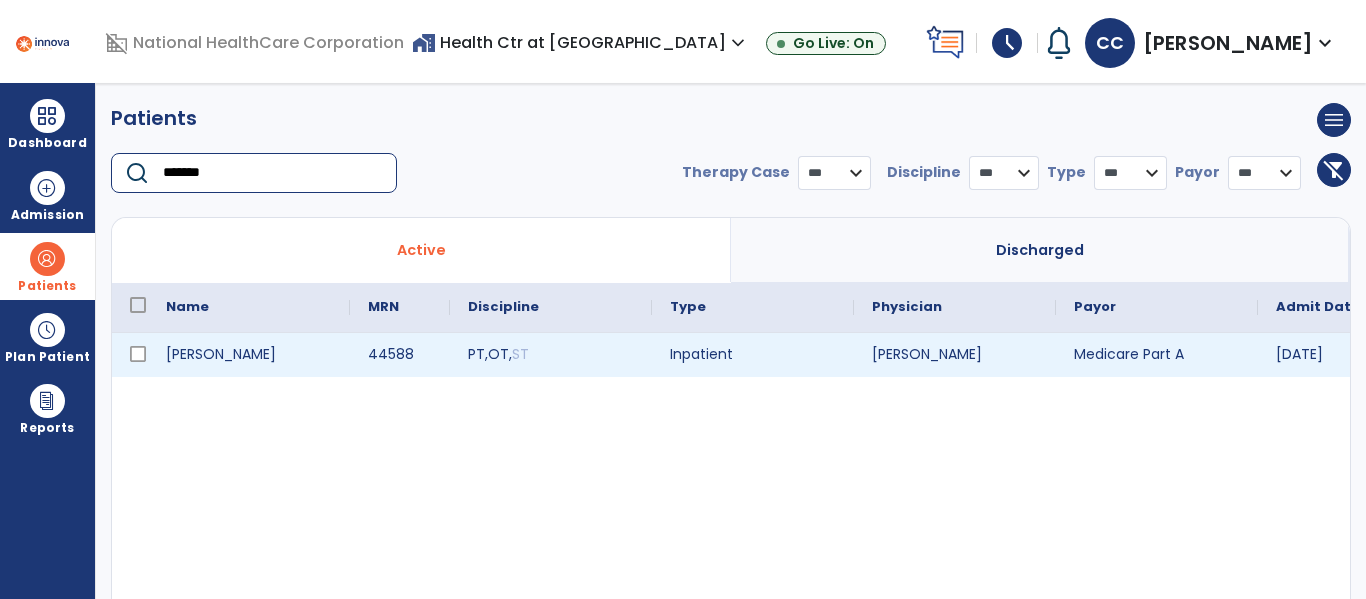 type on "*******" 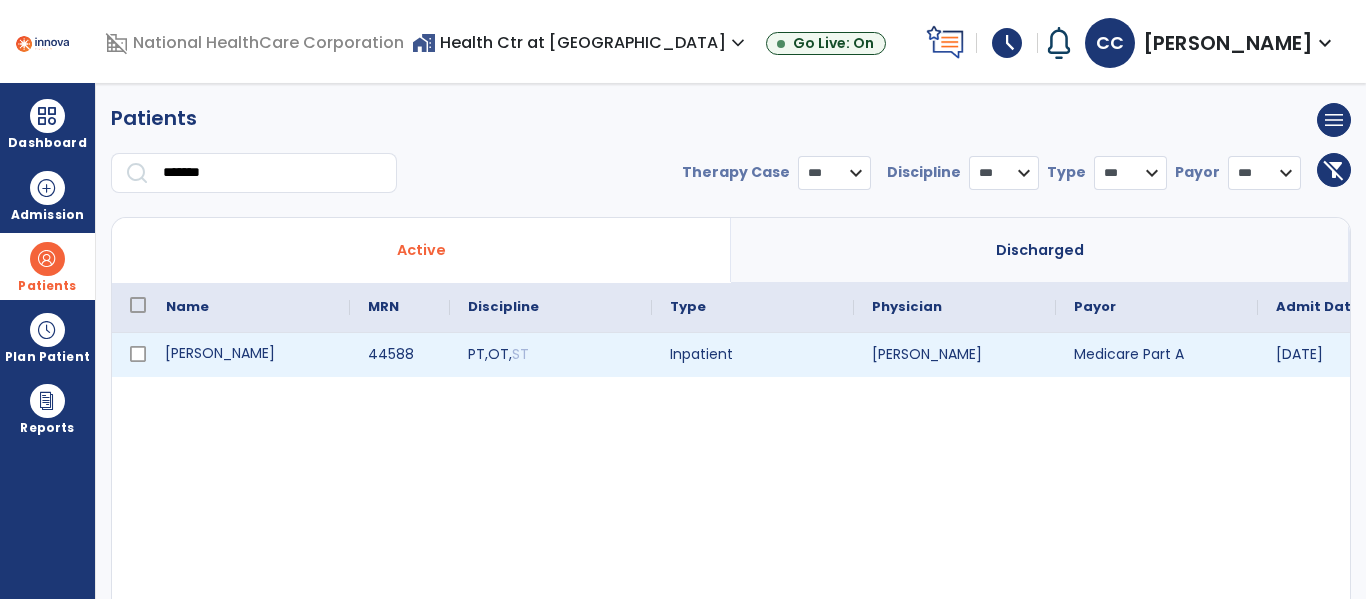 click on "[PERSON_NAME]" at bounding box center (249, 355) 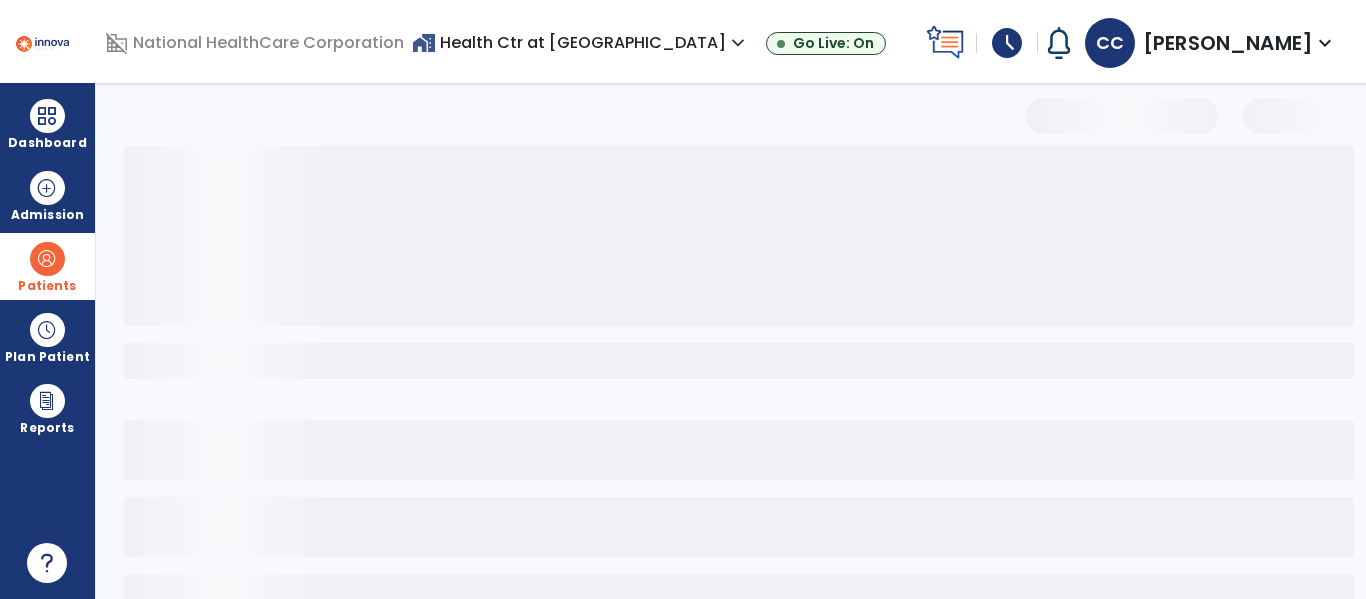 select on "***" 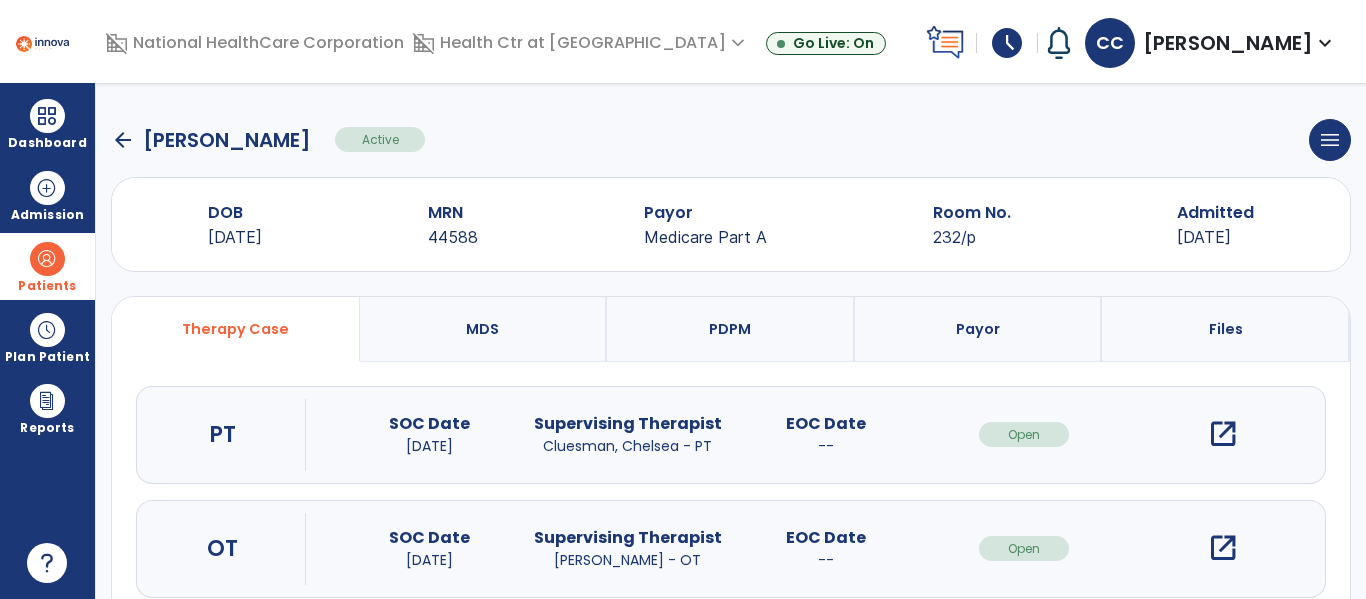 click on "open_in_new" at bounding box center [1223, 434] 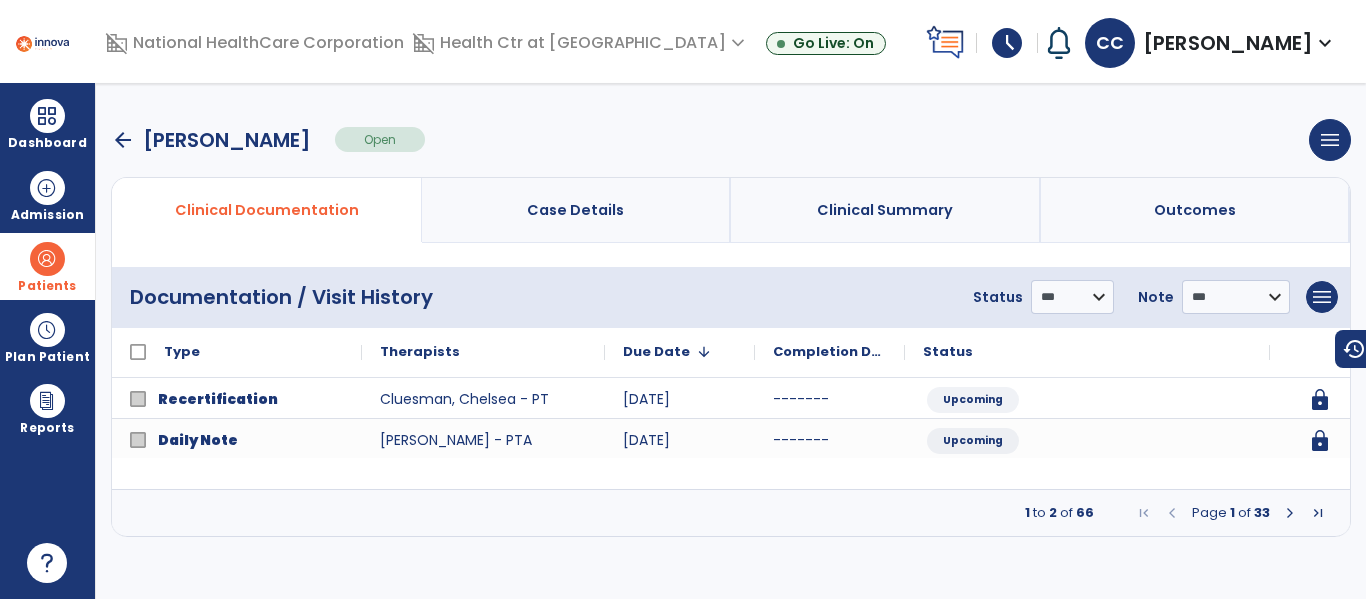 click at bounding box center [1290, 513] 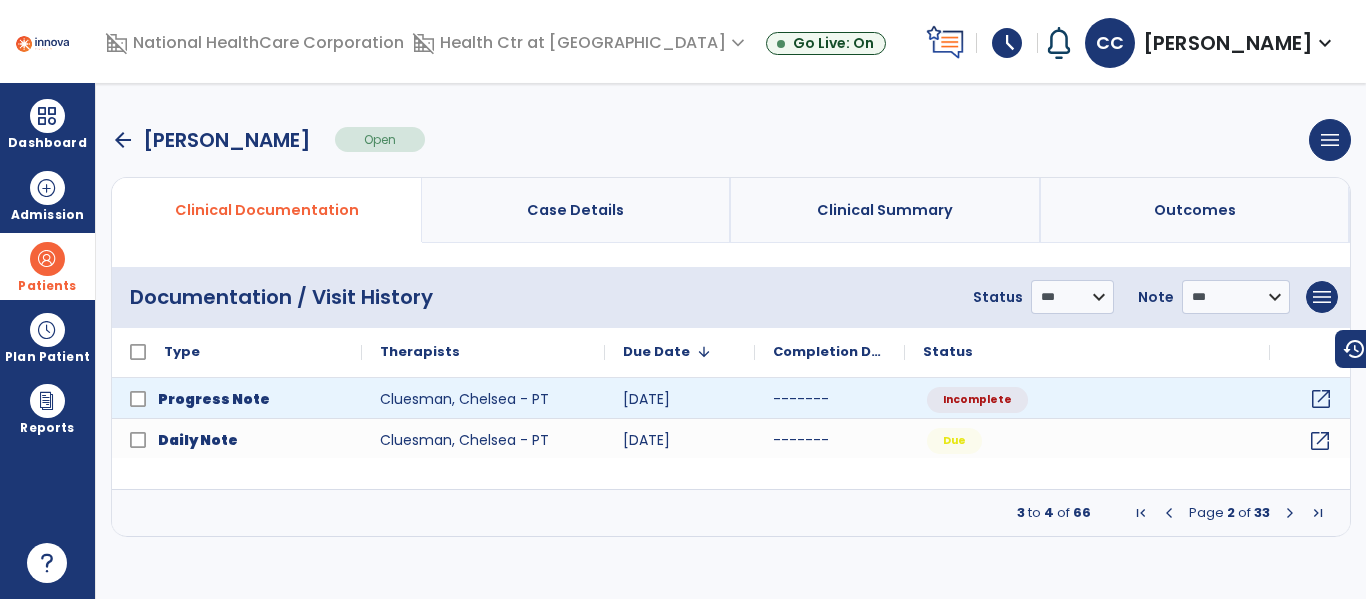 click on "open_in_new" 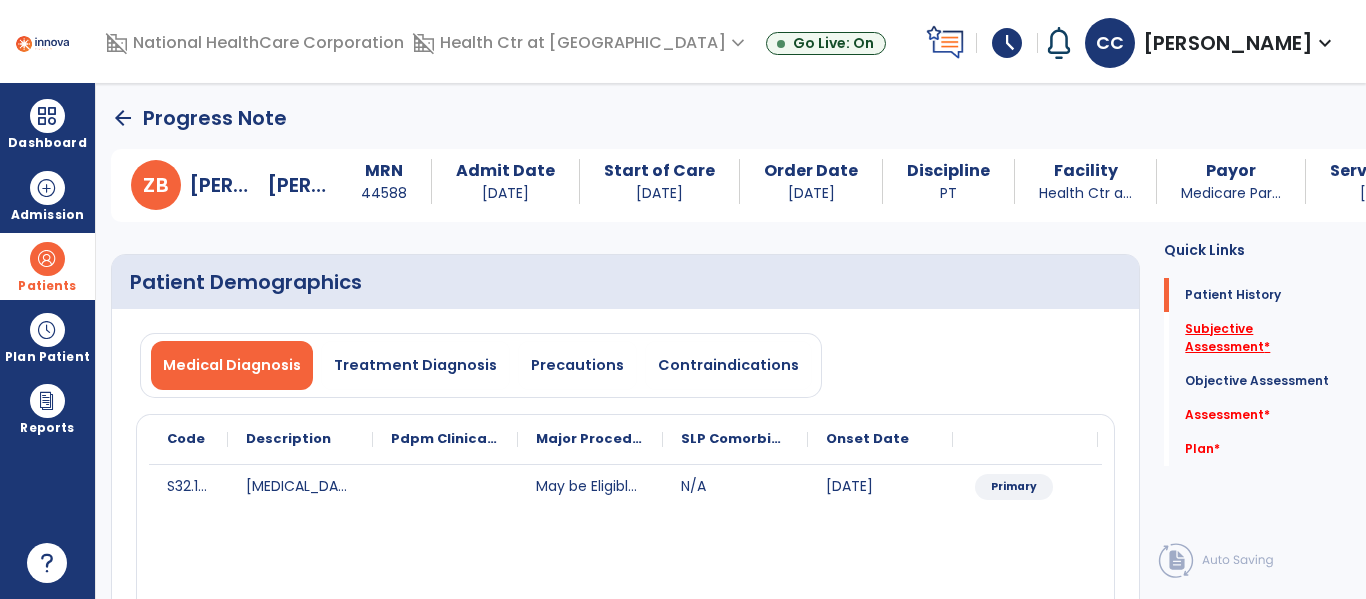 click on "Subjective Assessment   *" 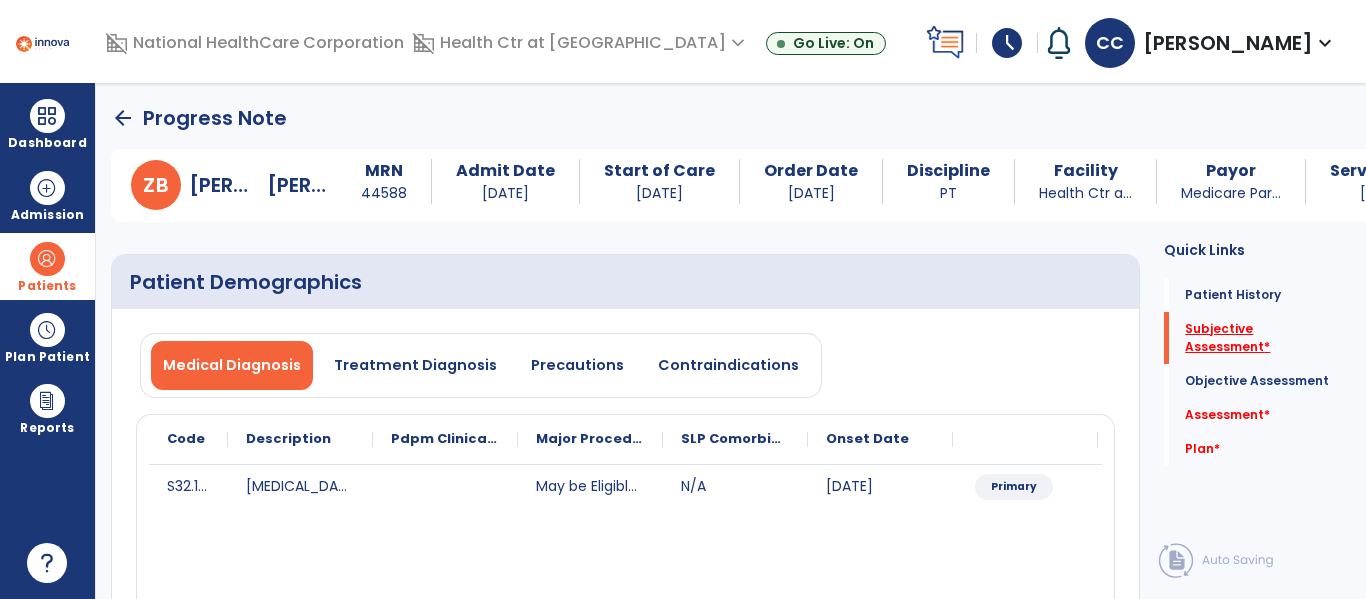 scroll, scrollTop: 42, scrollLeft: 0, axis: vertical 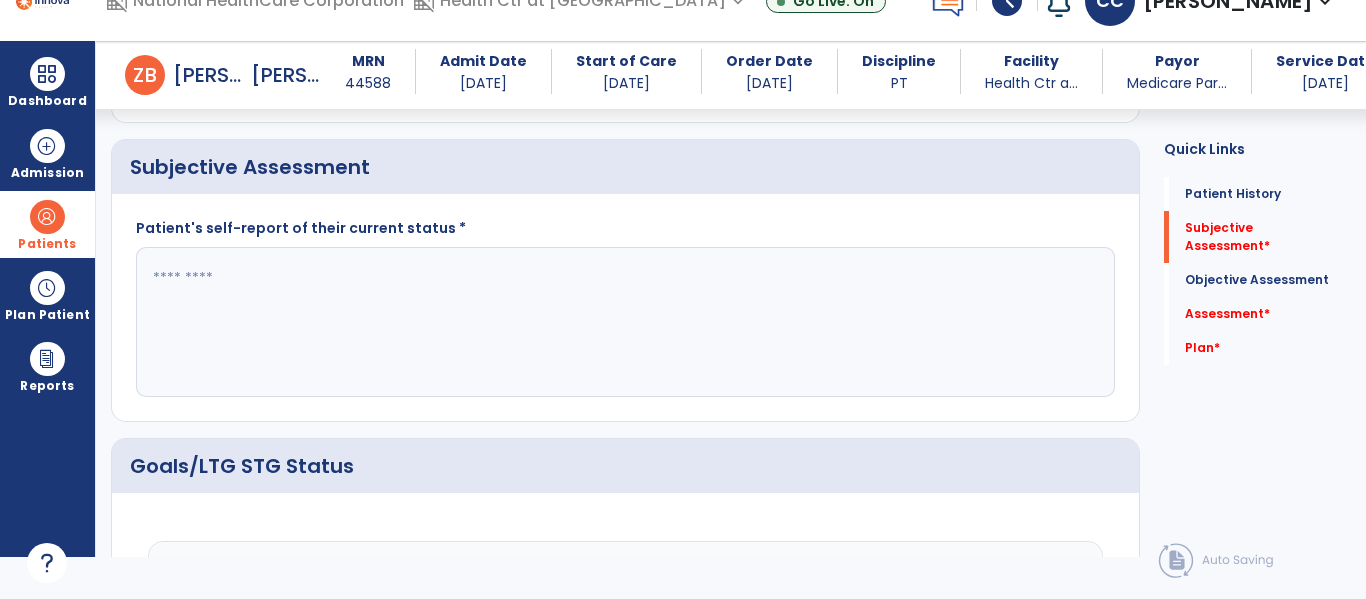 click 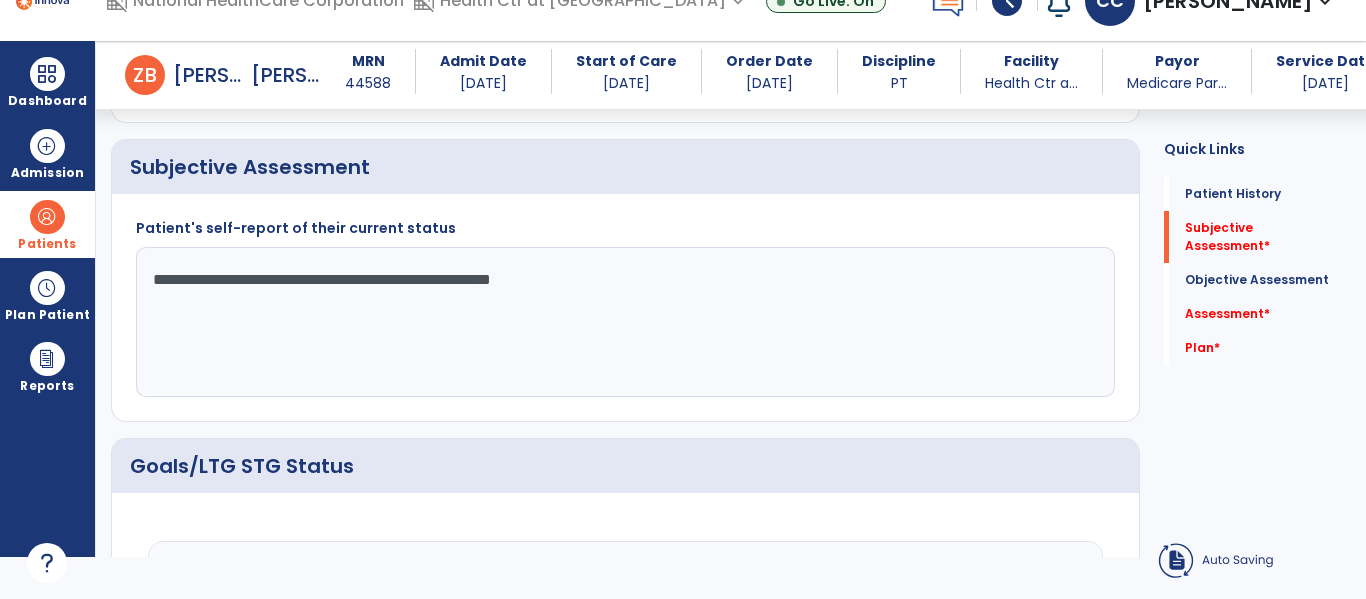 type on "**********" 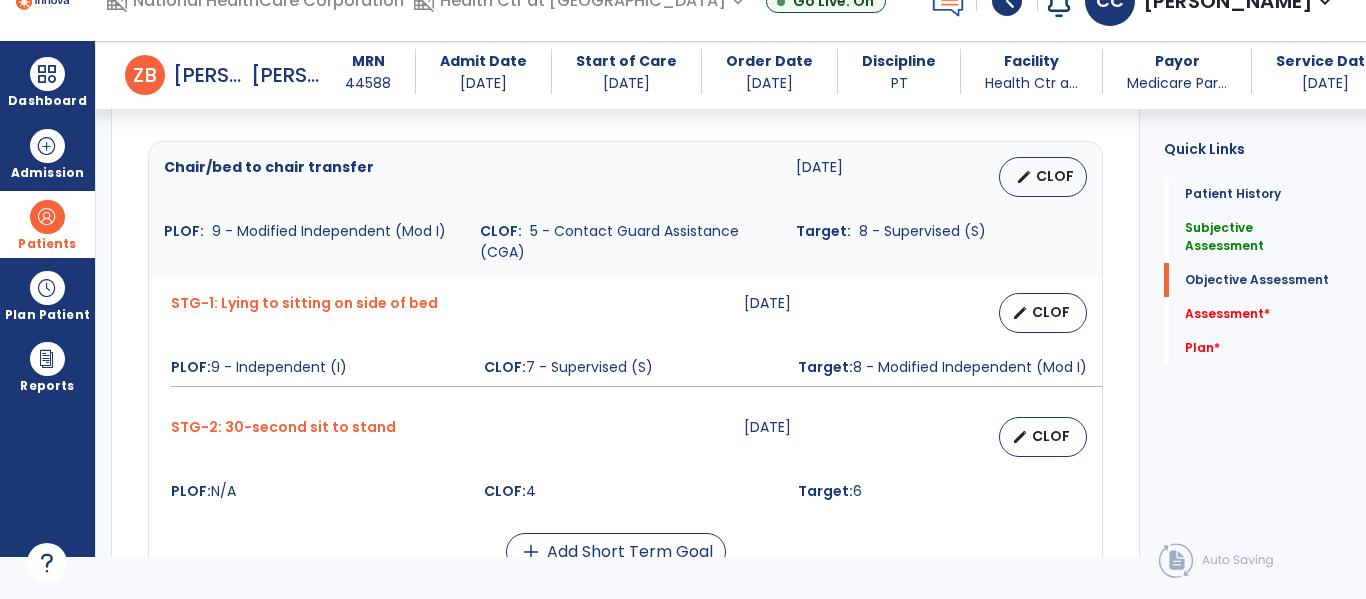 scroll, scrollTop: 817, scrollLeft: 0, axis: vertical 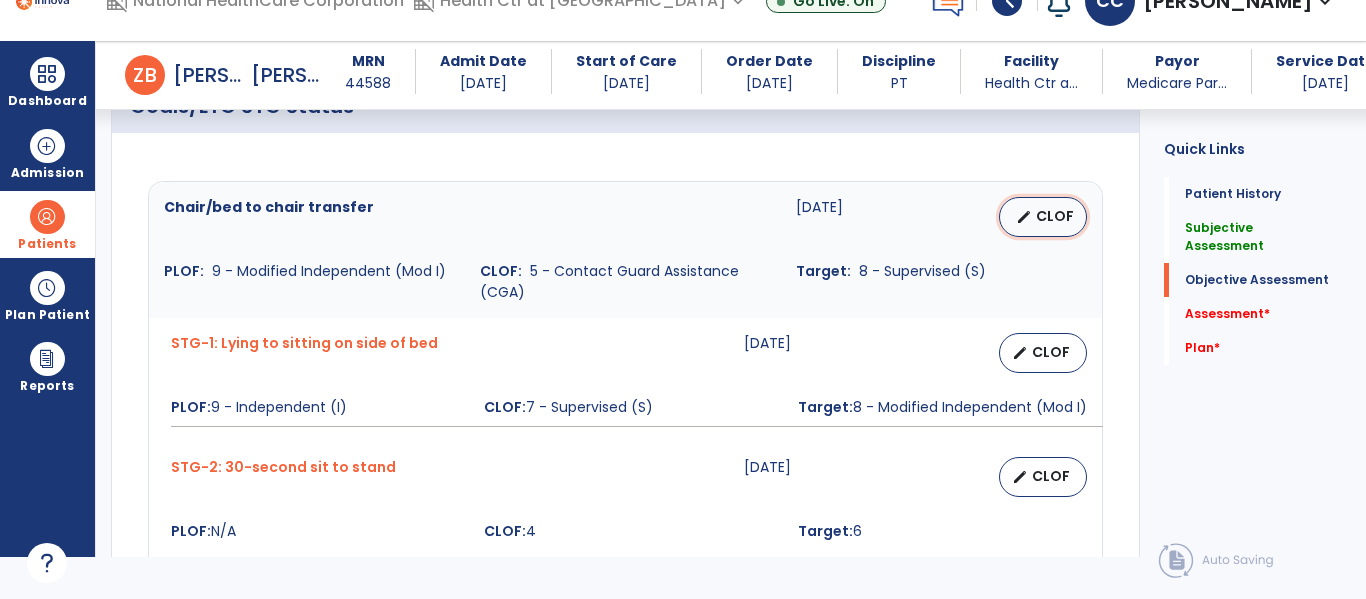 click on "CLOF" at bounding box center (1055, 216) 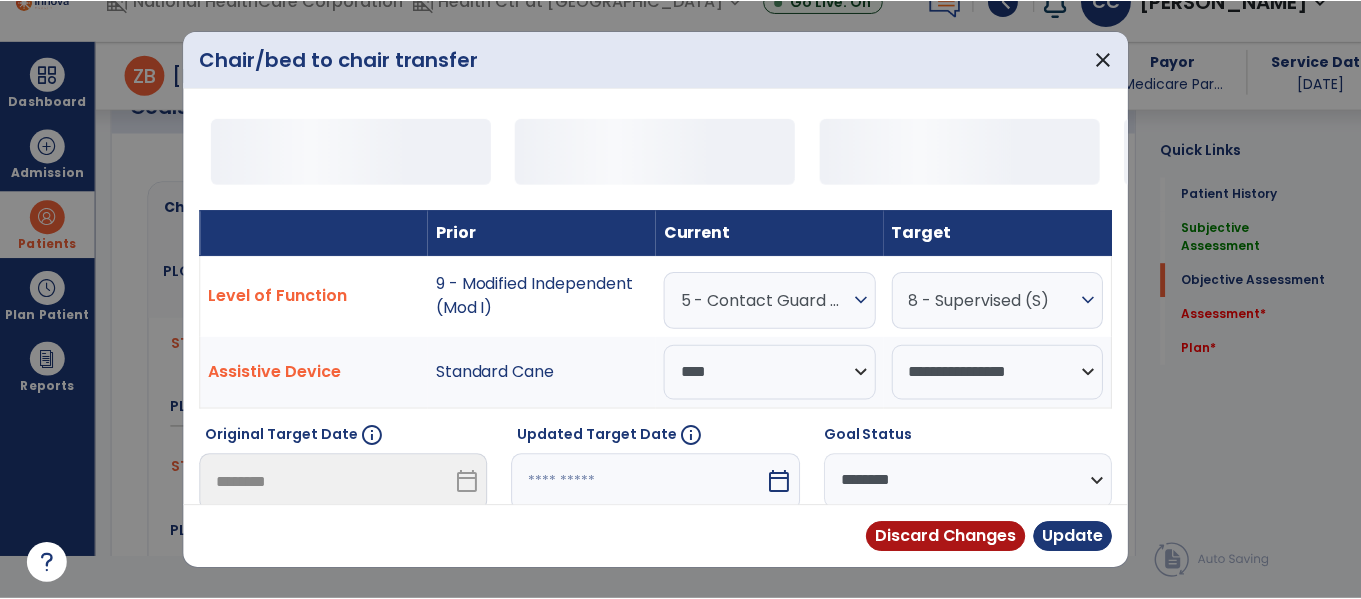 scroll, scrollTop: 0, scrollLeft: 0, axis: both 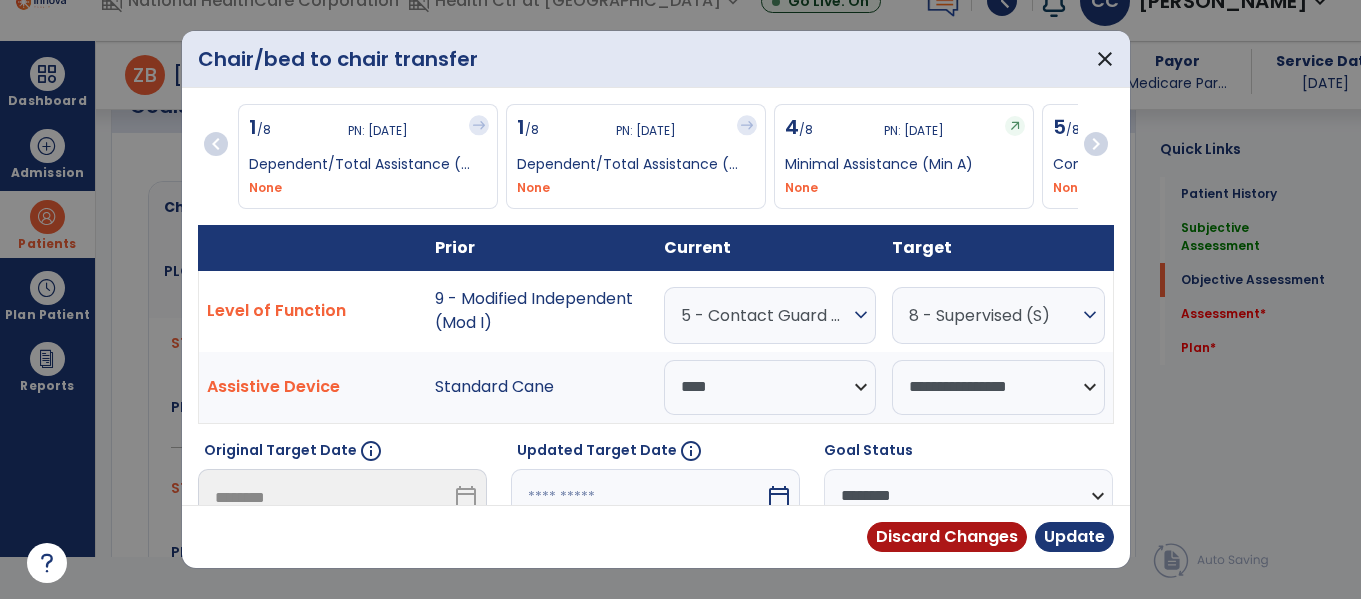 click on "calendar_today" at bounding box center (779, 497) 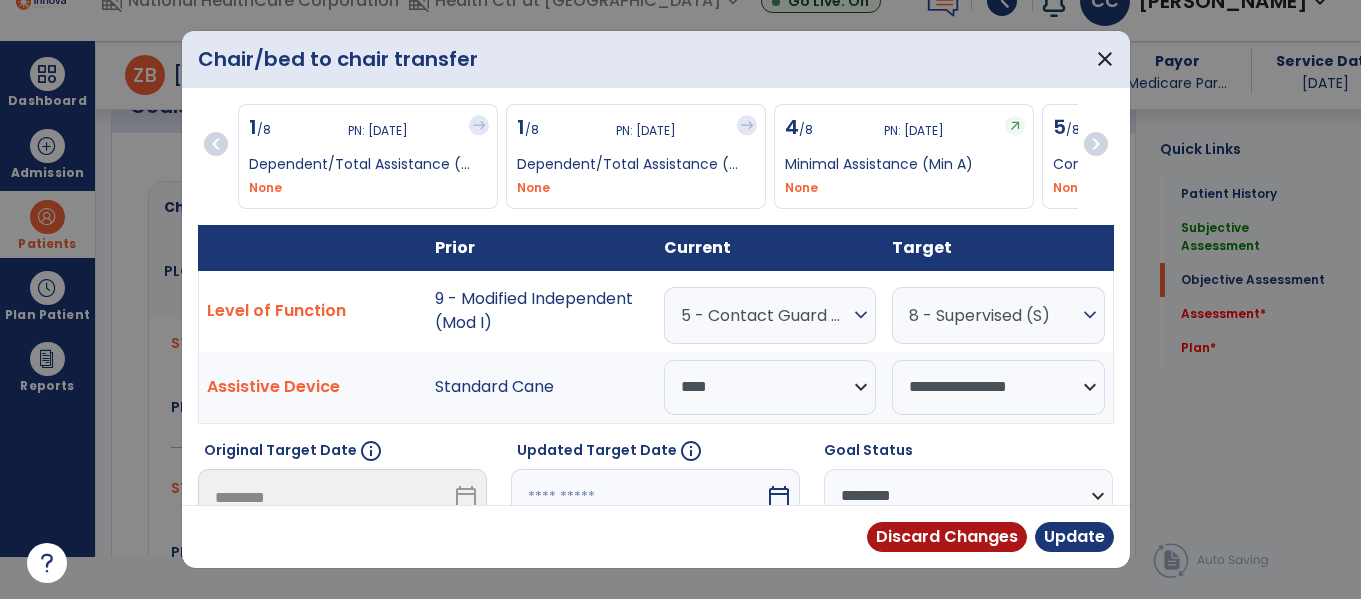 scroll, scrollTop: 318, scrollLeft: 0, axis: vertical 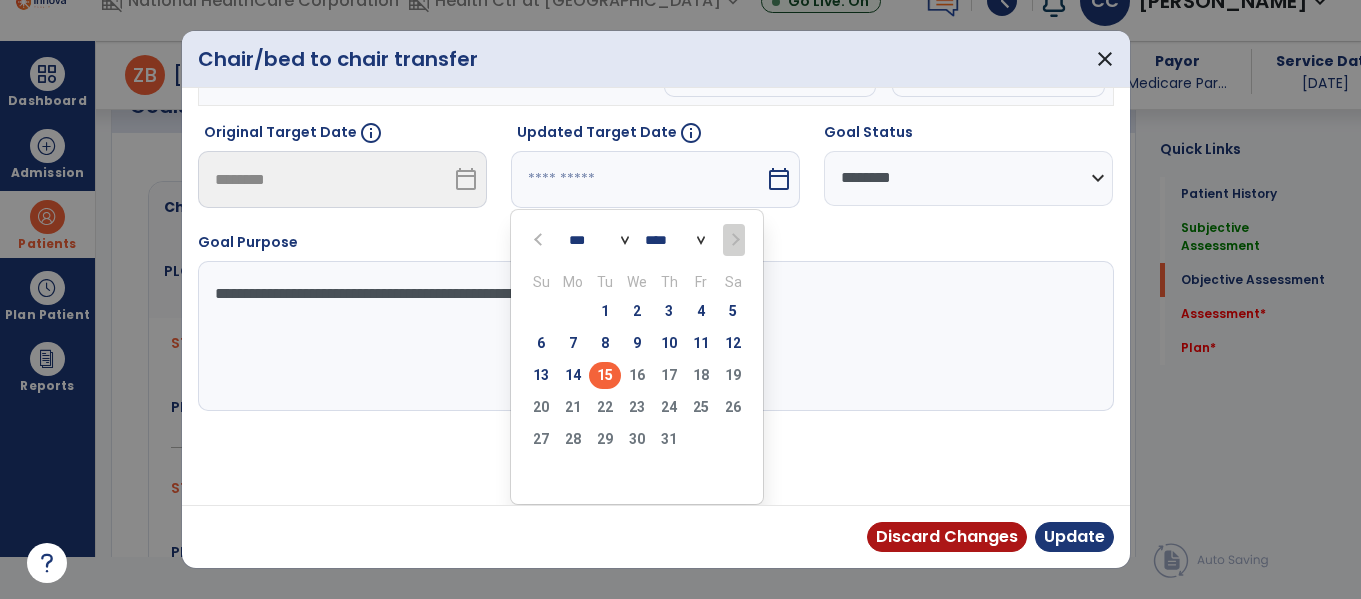 click on "15" at bounding box center (605, 375) 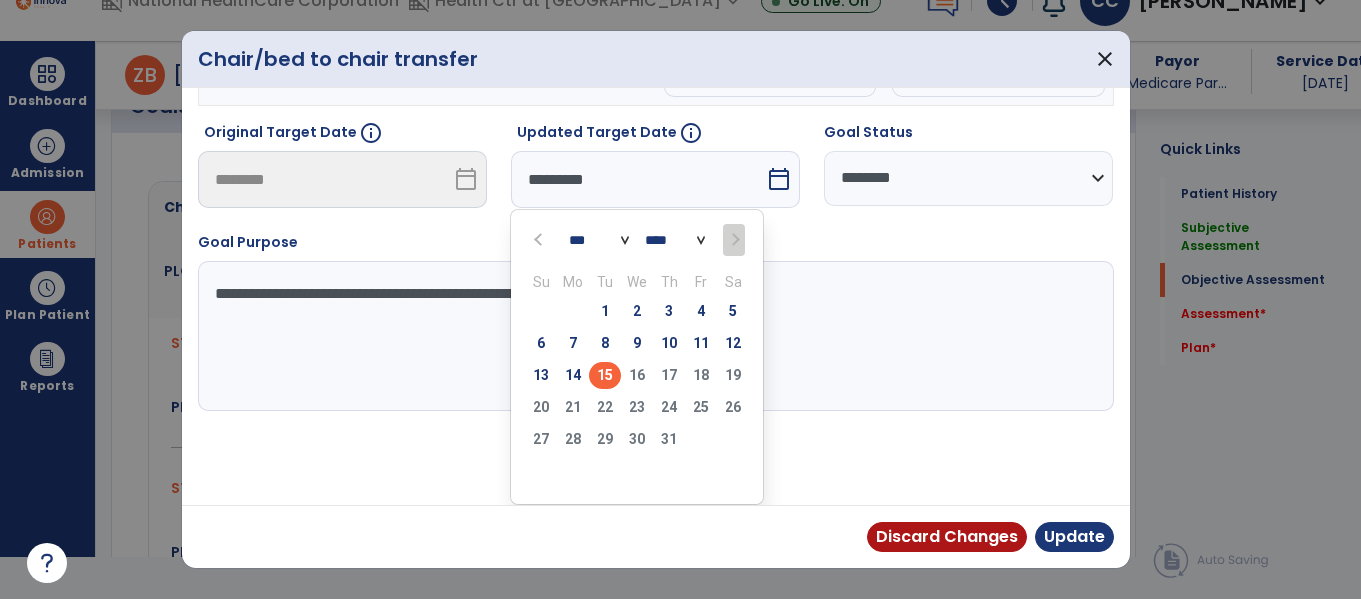 scroll, scrollTop: 240, scrollLeft: 0, axis: vertical 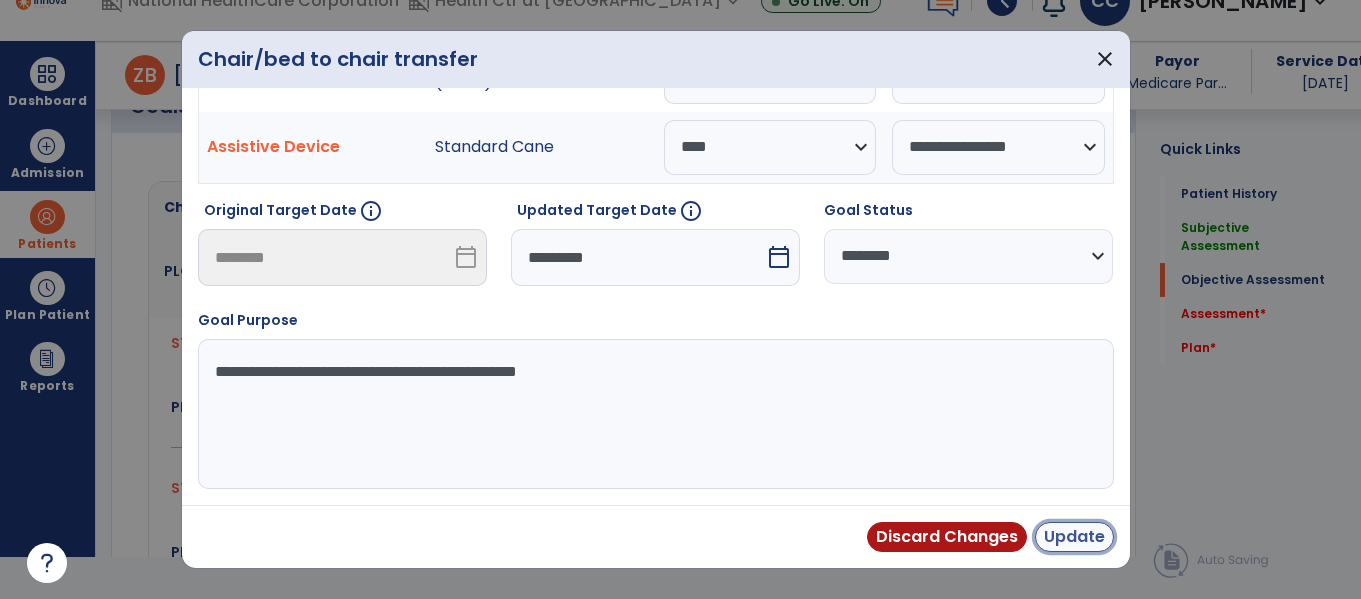 click on "Update" at bounding box center [1074, 537] 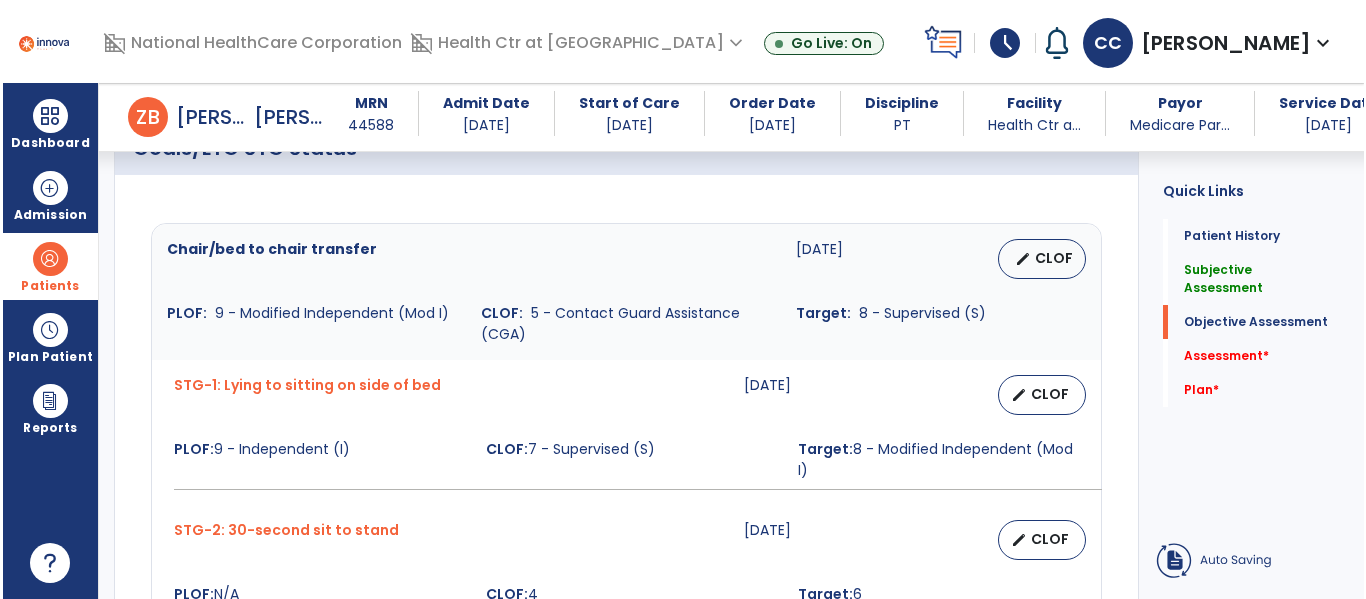 scroll, scrollTop: 42, scrollLeft: 0, axis: vertical 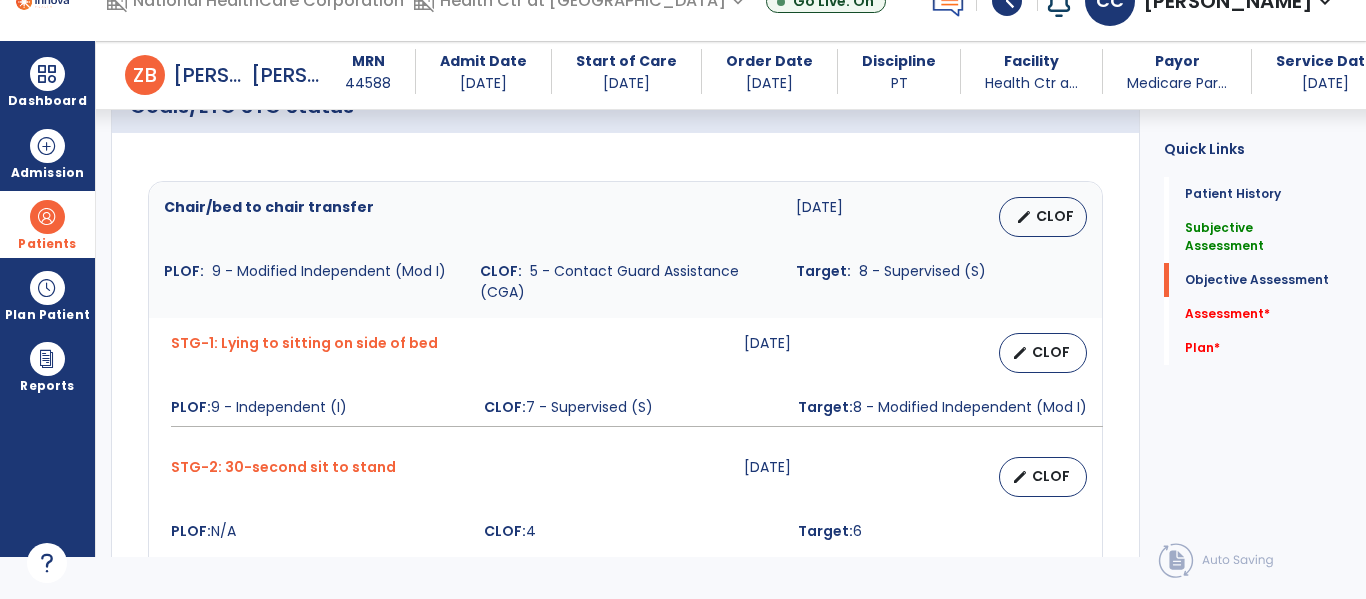 click on "Chair/bed to chair transfer  [DATE]   edit   CLOF PLOF:    9 - Modified Independent (Mod I) CLOF:    5 - Contact Guard Assistance (CGA) Target:    8 - Supervised (S) STG-1: Lying to sitting on side of bed  [DATE]   edit   CLOF PLOF:  9 - Independent (I)  CLOF:  7 - Supervised (S)  Target:  8 - Modified Independent (Mod I)  STG-2: 30-second sit to stand  [DATE]   edit   CLOF PLOF:  N/A  CLOF:  4  Target:  6  add  Add Short Term Goal  Walk 150 feet  [DATE]   edit   CLOF PLOF:    9 - Modified Independent (Mod I) CLOF:    0 - Not attempted due to medical condition or safety concerns Target:    8 - Supervised (S) STG-1: Walk 50 feet with two turns  [DATE]   edit   CLOF PLOF:  8 - Modified Independent (Mod I)  CLOF:  5 - Contact Guard Assistance (CGA)  Target:  4 - Minimal Assistance (Min A)  add  Add Short Term Goal" 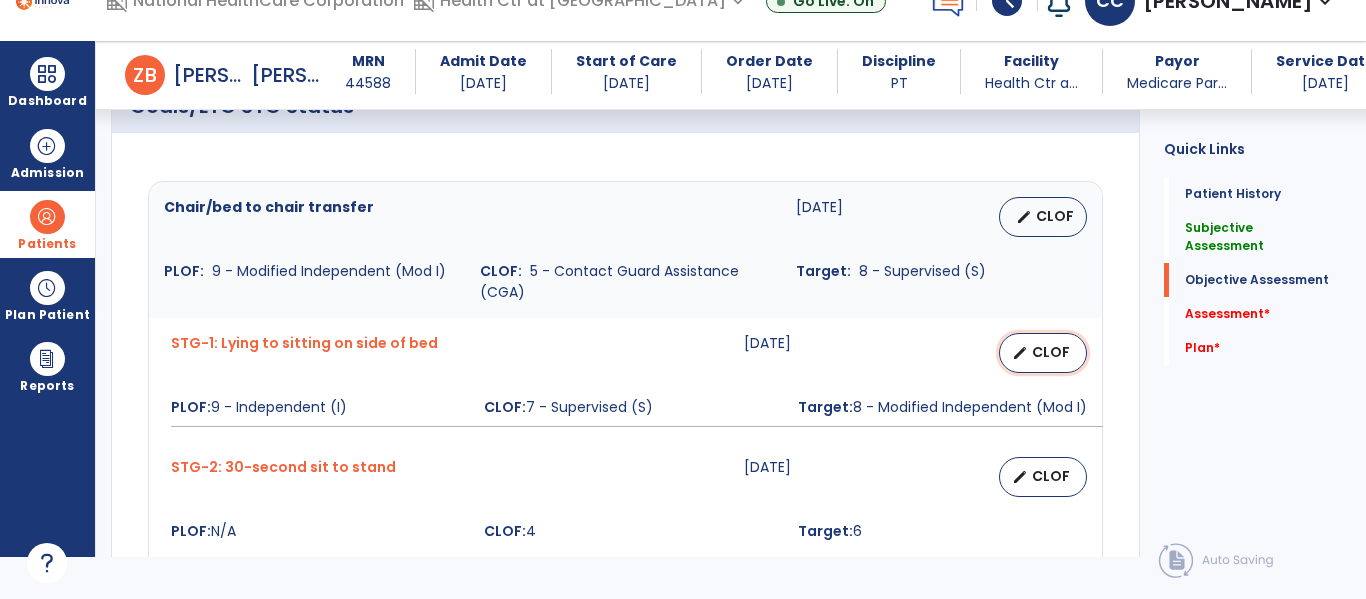 click on "edit" at bounding box center [1020, 353] 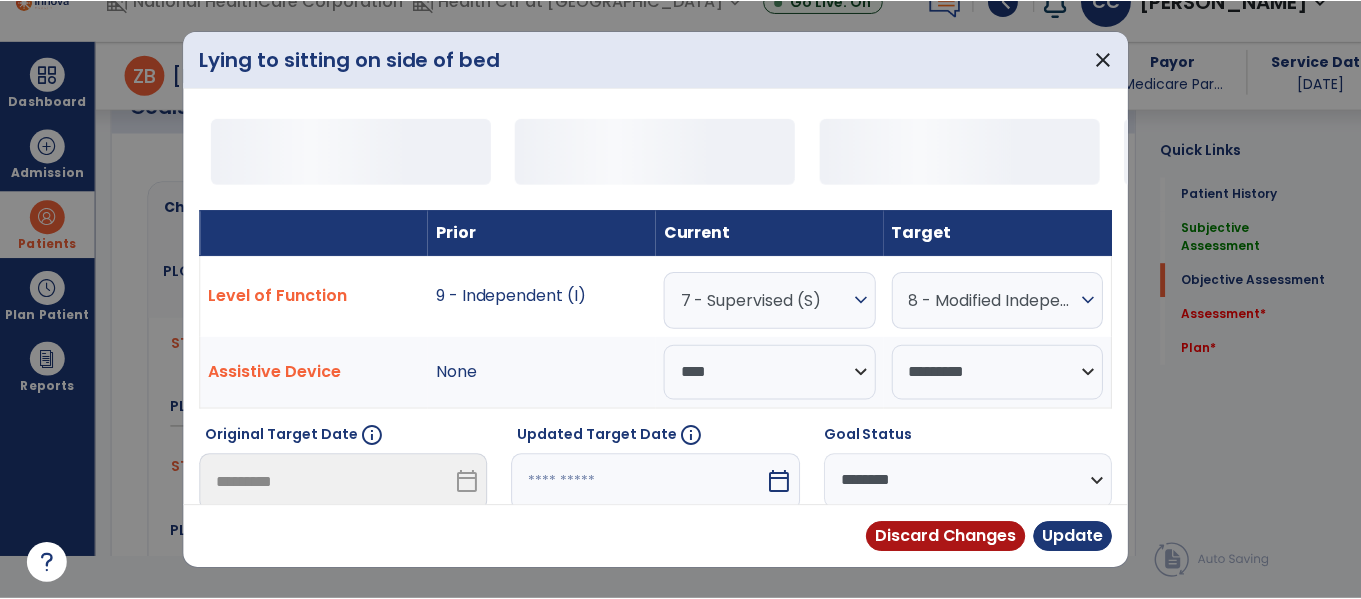 scroll, scrollTop: 0, scrollLeft: 0, axis: both 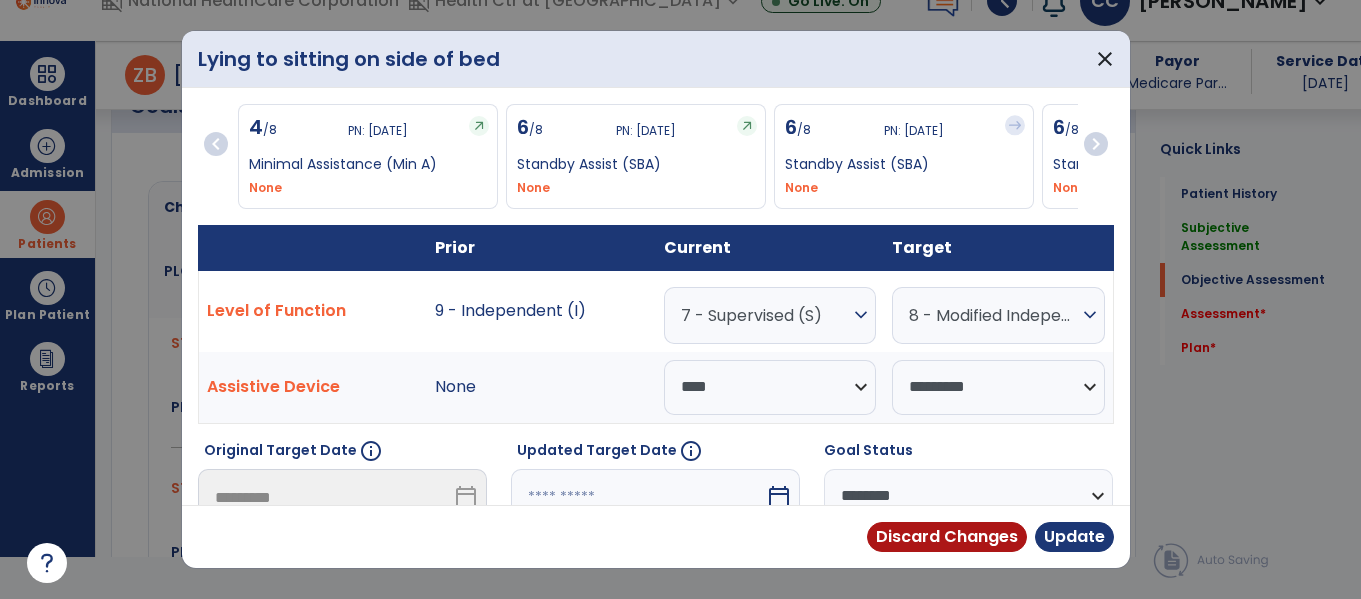 click on "calendar_today" at bounding box center [779, 497] 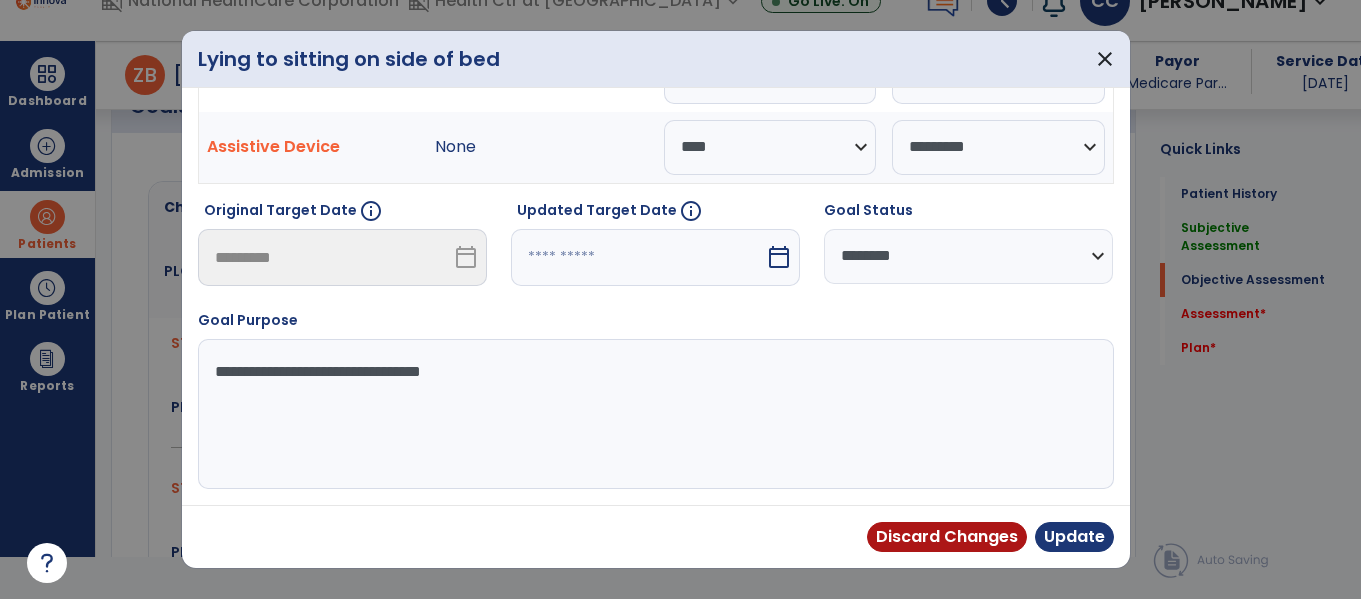 select on "*" 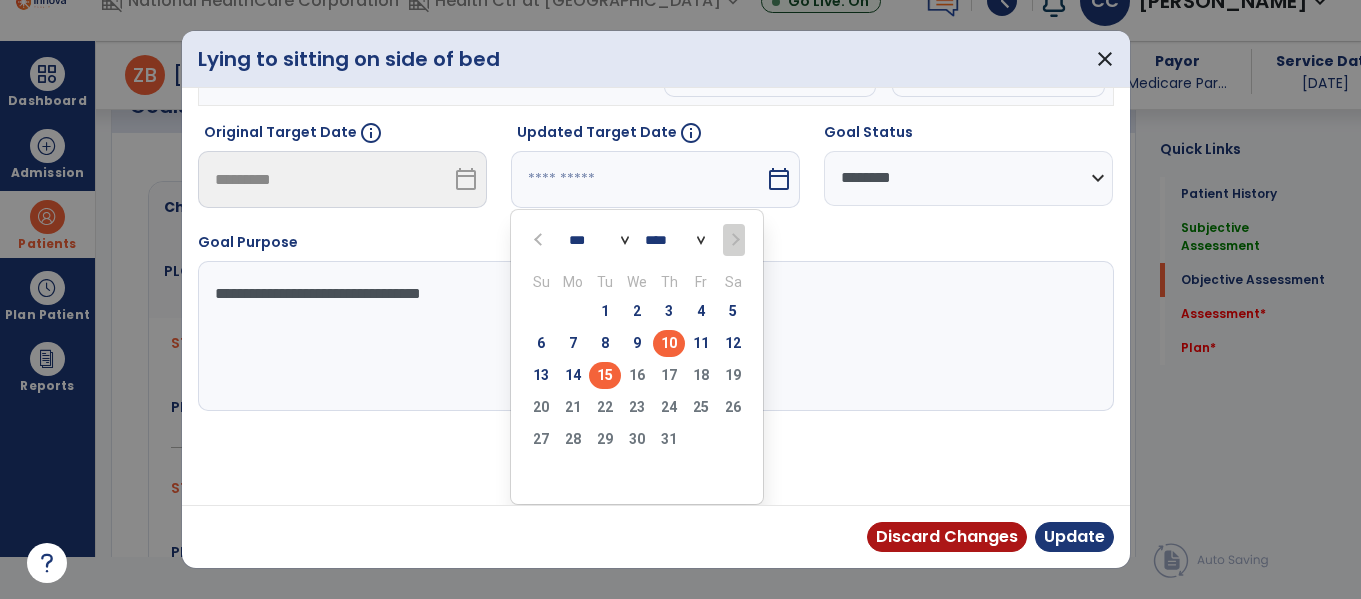 click on "15" at bounding box center [605, 375] 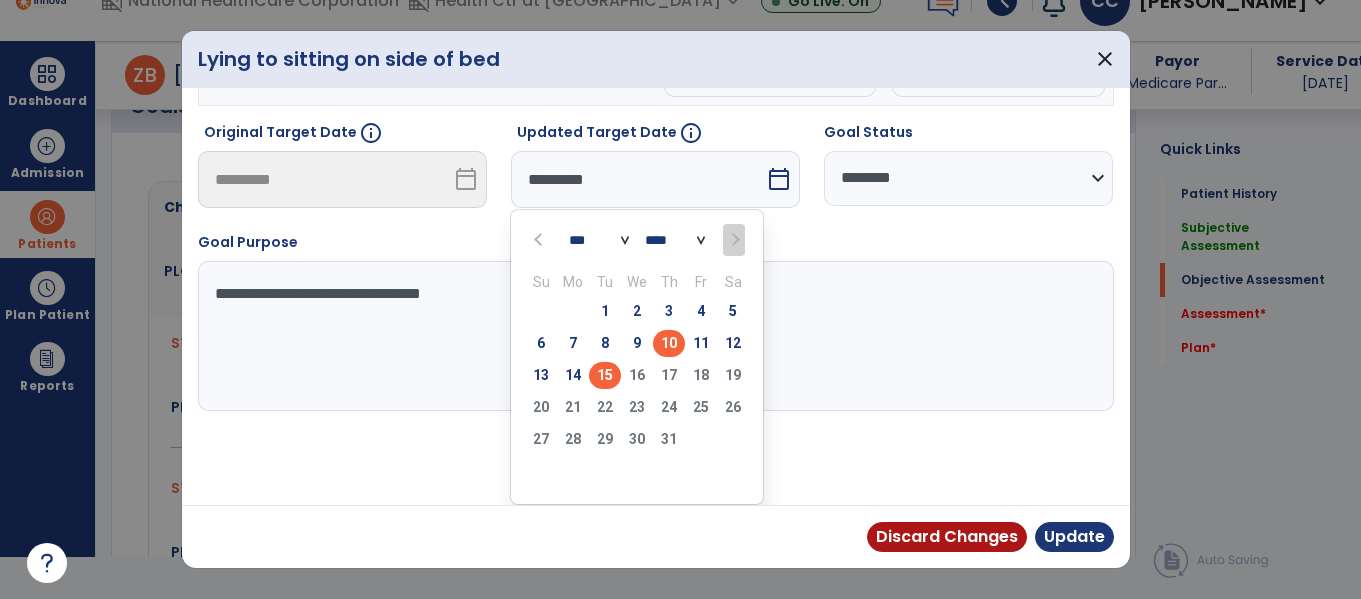 scroll, scrollTop: 240, scrollLeft: 0, axis: vertical 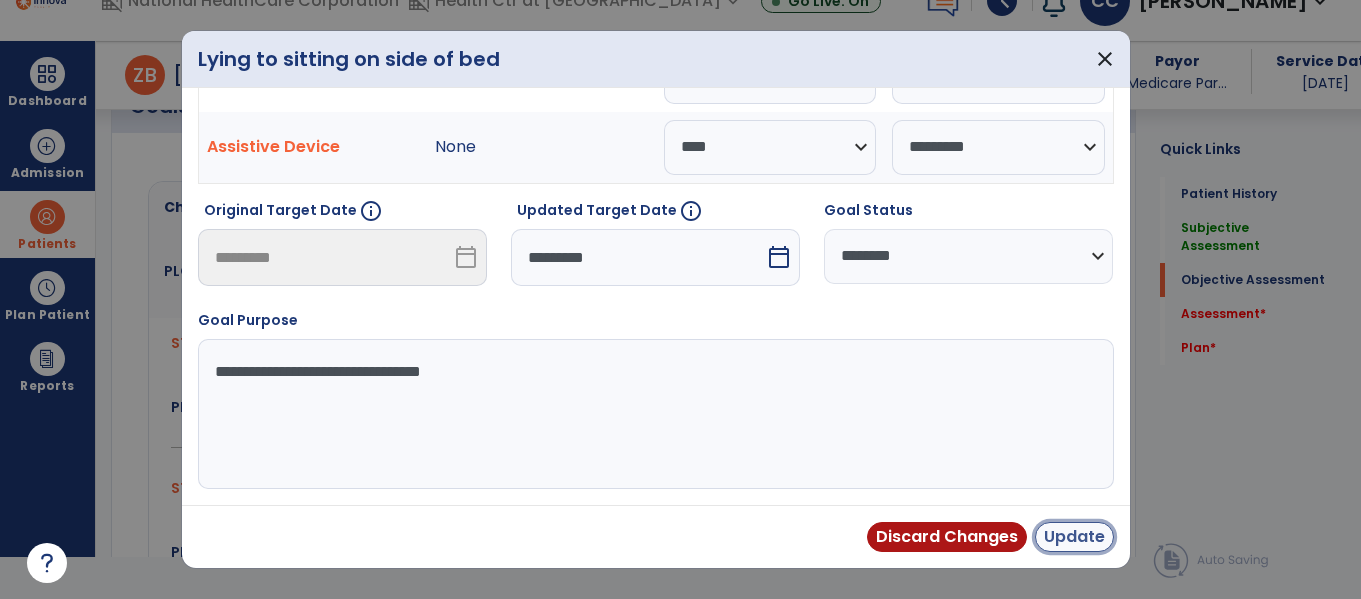 click on "Update" at bounding box center [1074, 537] 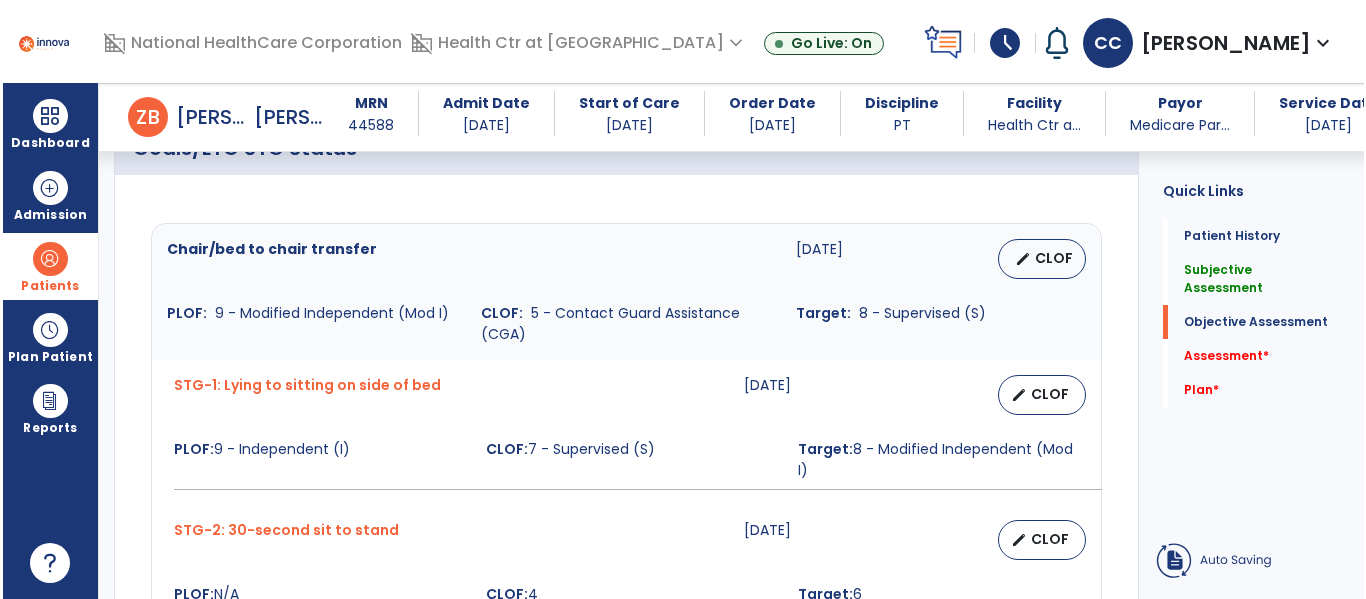 scroll, scrollTop: 42, scrollLeft: 0, axis: vertical 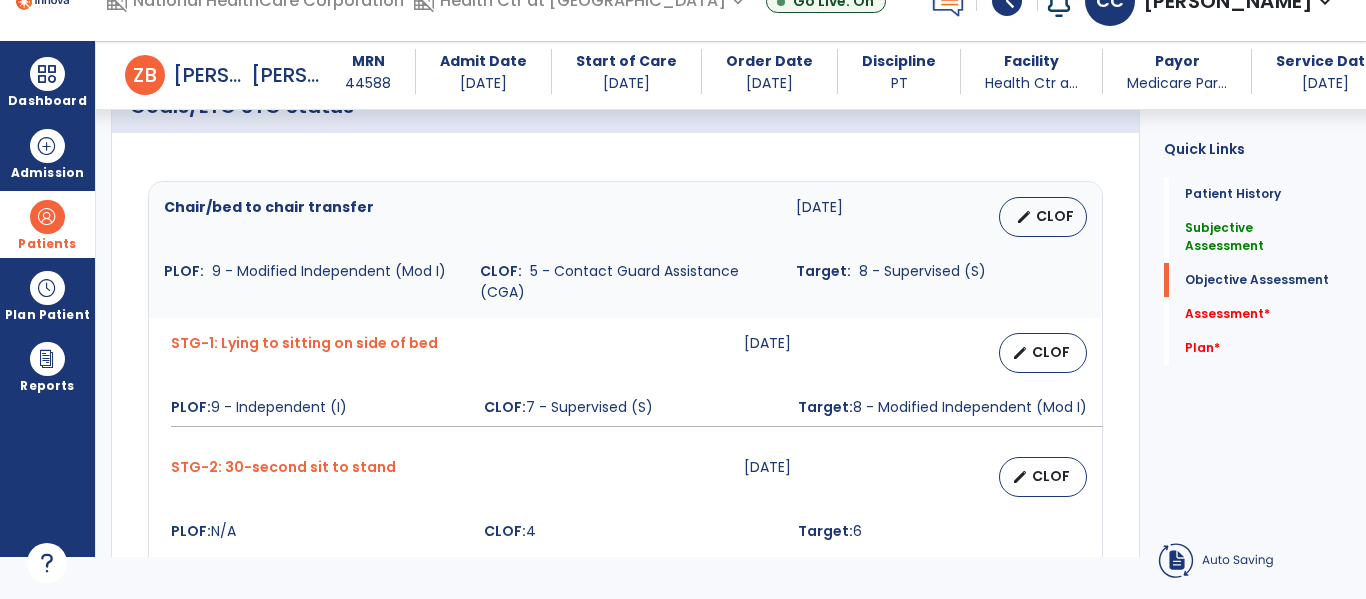 click on "Chair/bed to chair transfer  [DATE]   edit   CLOF PLOF:    9 - Modified Independent (Mod I) CLOF:    5 - Contact Guard Assistance (CGA) Target:    8 - Supervised (S) STG-1: Lying to sitting on side of bed  [DATE]   edit   CLOF PLOF:  9 - Independent (I)  CLOF:  7 - Supervised (S)  Target:  8 - Modified Independent (Mod I)  STG-2: 30-second sit to stand  [DATE]   edit   CLOF PLOF:  N/A  CLOF:  4  Target:  6  add  Add Short Term Goal  Walk 150 feet  [DATE]   edit   CLOF PLOF:    9 - Modified Independent (Mod I) CLOF:    0 - Not attempted due to medical condition or safety concerns Target:    8 - Supervised (S) STG-1: Walk 50 feet with two turns  [DATE]   edit   CLOF PLOF:  8 - Modified Independent (Mod I)  CLOF:  5 - Contact Guard Assistance (CGA)  Target:  4 - Minimal Assistance (Min A)  add  Add Short Term Goal" 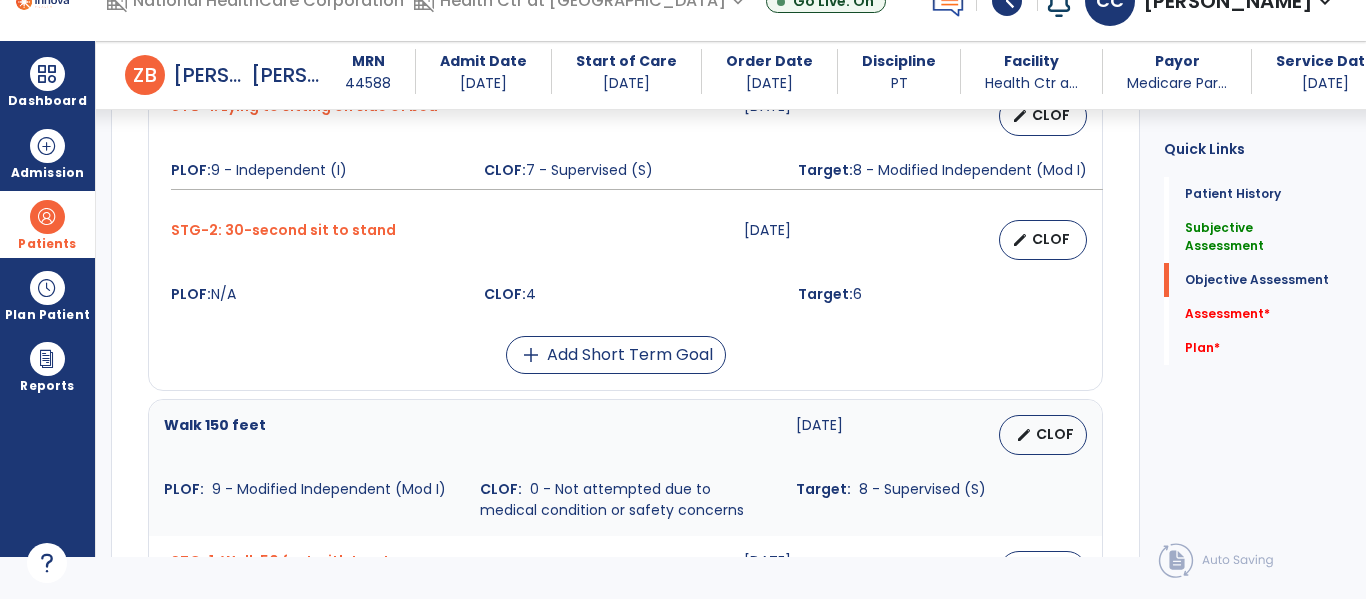 scroll, scrollTop: 1057, scrollLeft: 0, axis: vertical 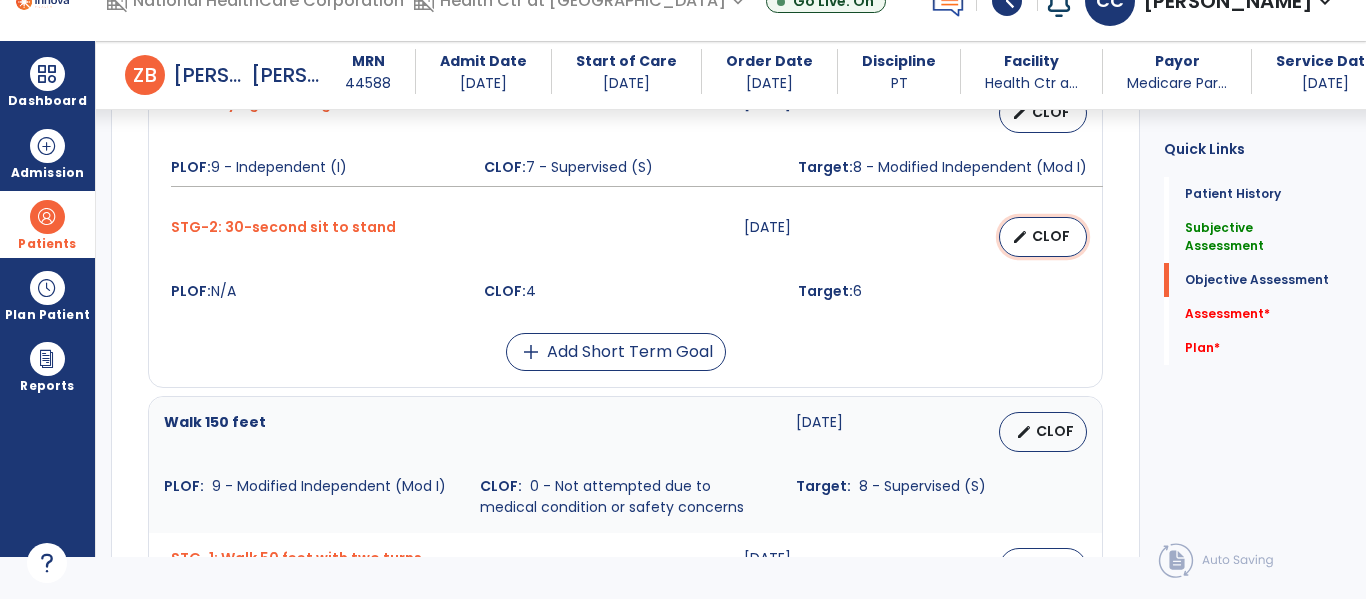 click on "CLOF" at bounding box center (1051, 236) 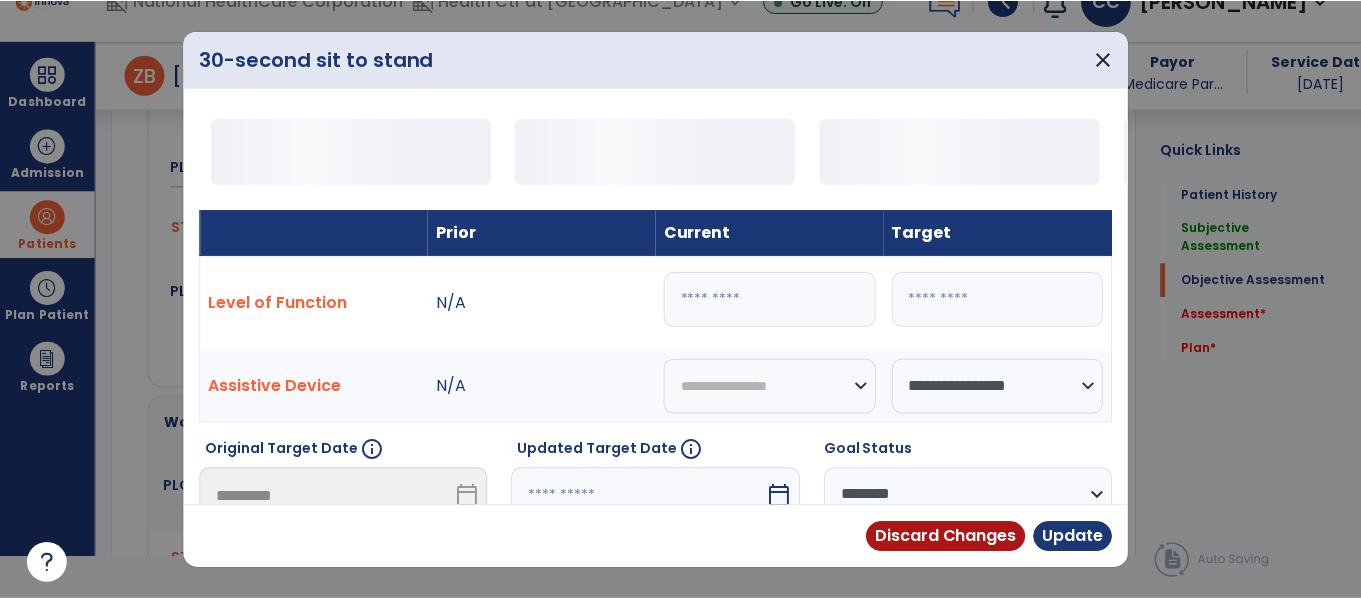 scroll, scrollTop: 0, scrollLeft: 0, axis: both 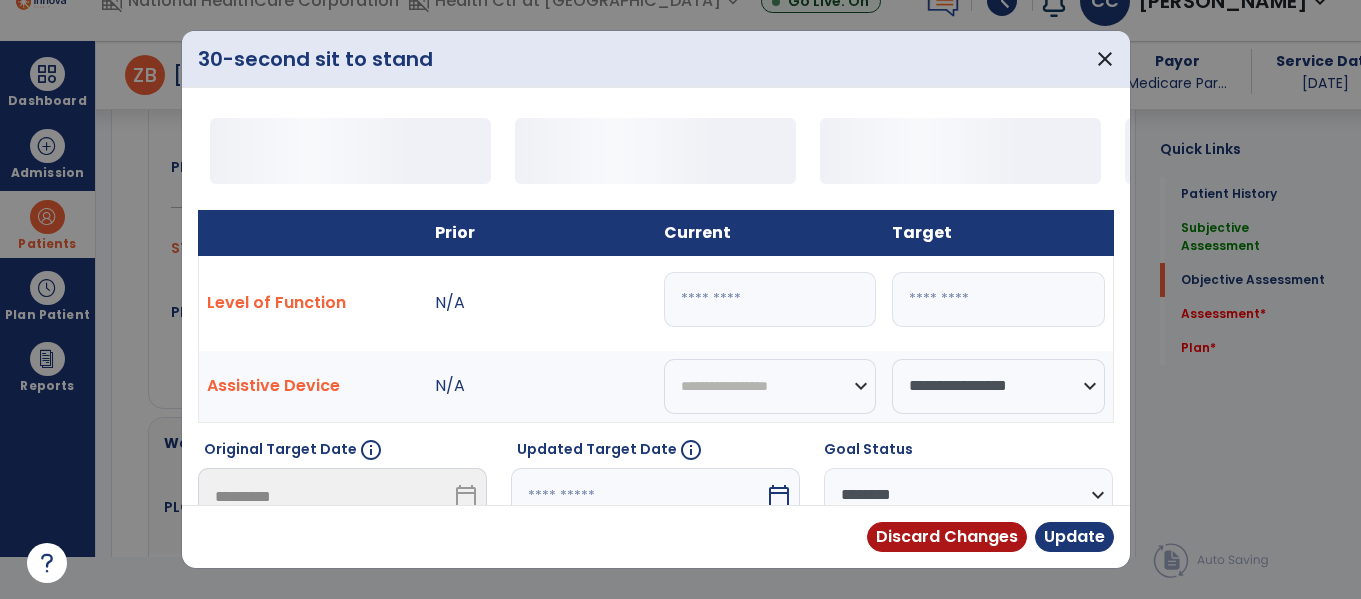 click on "*" at bounding box center [770, 299] 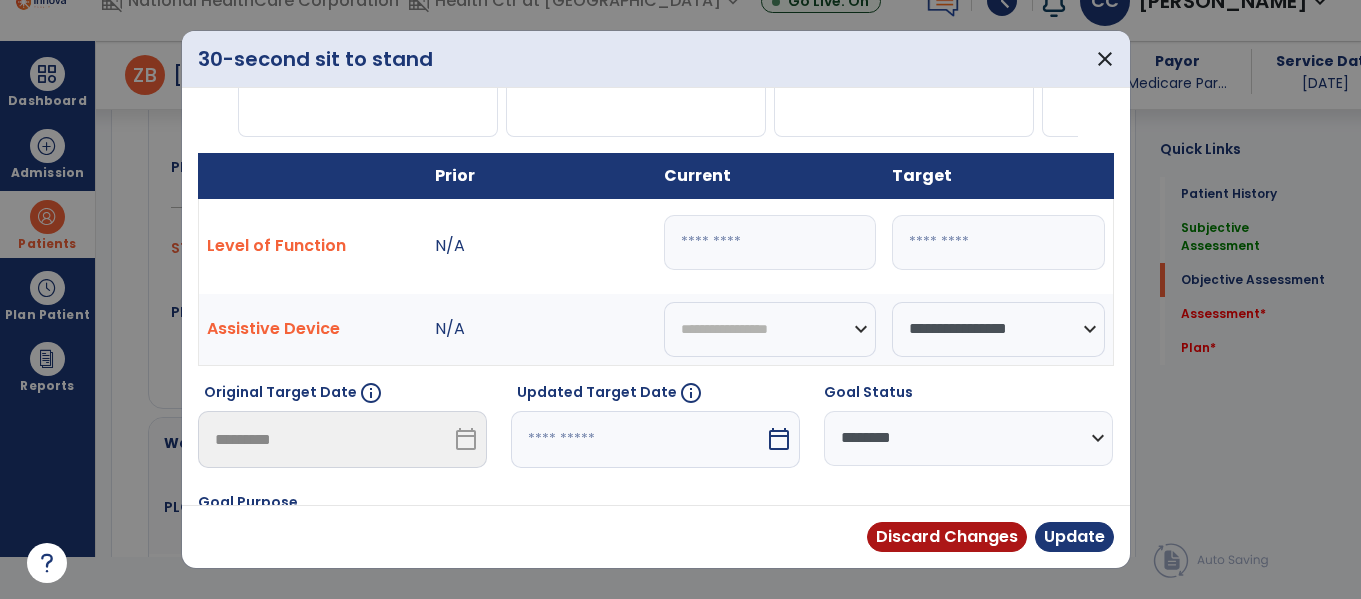 scroll, scrollTop: 86, scrollLeft: 0, axis: vertical 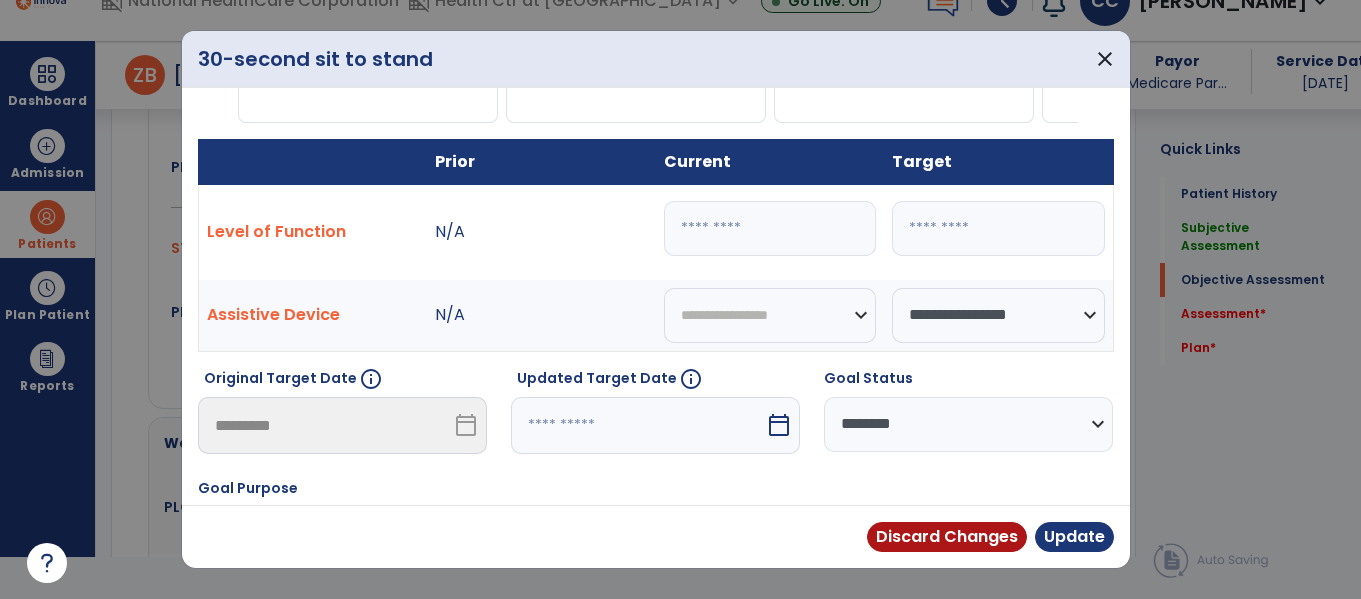 type on "*" 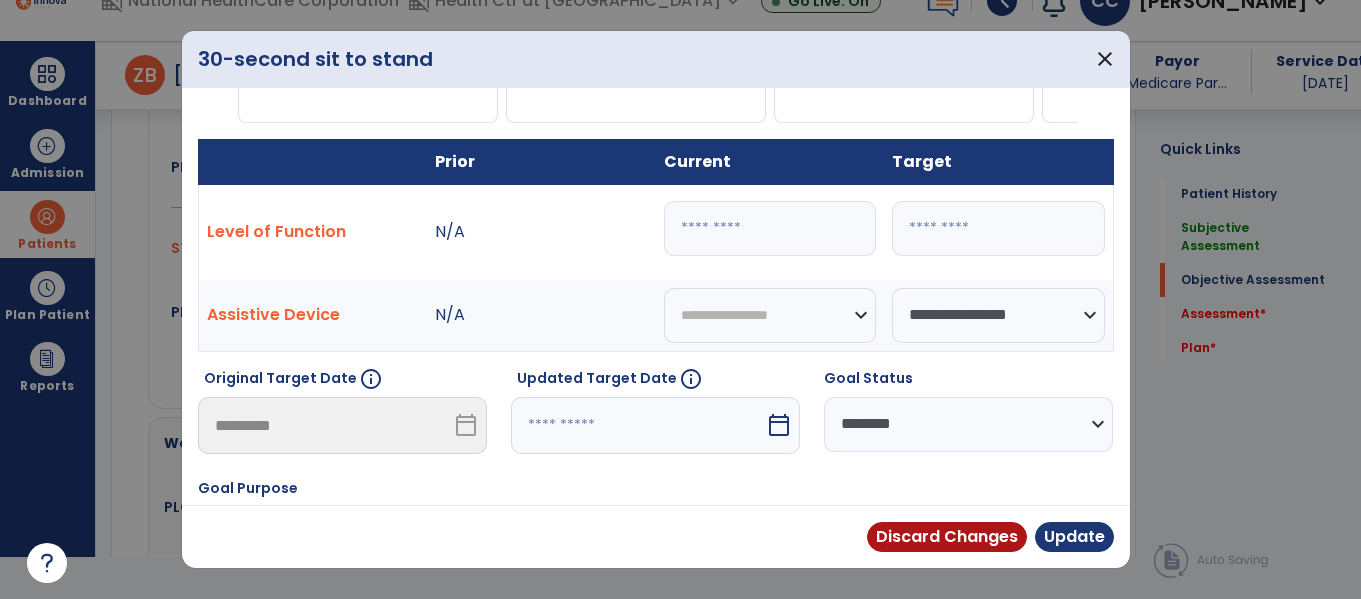 click on "**********" at bounding box center [968, 424] 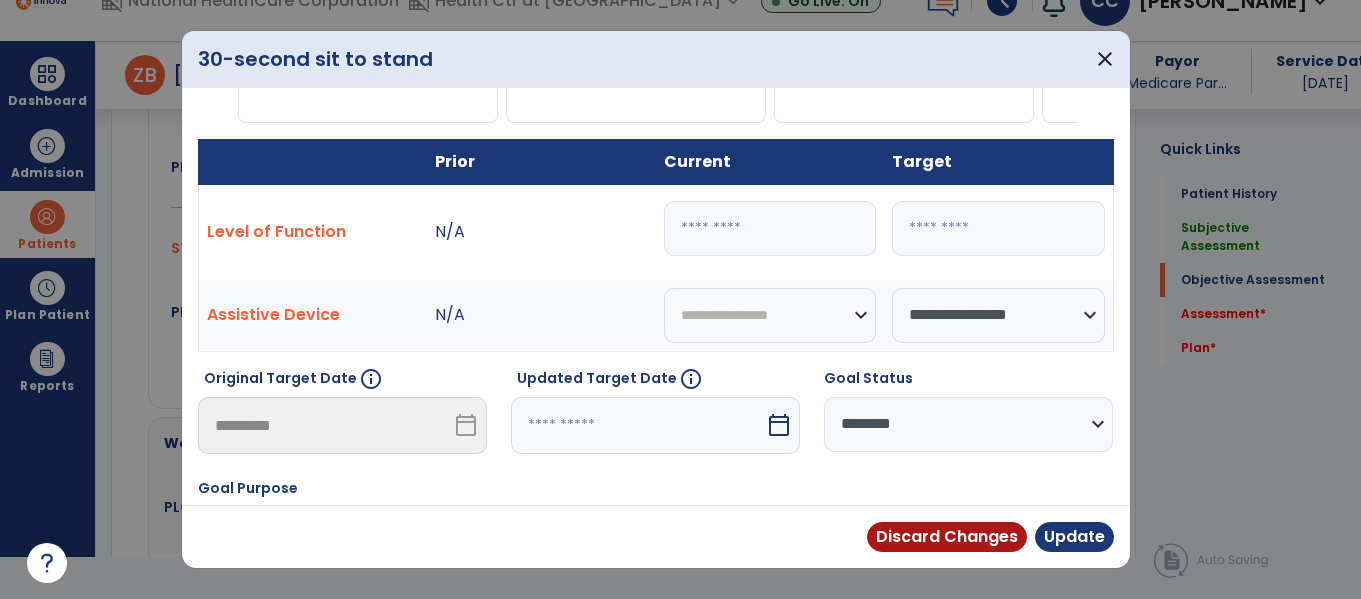select on "********" 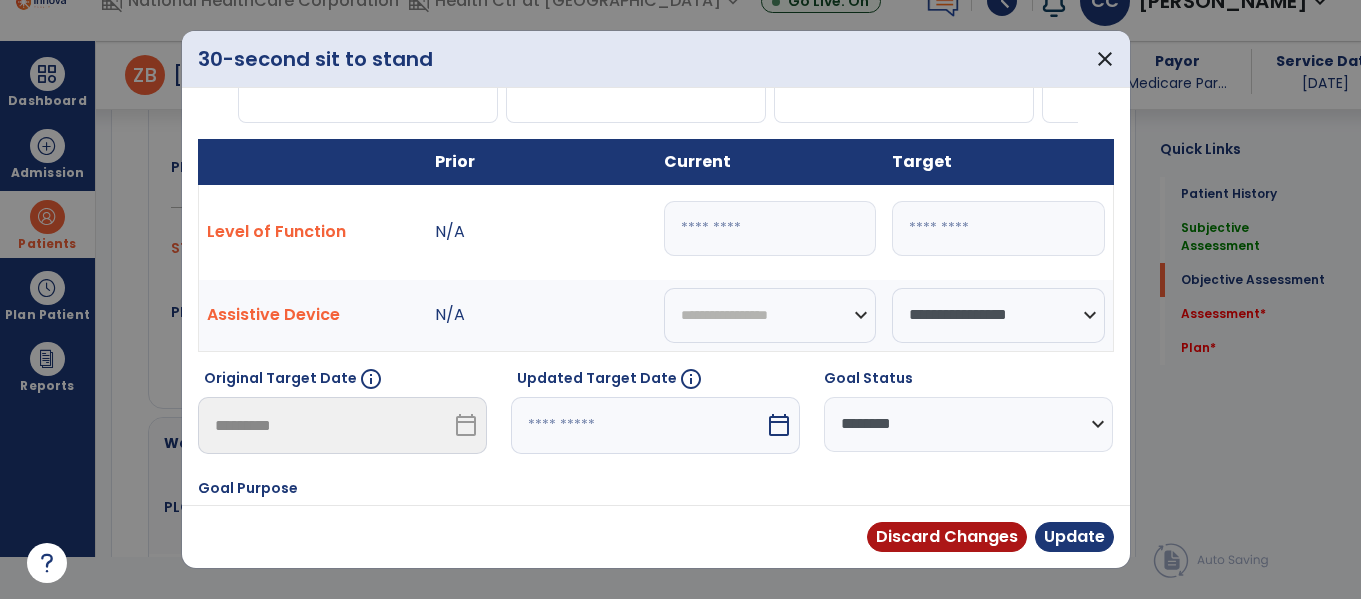 click on "**********" at bounding box center [968, 424] 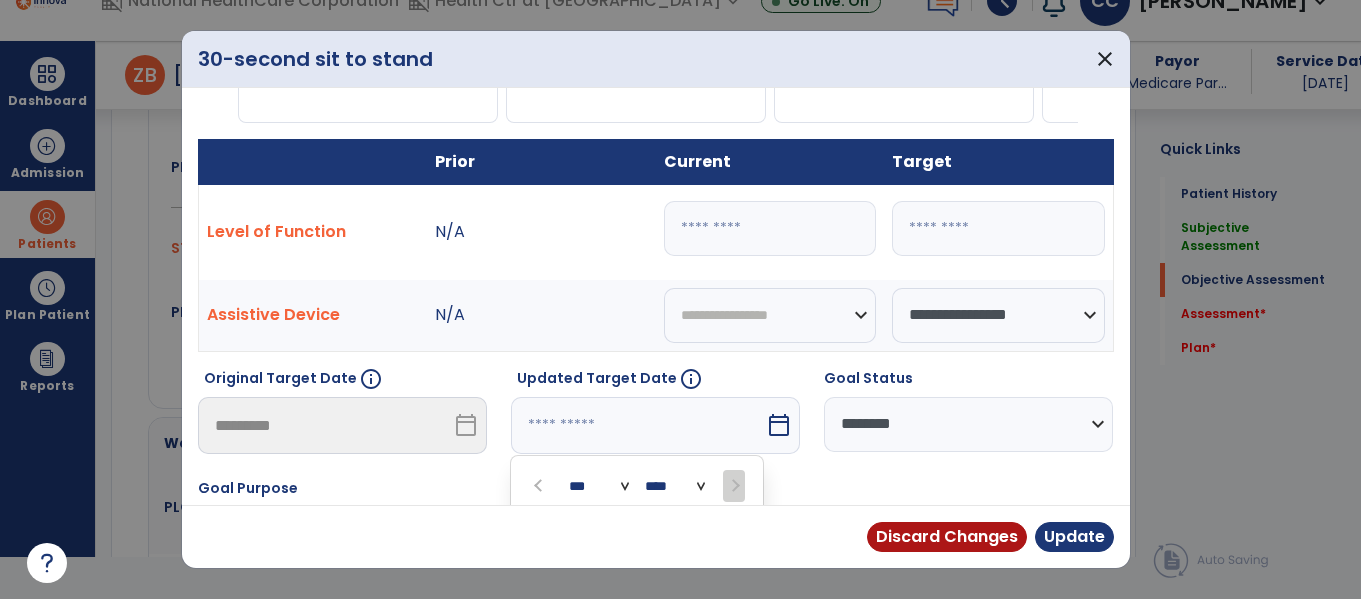 scroll, scrollTop: 332, scrollLeft: 0, axis: vertical 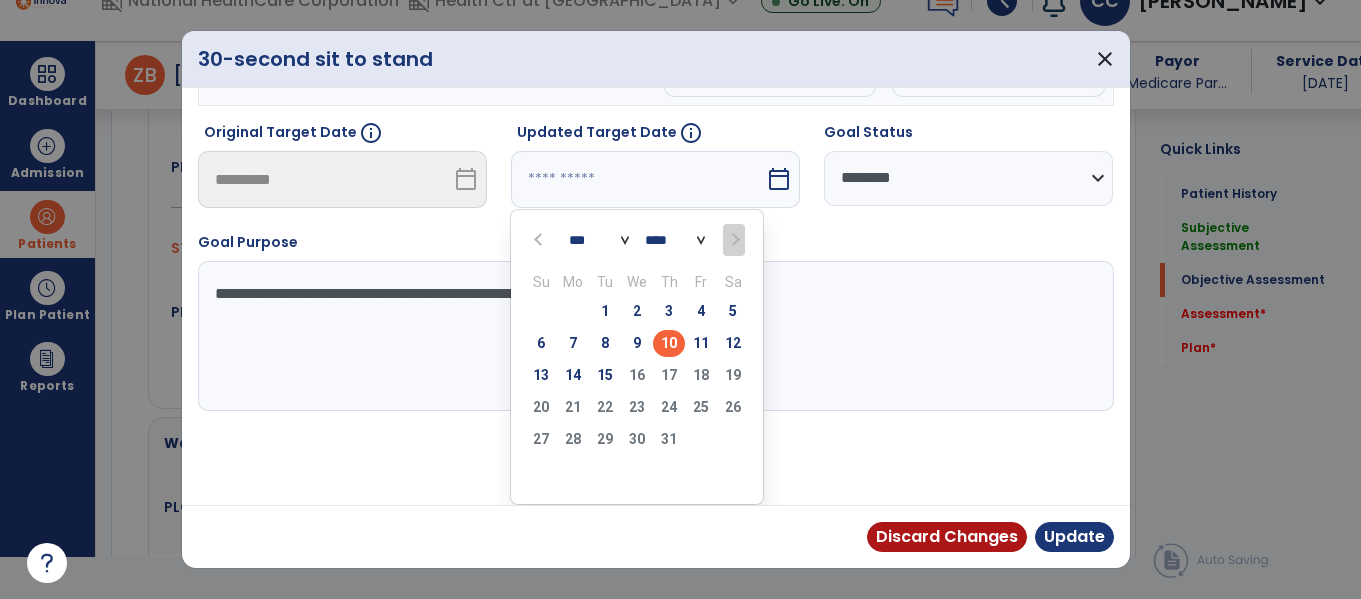 click on "10" at bounding box center [669, 343] 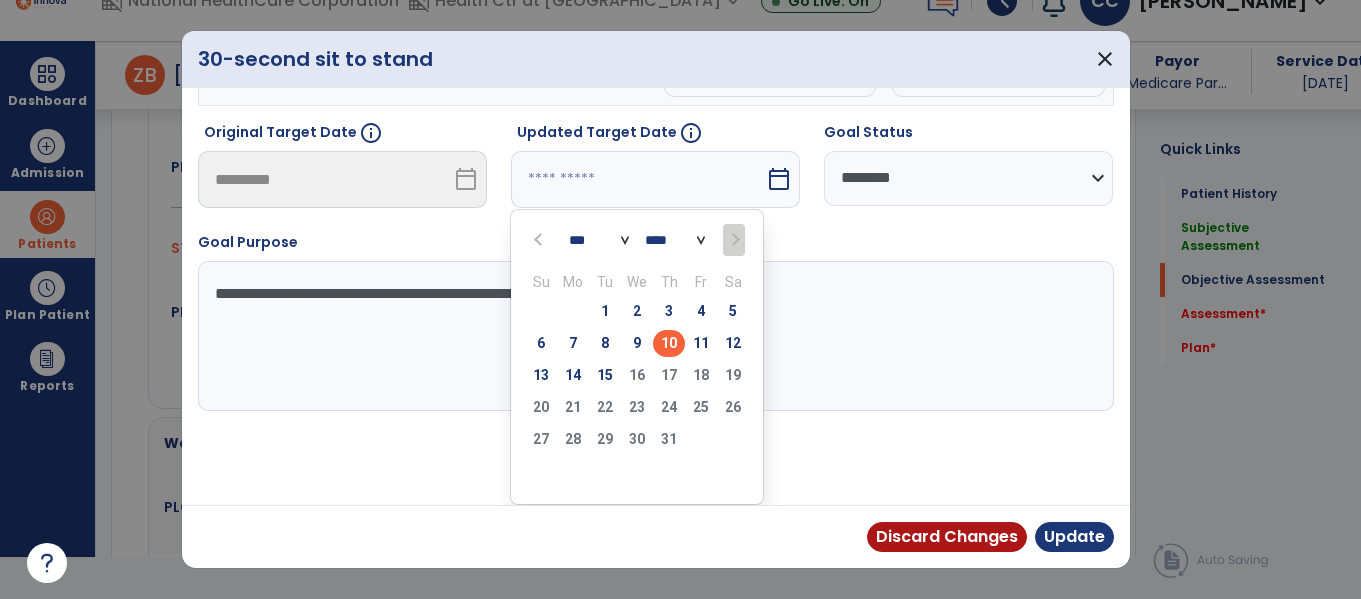type on "*********" 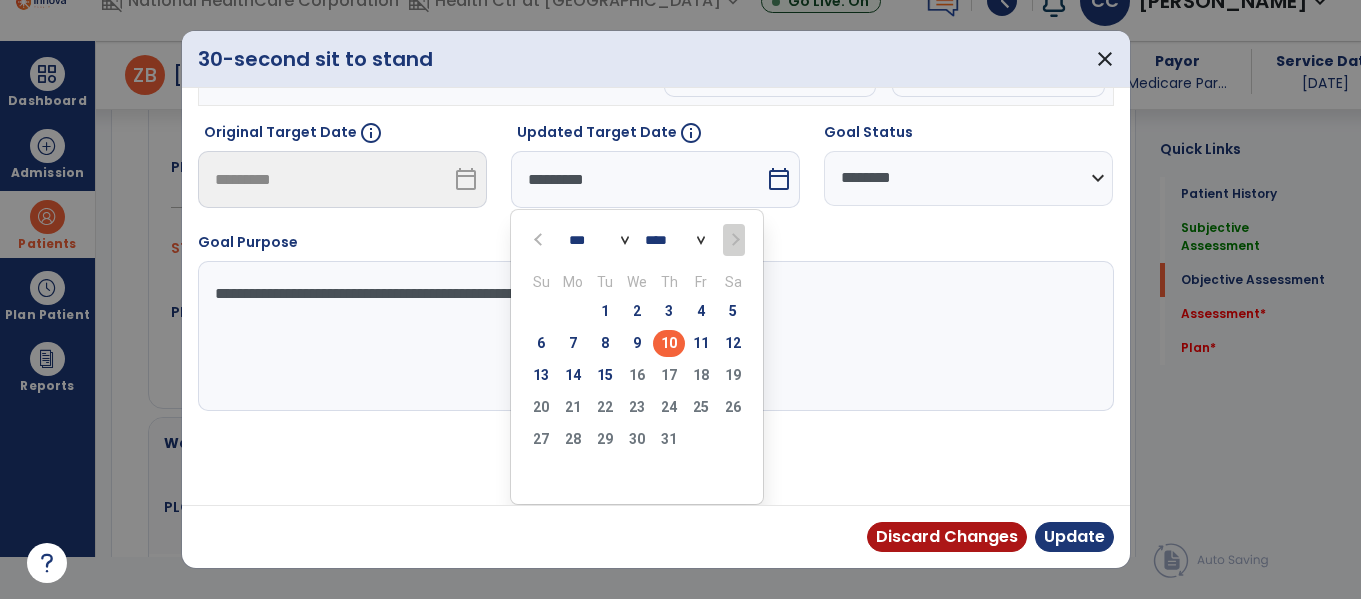 scroll, scrollTop: 254, scrollLeft: 0, axis: vertical 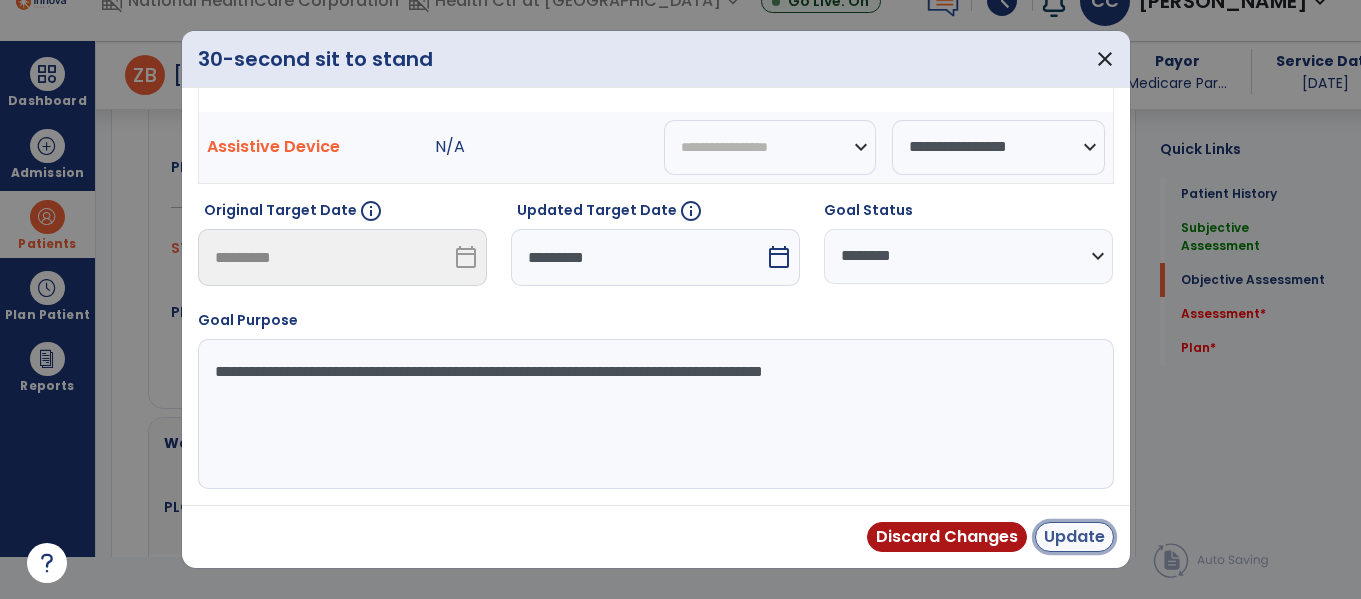 click on "Update" at bounding box center (1074, 537) 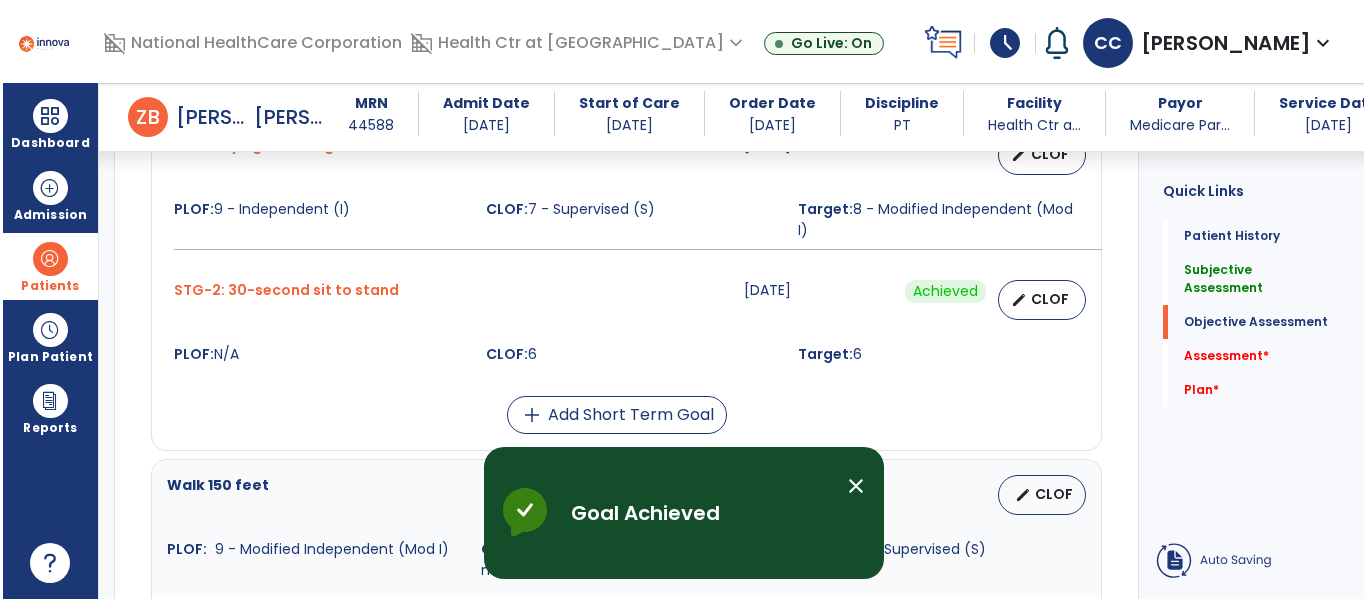 scroll, scrollTop: 42, scrollLeft: 0, axis: vertical 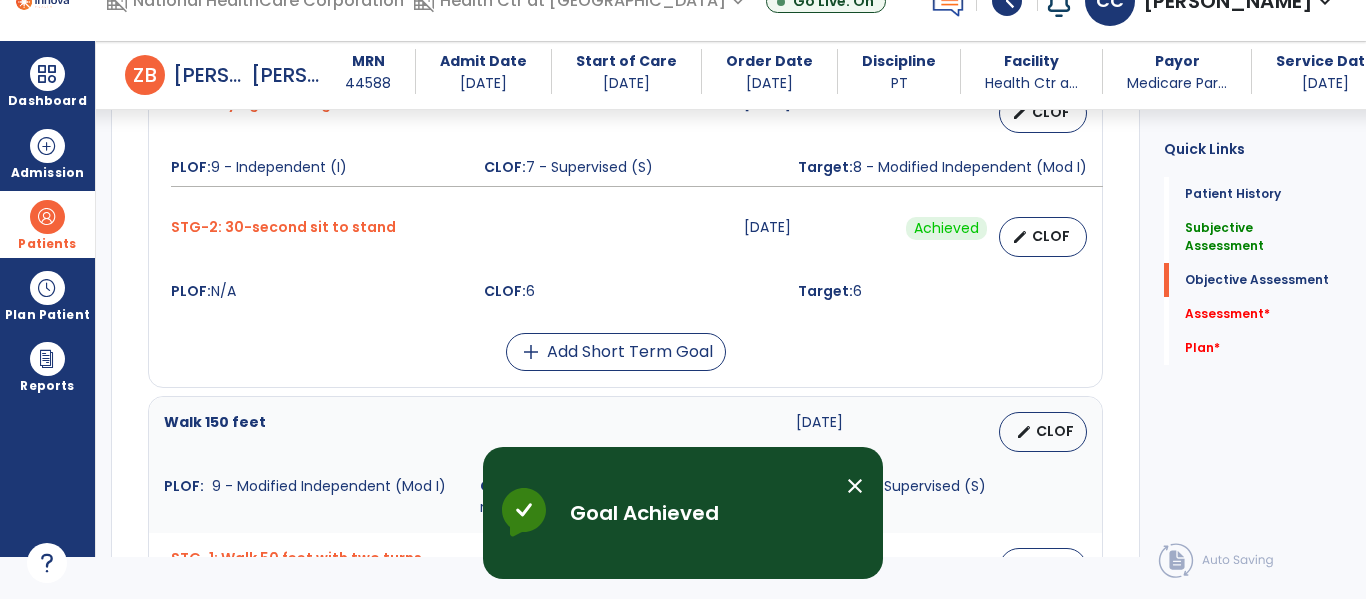 click on "Chair/bed to chair transfer  [DATE]   edit   CLOF PLOF:    9 - Modified Independent (Mod I) CLOF:    5 - Contact Guard Assistance (CGA) Target:    8 - Supervised (S) STG-1: Lying to sitting on side of bed  [DATE]   edit   CLOF PLOF:  9 - Independent (I)  CLOF:  7 - Supervised (S)  Target:  8 - Modified Independent (Mod I)  STG-2: 30-second sit to stand  [DATE]  Achieved  edit   CLOF PLOF:  N/A  CLOF:  6  Target:  6  add  Add Short Term Goal  Walk 150 feet  [DATE]   edit   CLOF PLOF:    9 - Modified Independent (Mod I) CLOF:    0 - Not attempted due to medical condition or safety concerns Target:    8 - Supervised (S) STG-1: Walk 50 feet with two turns  [DATE]   edit   CLOF PLOF:  8 - Modified Independent (Mod I)  CLOF:  5 - Contact Guard Assistance (CGA)  Target:  4 - Minimal Assistance (Min A)  add  Add Short Term Goal" 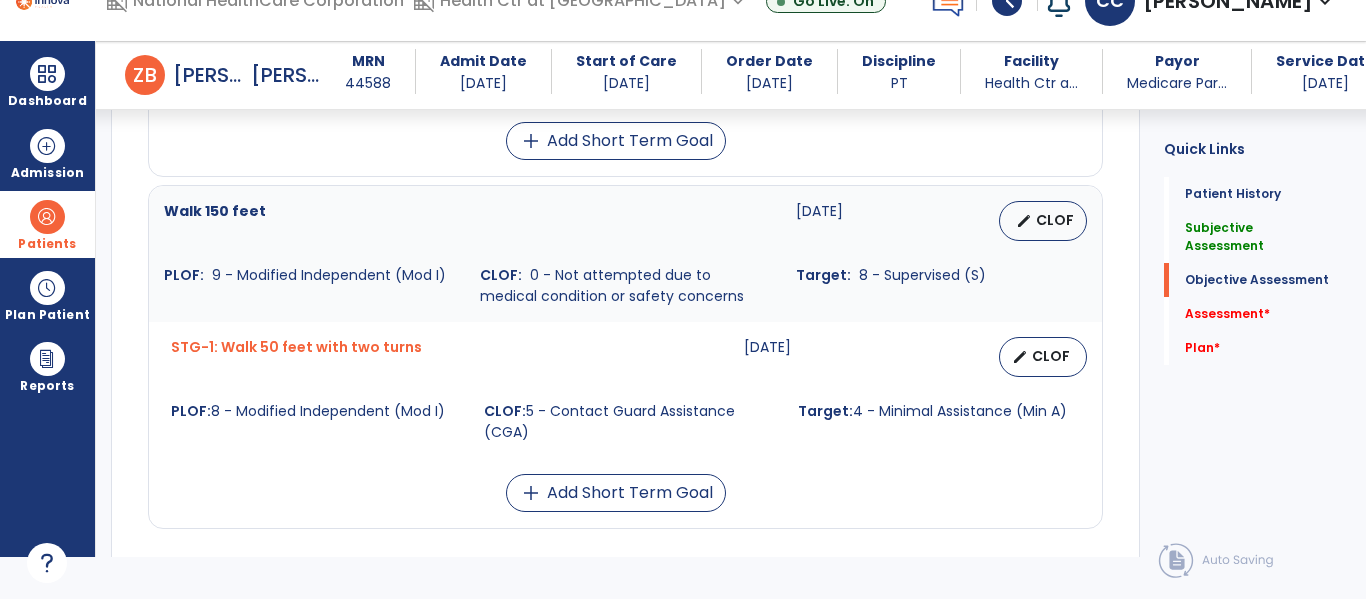 scroll, scrollTop: 1297, scrollLeft: 0, axis: vertical 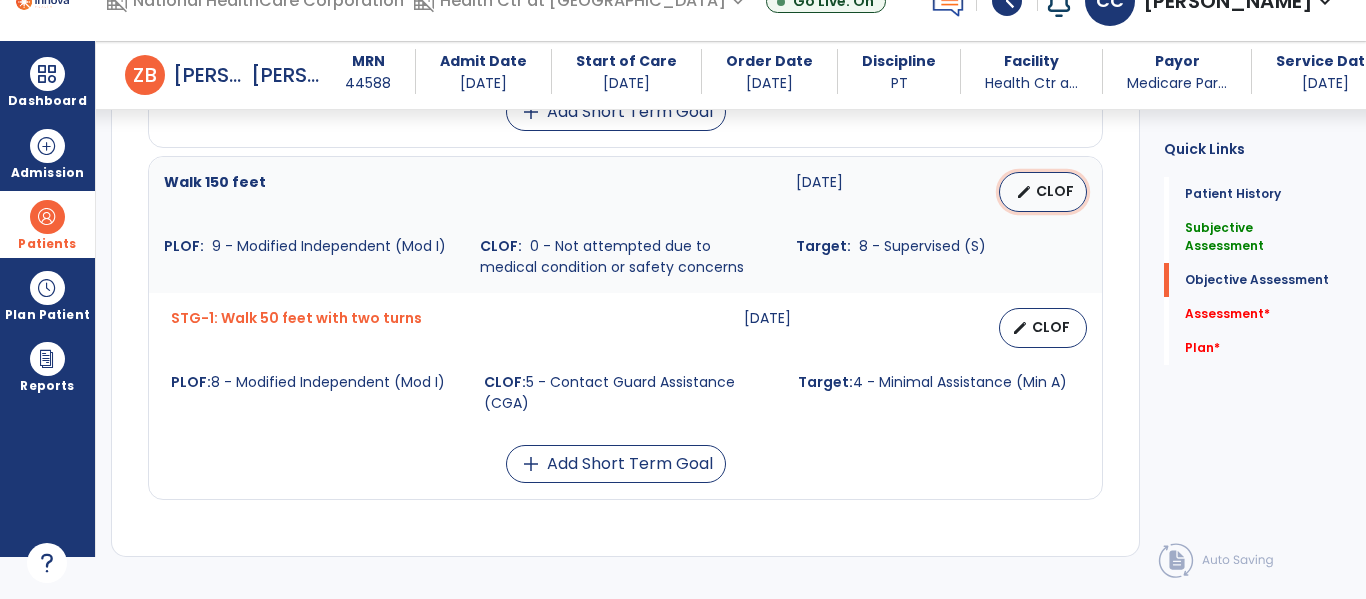 click on "edit   CLOF" at bounding box center (1043, 192) 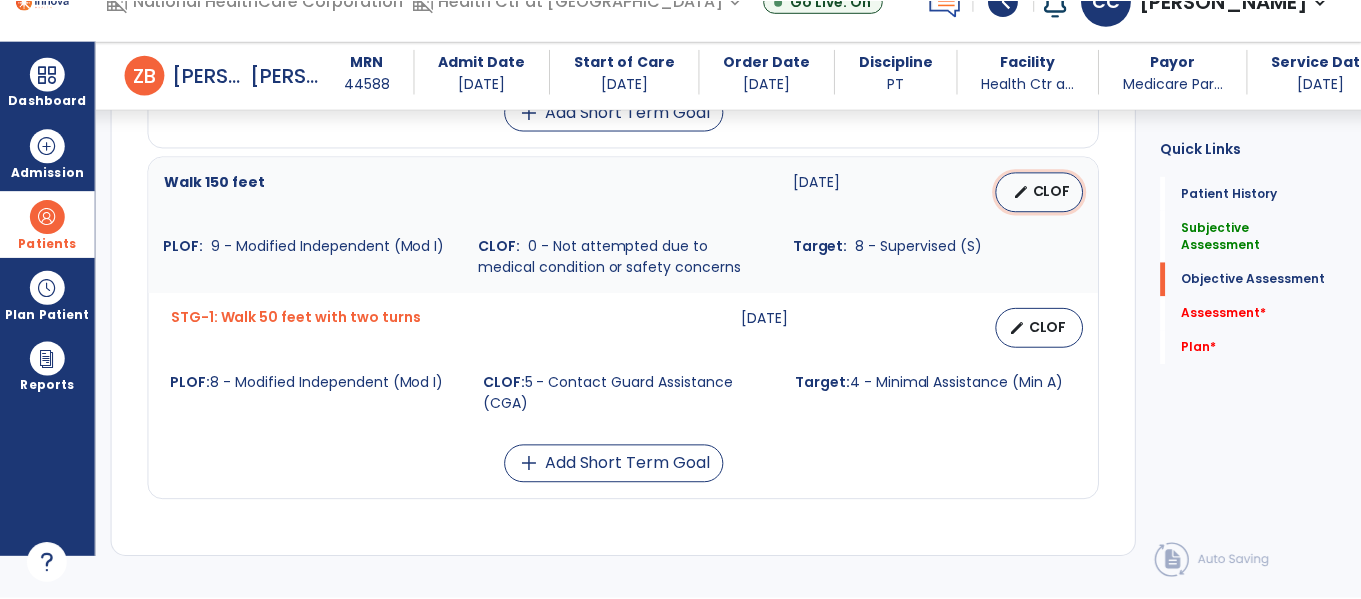 scroll, scrollTop: 0, scrollLeft: 0, axis: both 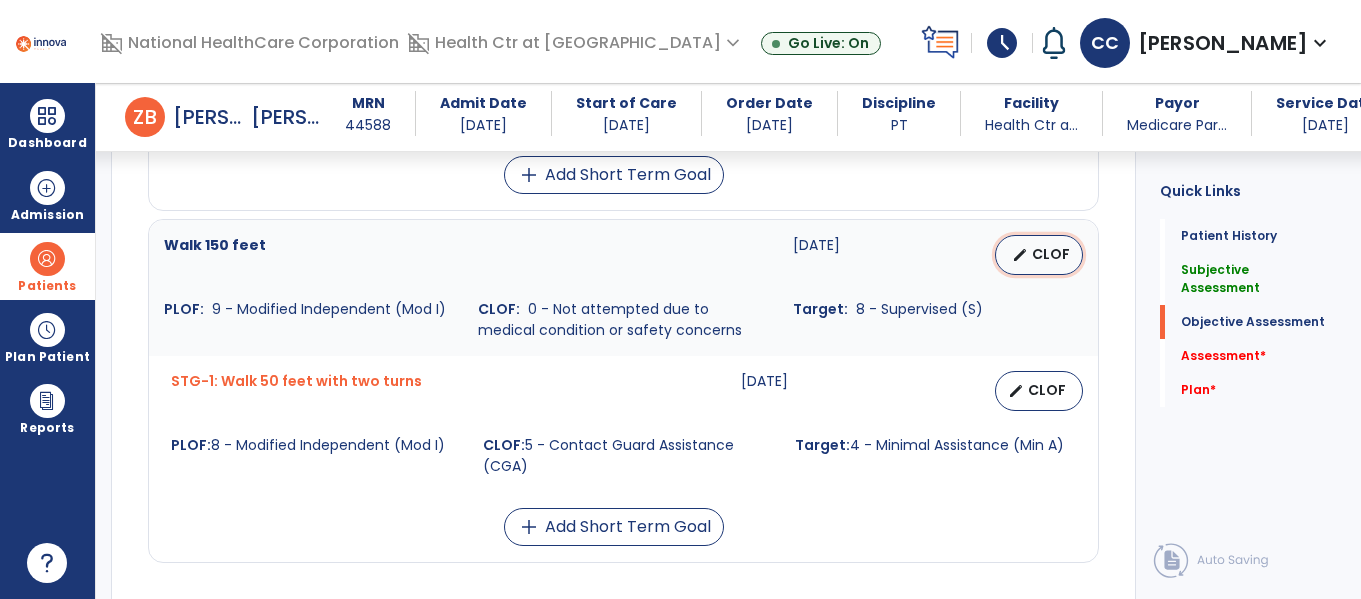 select on "****" 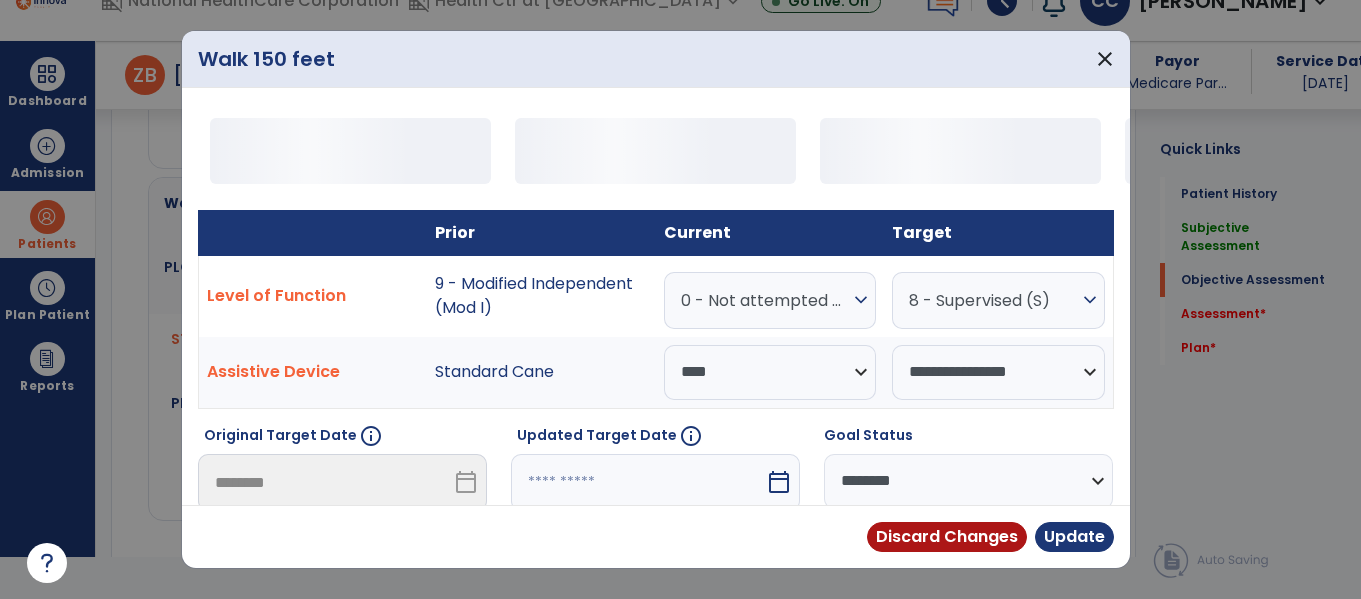 scroll, scrollTop: 1297, scrollLeft: 0, axis: vertical 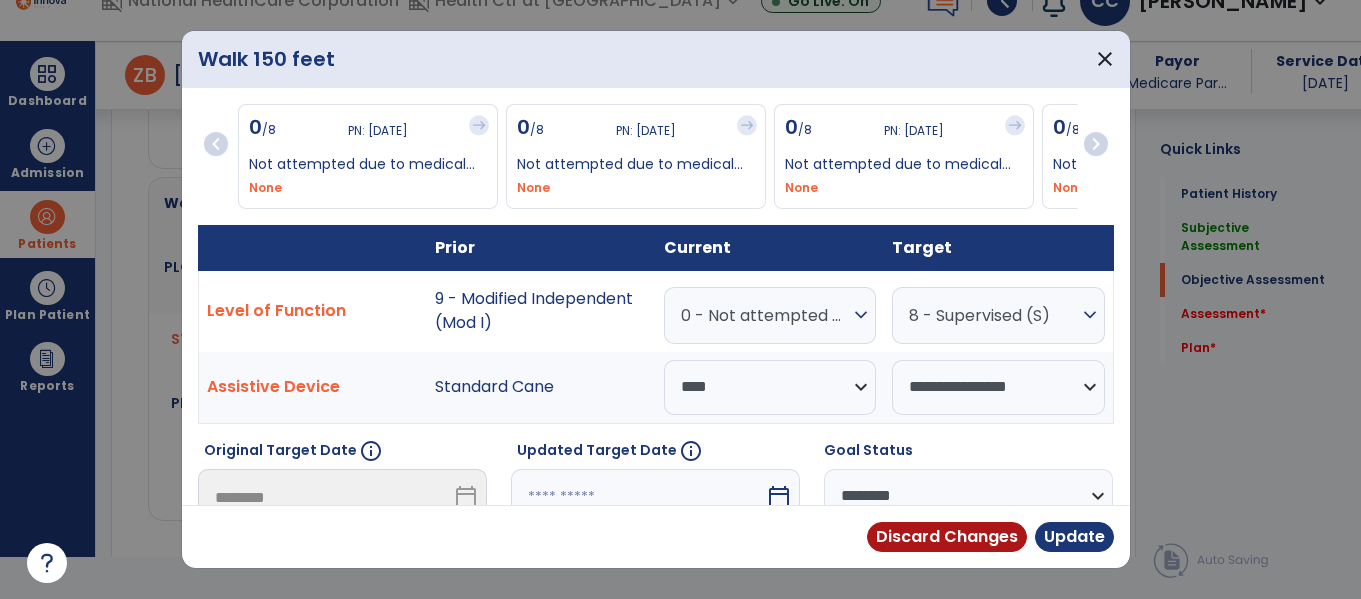 click on "0 - Not attempted due to medical condition or safety concerns" at bounding box center (765, 315) 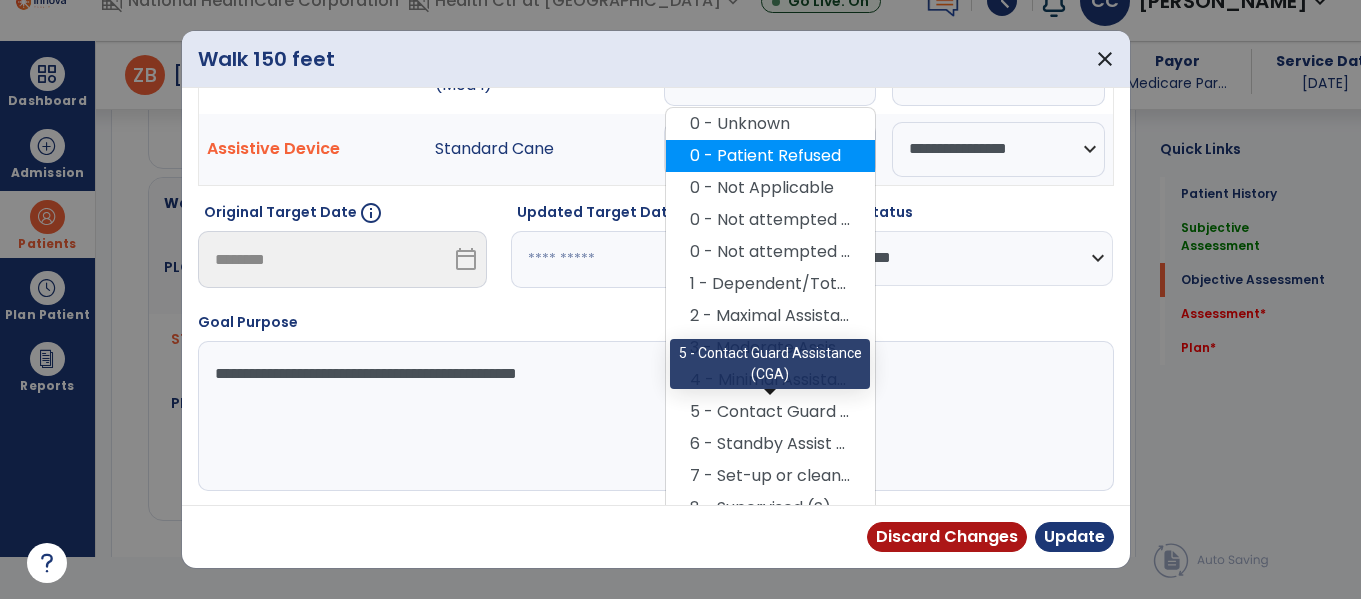 scroll, scrollTop: 240, scrollLeft: 0, axis: vertical 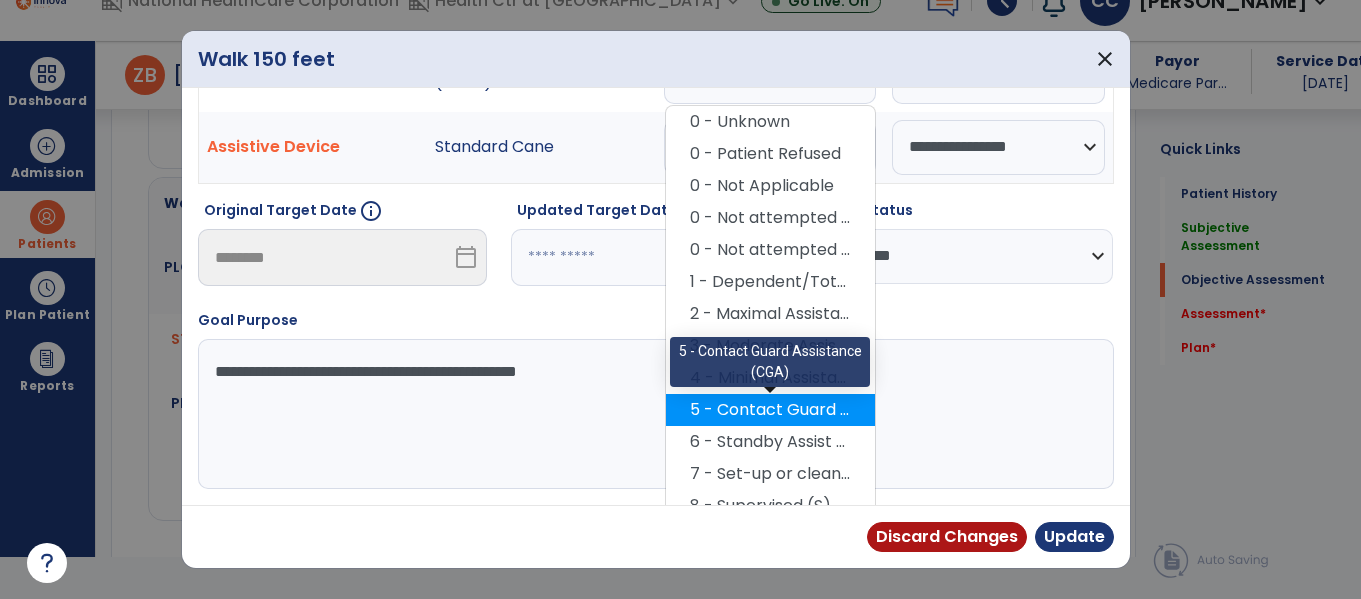 click on "5 - Contact Guard Assistance (CGA)" at bounding box center (770, 410) 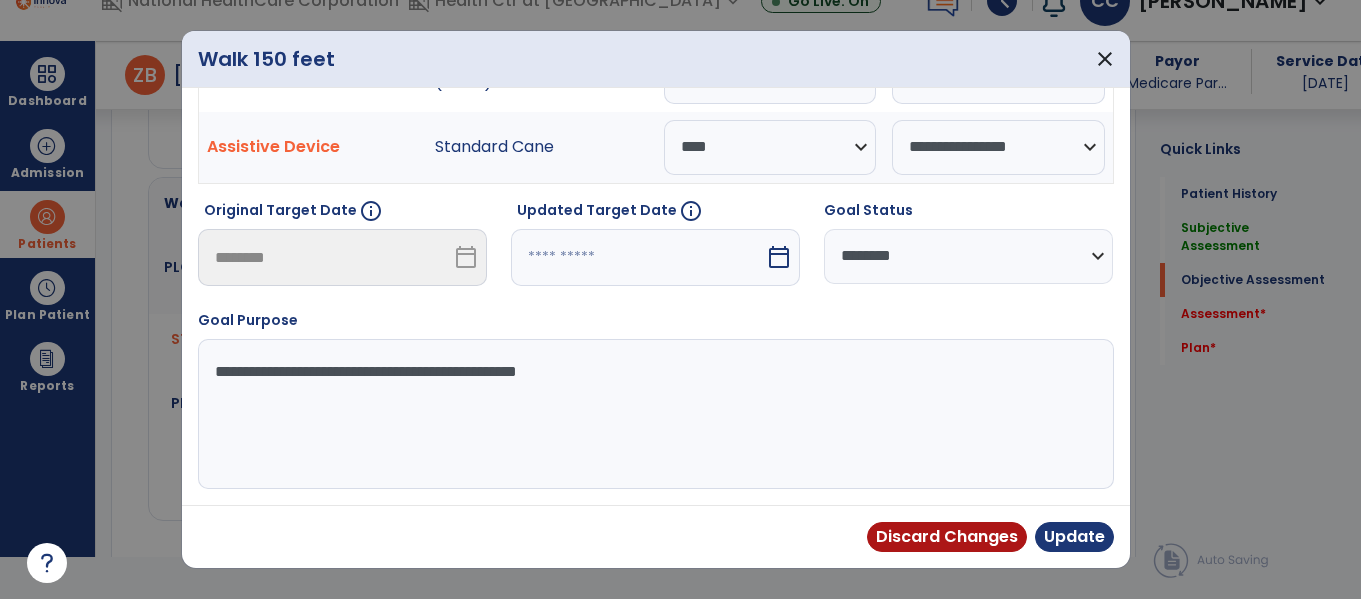 click on "calendar_today" at bounding box center [779, 257] 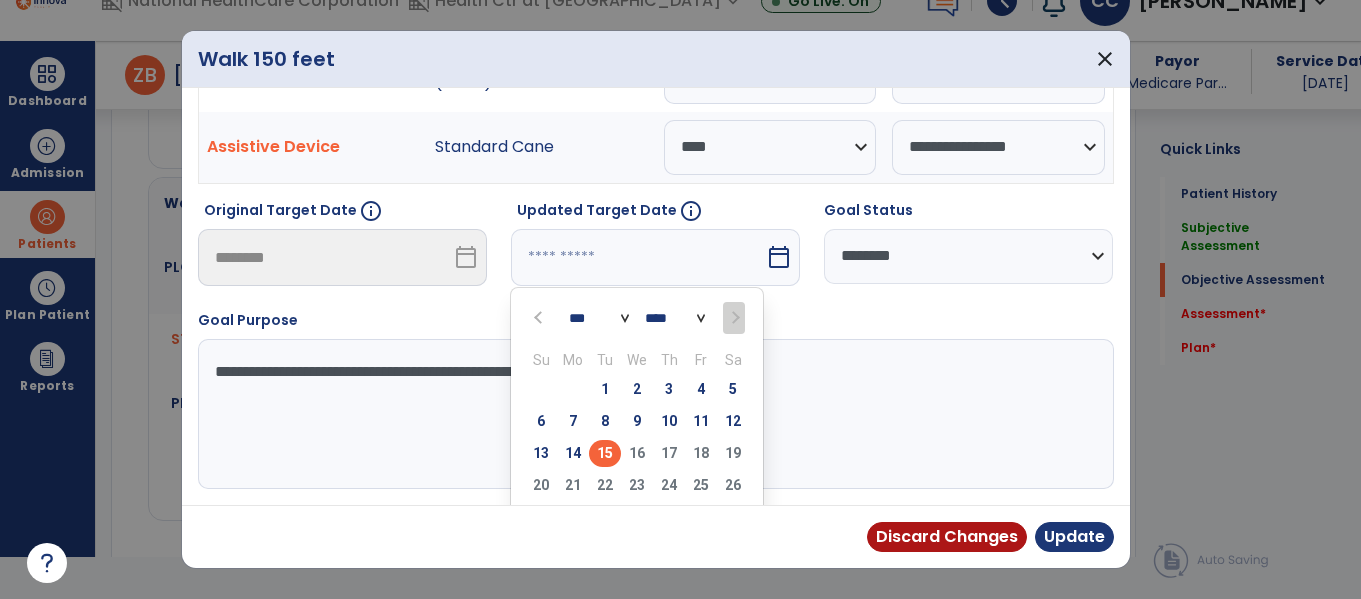 click on "15" at bounding box center [605, 453] 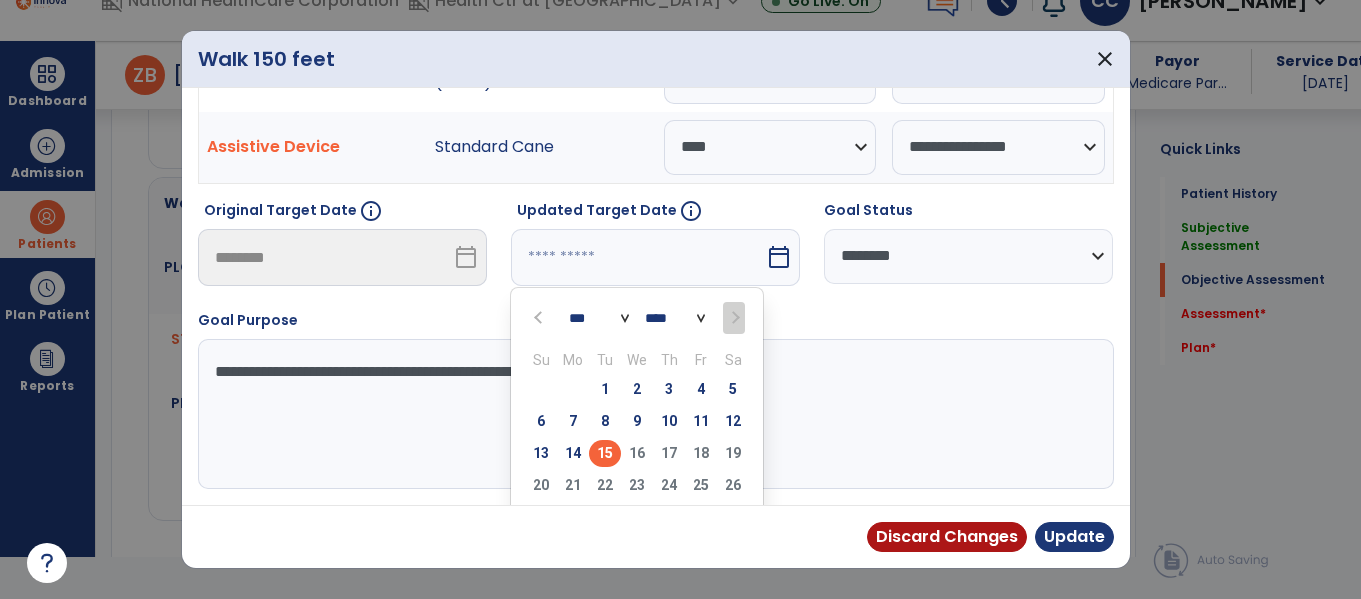 type on "*********" 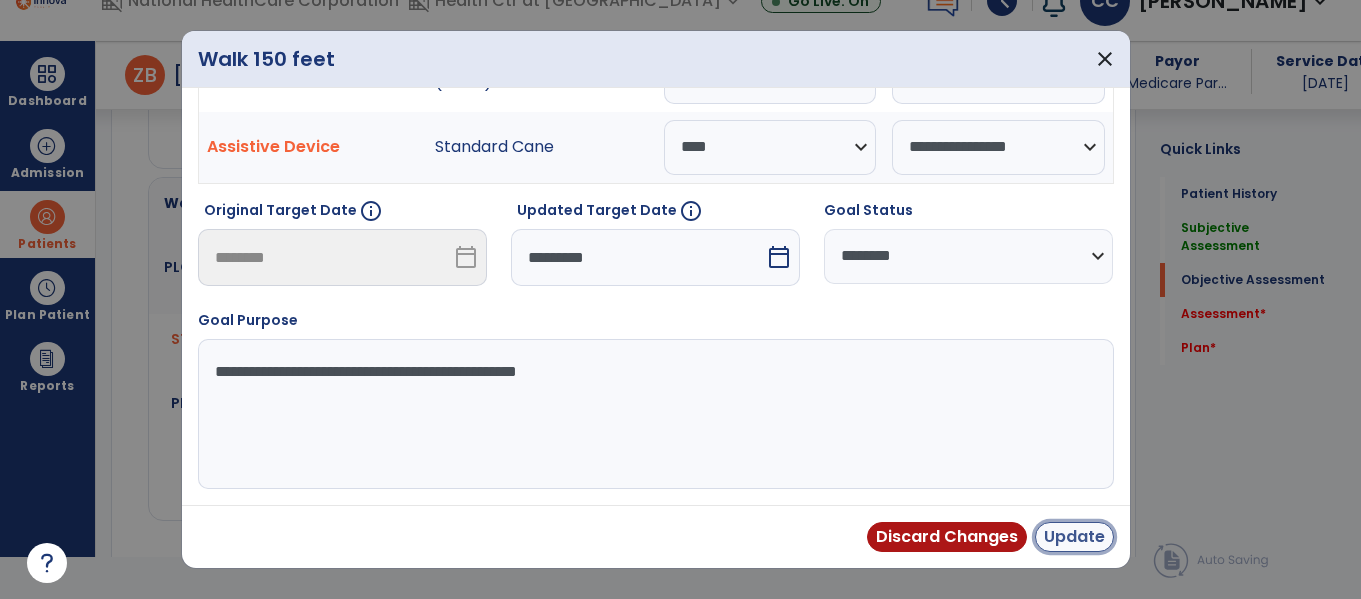 click on "Update" at bounding box center (1074, 537) 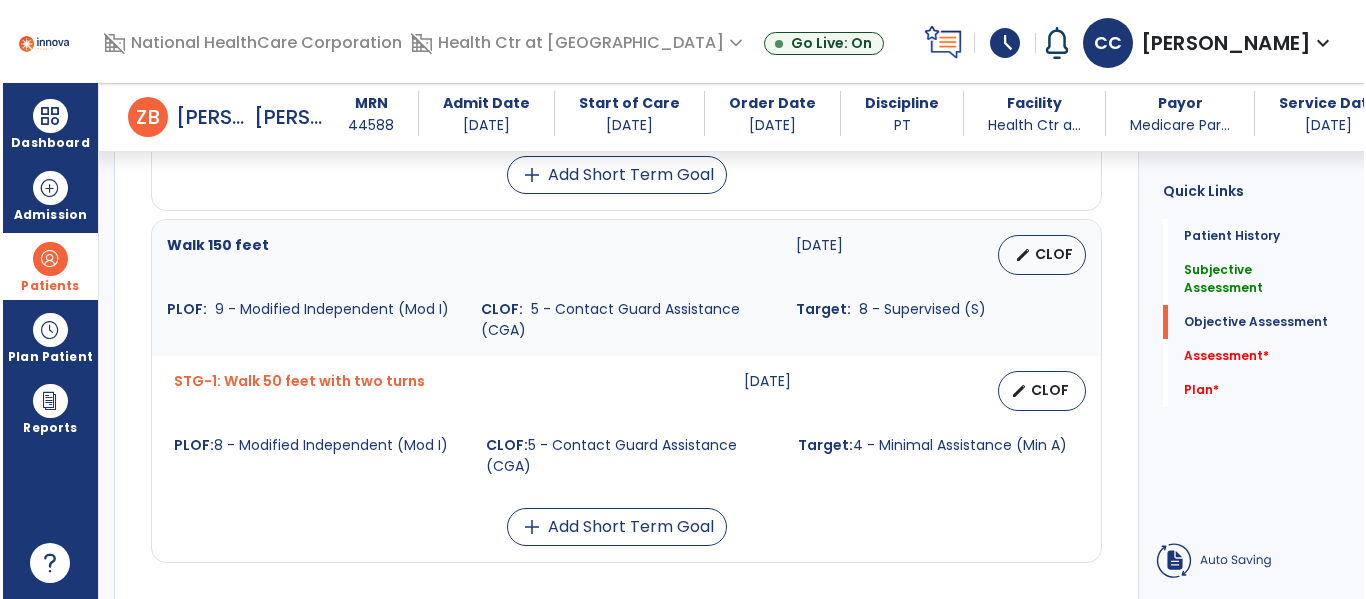 scroll, scrollTop: 42, scrollLeft: 0, axis: vertical 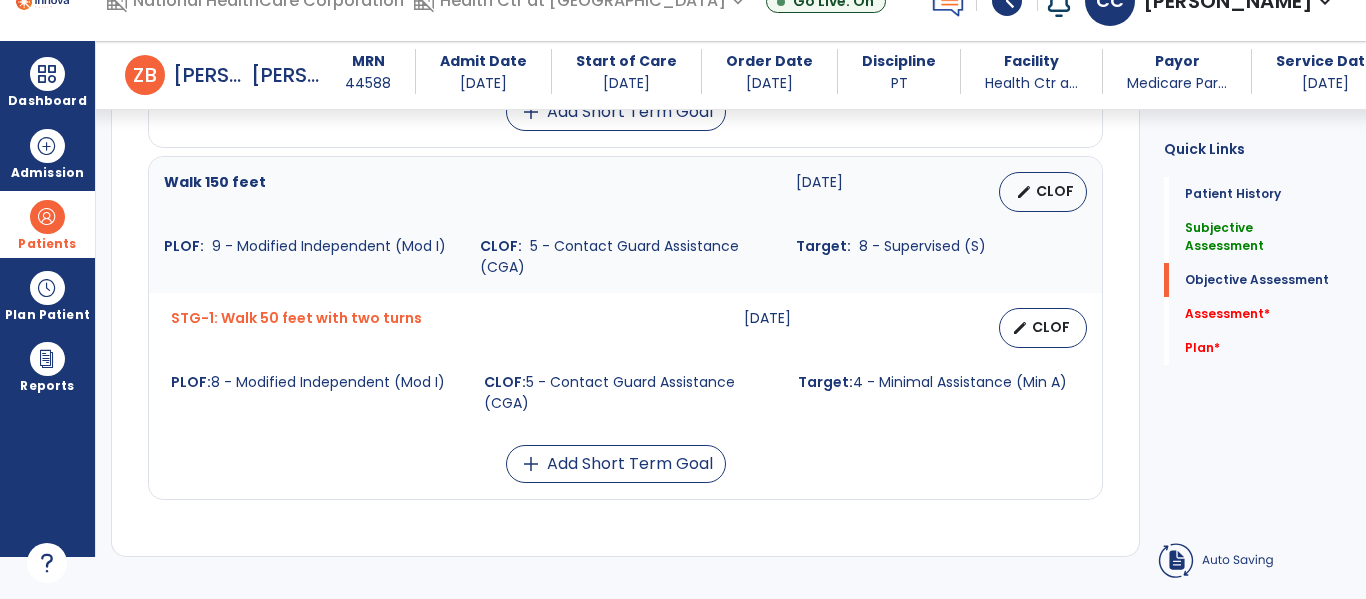 click on "Chair/bed to chair transfer  [DATE]   edit   CLOF PLOF:    9 - Modified Independent (Mod I) CLOF:    5 - Contact Guard Assistance (CGA) Target:    8 - Supervised (S) STG-1: Lying to sitting on side of bed  [DATE]   edit   CLOF PLOF:  9 - Independent (I)  CLOF:  7 - Supervised (S)  Target:  8 - Modified Independent (Mod I)  STG-2: 30-second sit to stand  [DATE]  Achieved  edit   CLOF PLOF:  N/A  CLOF:  6  Target:  6  add  Add Short Term Goal  Walk 150 feet  [DATE]   edit   CLOF PLOF:    9 - Modified Independent (Mod I) CLOF:    5 - Contact Guard Assistance (CGA) Target:    8 - Supervised (S) STG-1: Walk 50 feet with two turns  [DATE]   edit   CLOF PLOF:  8 - Modified Independent (Mod I)  CLOF:  5 - Contact Guard Assistance (CGA)  Target:  4 - Minimal Assistance (Min A)  add  Add Short Term Goal" 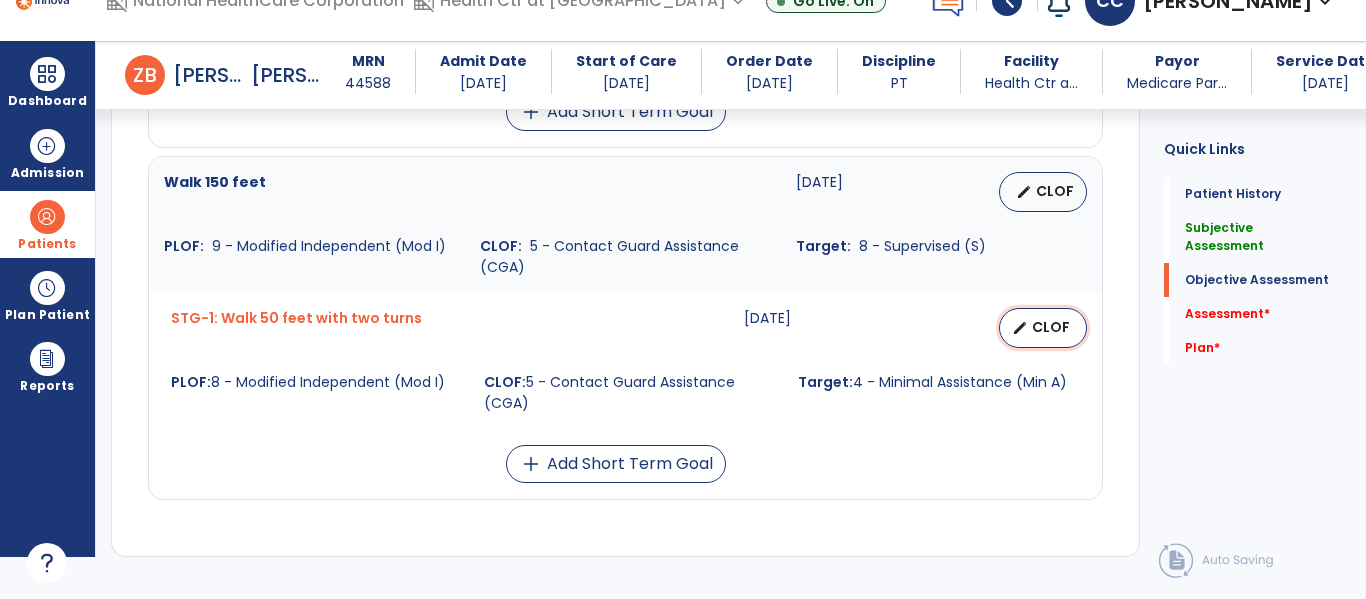 click on "edit   CLOF" at bounding box center (1043, 328) 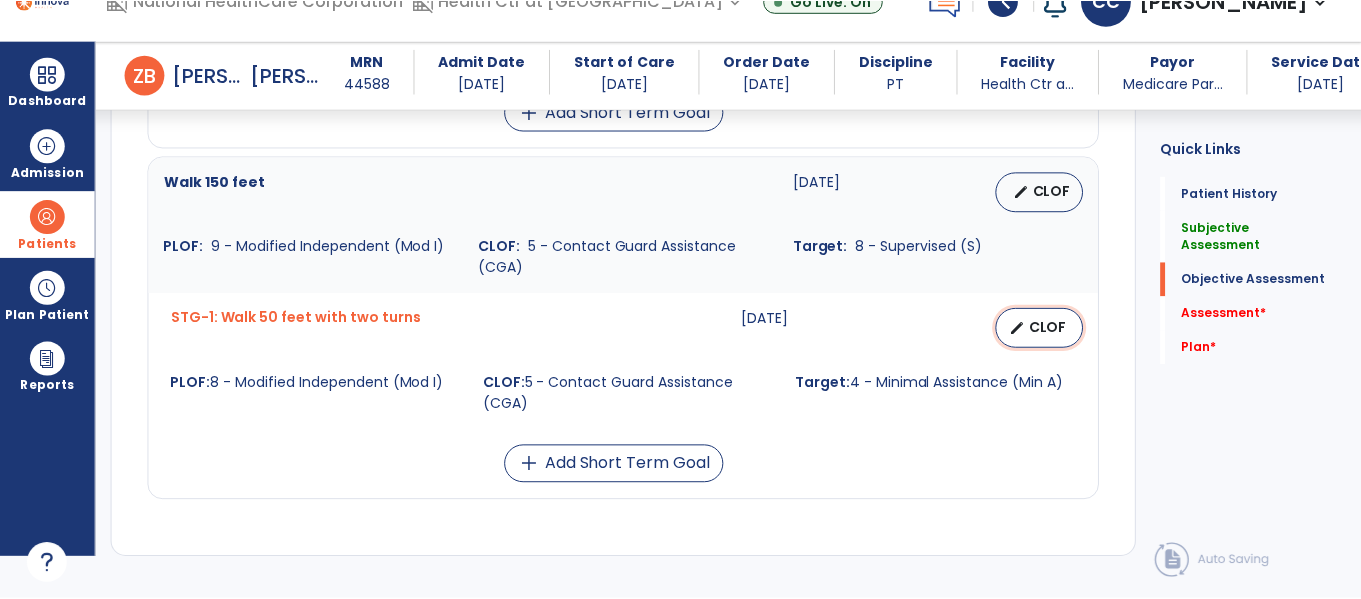scroll, scrollTop: 0, scrollLeft: 0, axis: both 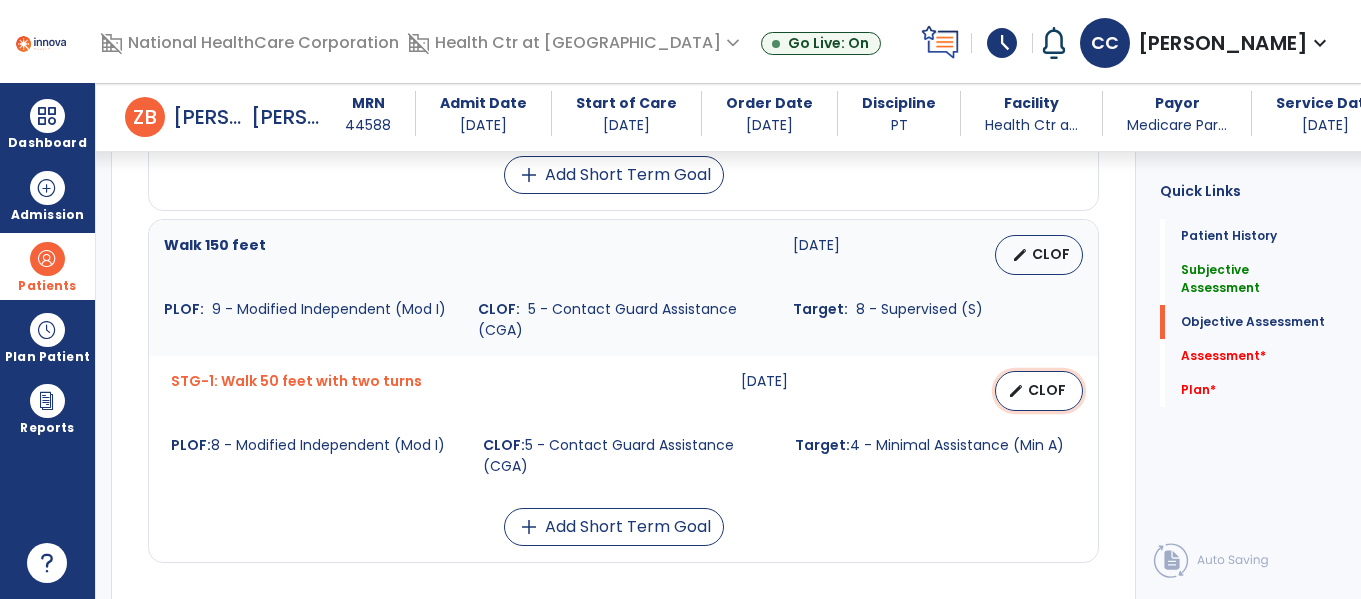 select on "****" 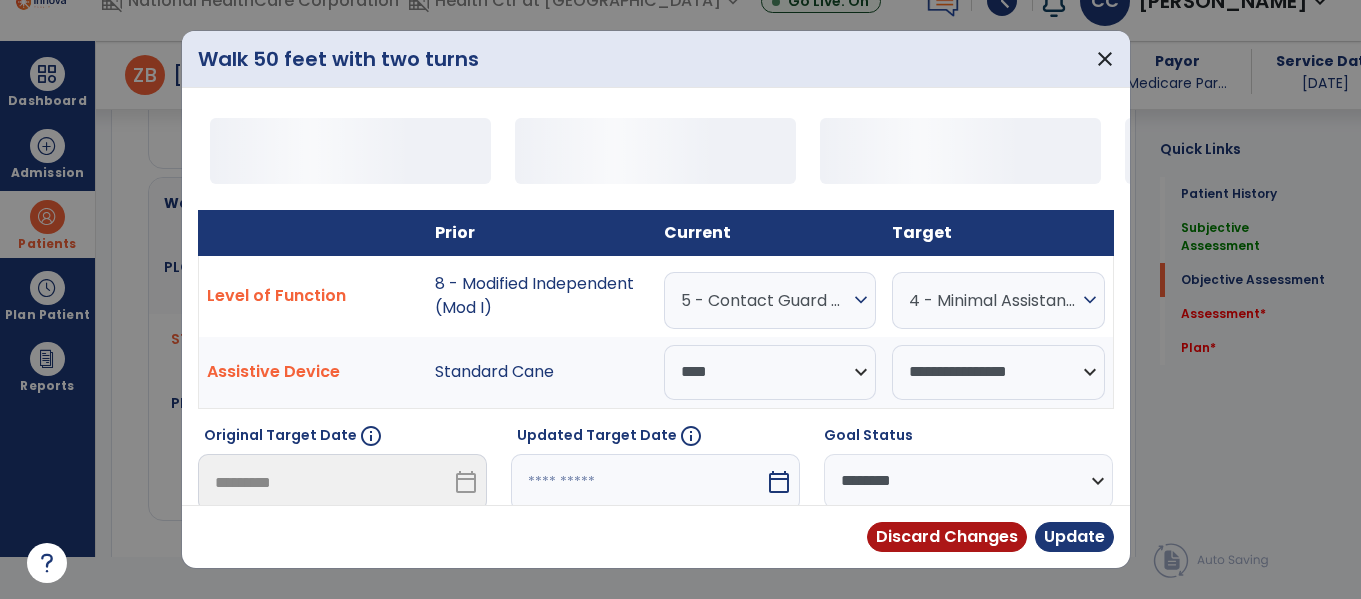 scroll, scrollTop: 1297, scrollLeft: 0, axis: vertical 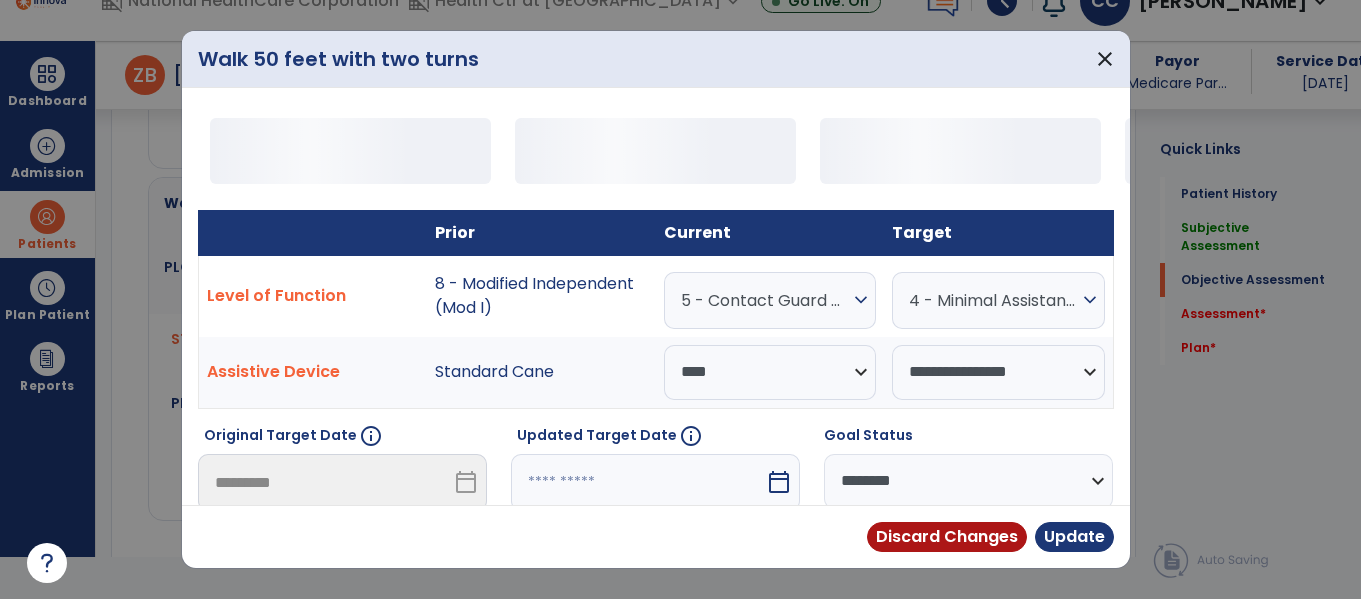 click on "**********" at bounding box center [968, 481] 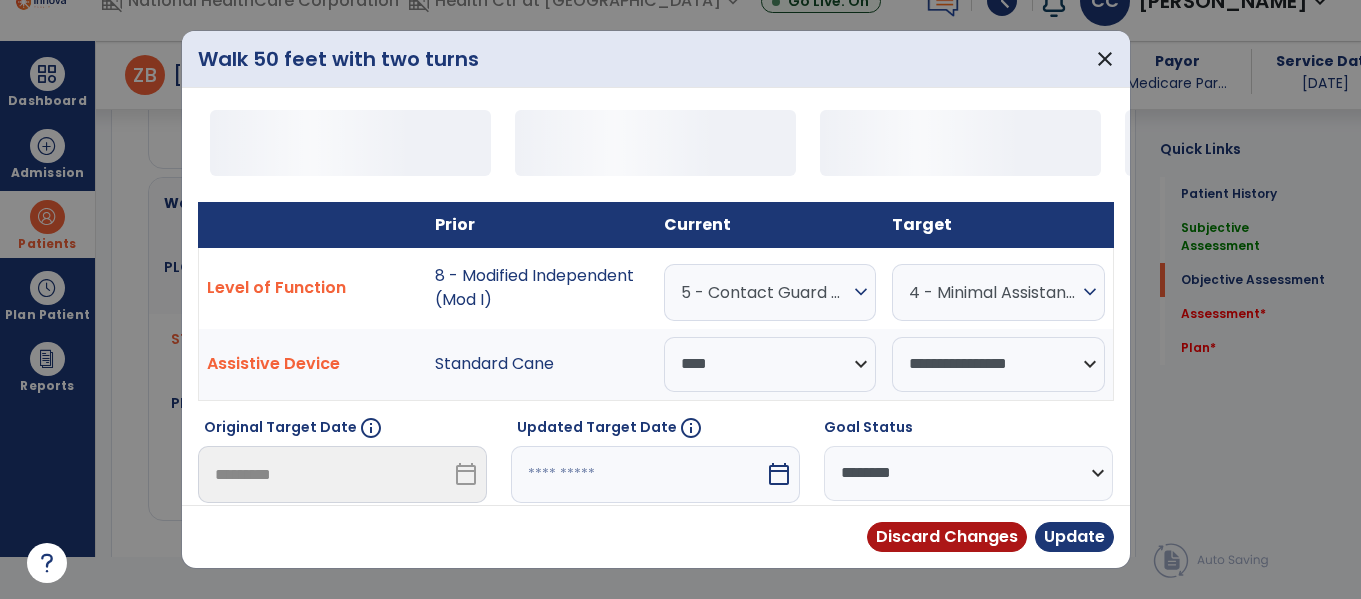 scroll, scrollTop: 24, scrollLeft: 0, axis: vertical 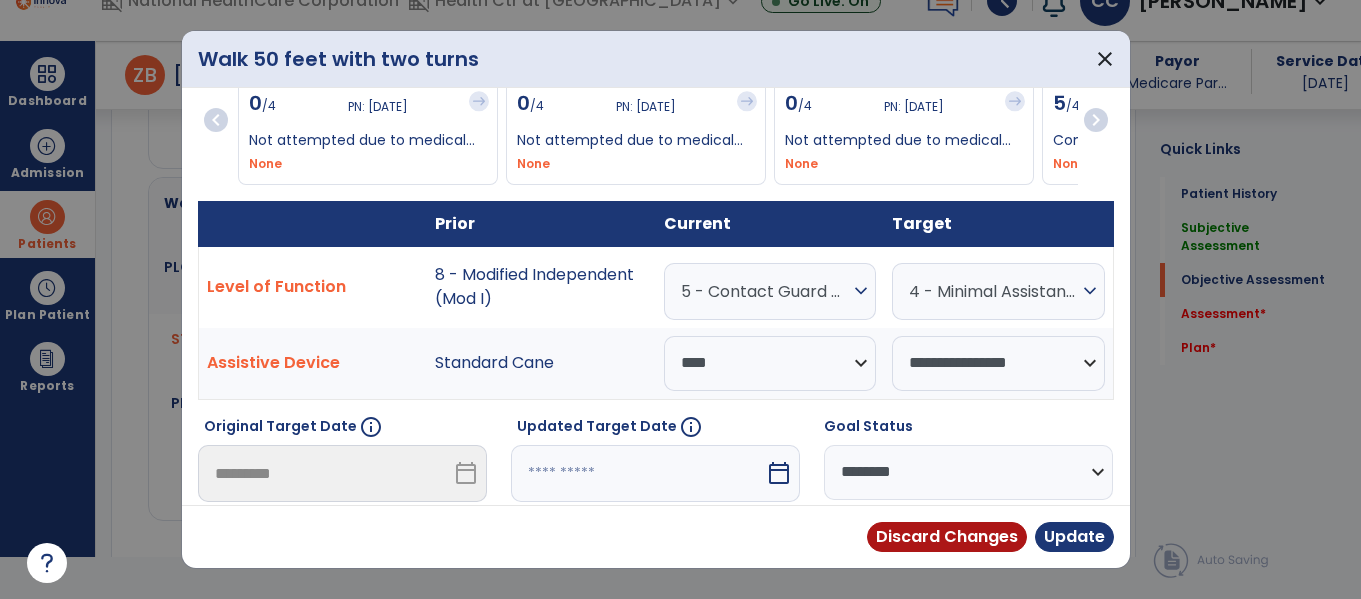 select on "********" 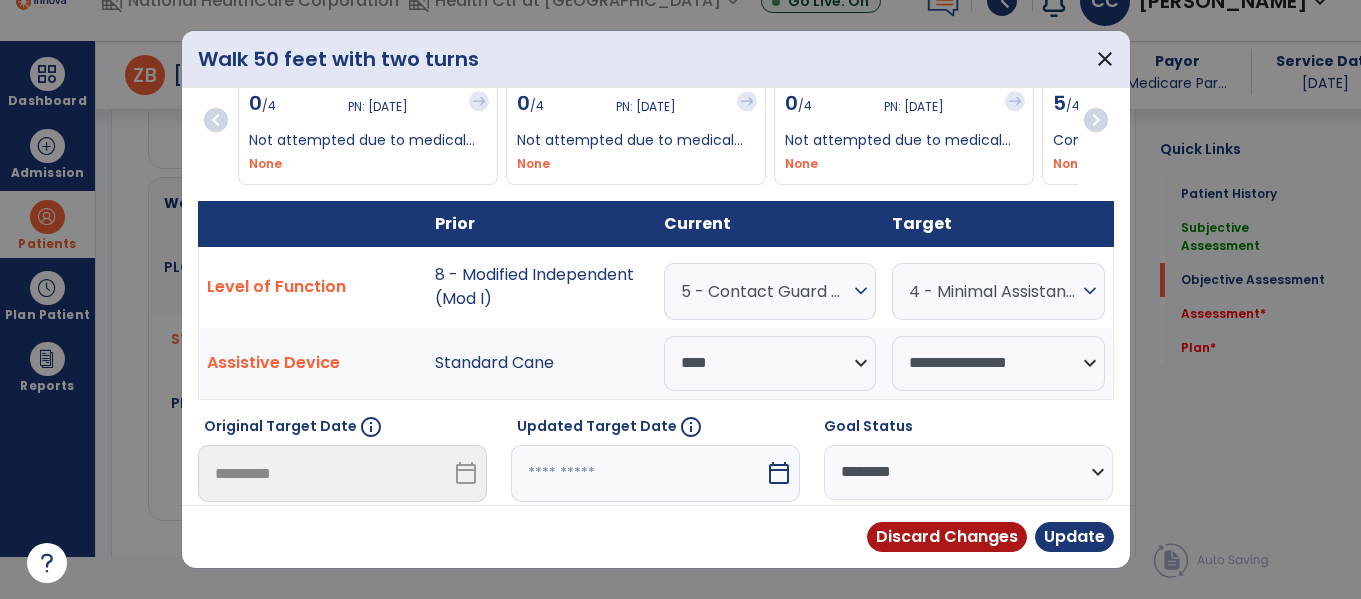 click on "**********" at bounding box center [968, 472] 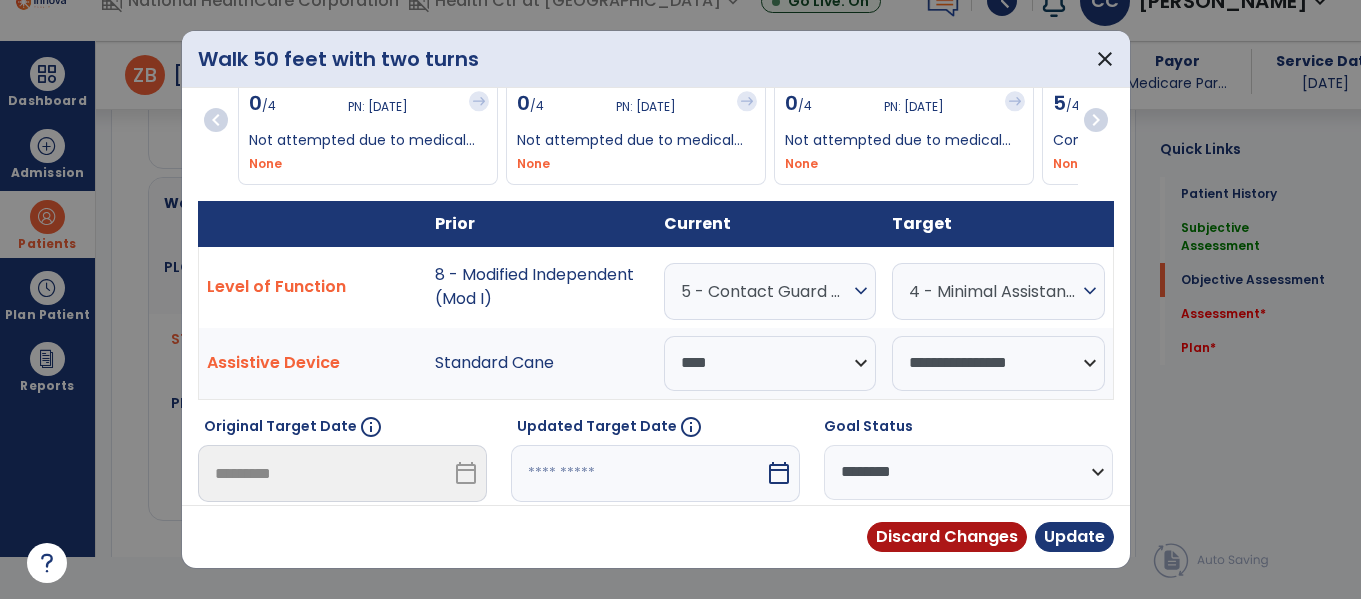 click on "calendar_today" at bounding box center [779, 473] 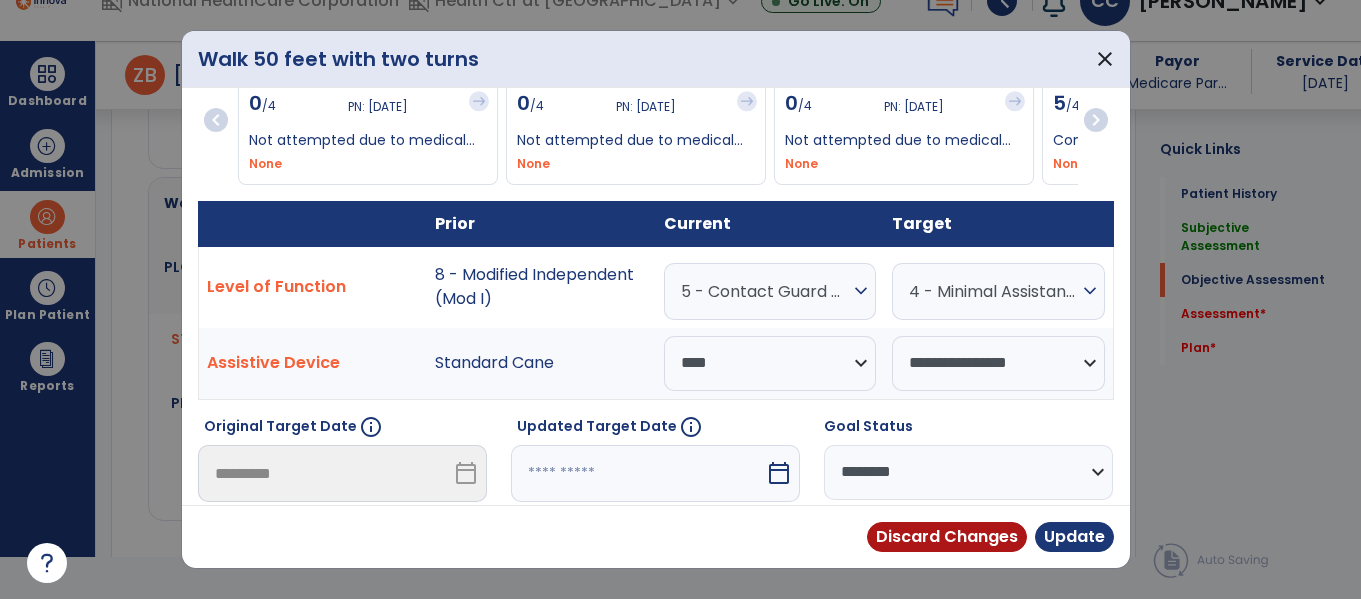 select on "*" 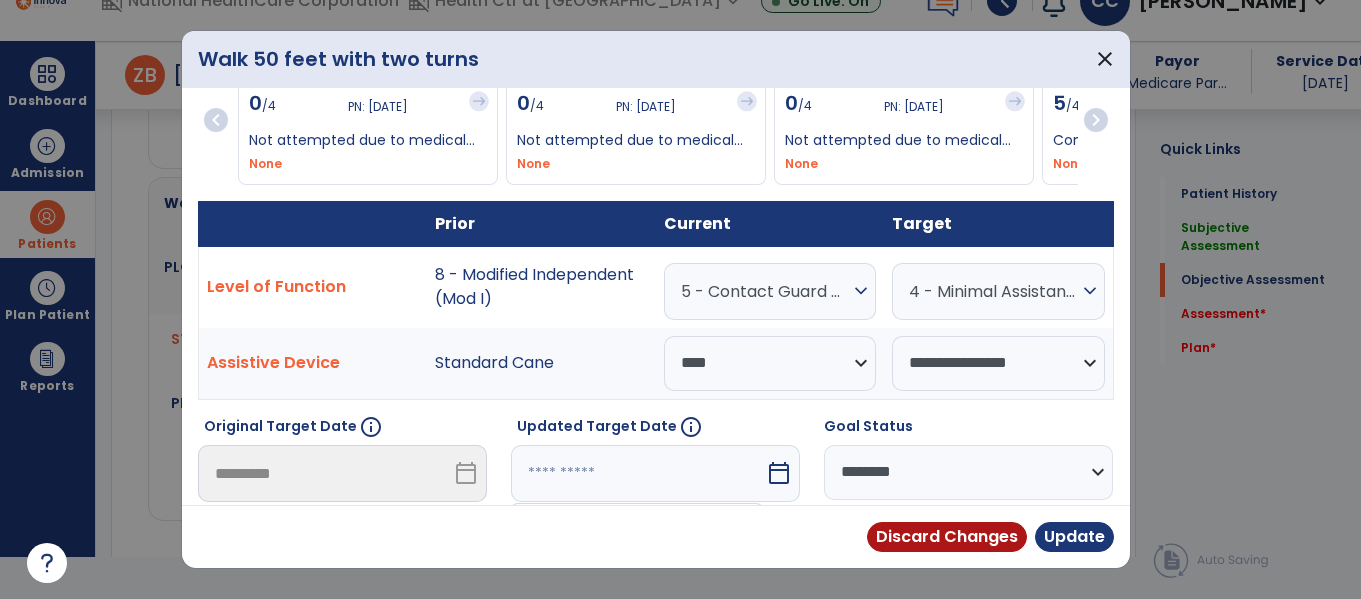 scroll, scrollTop: 318, scrollLeft: 0, axis: vertical 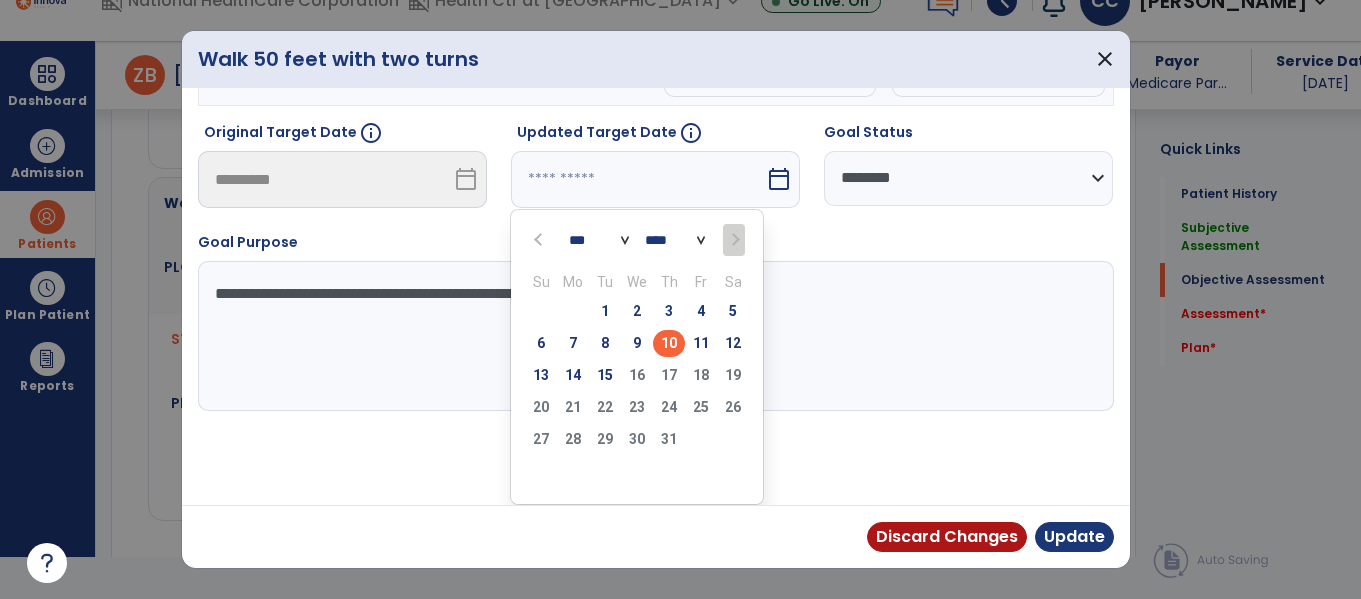 click on "10" at bounding box center (669, 343) 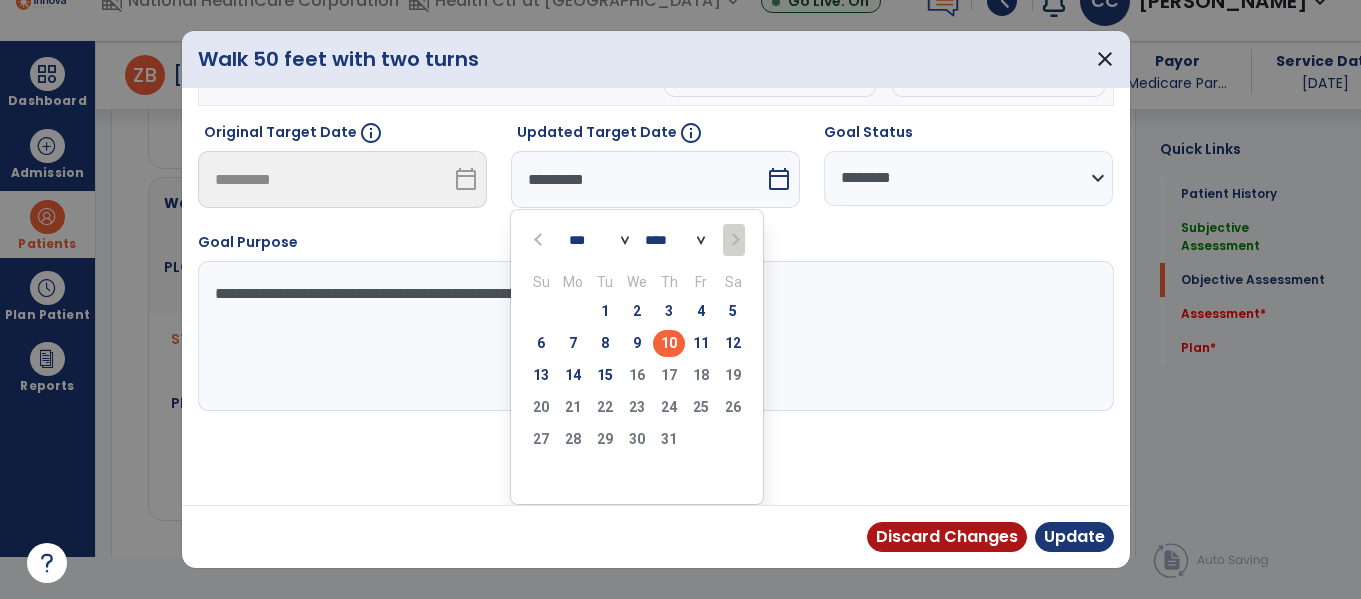 scroll, scrollTop: 240, scrollLeft: 0, axis: vertical 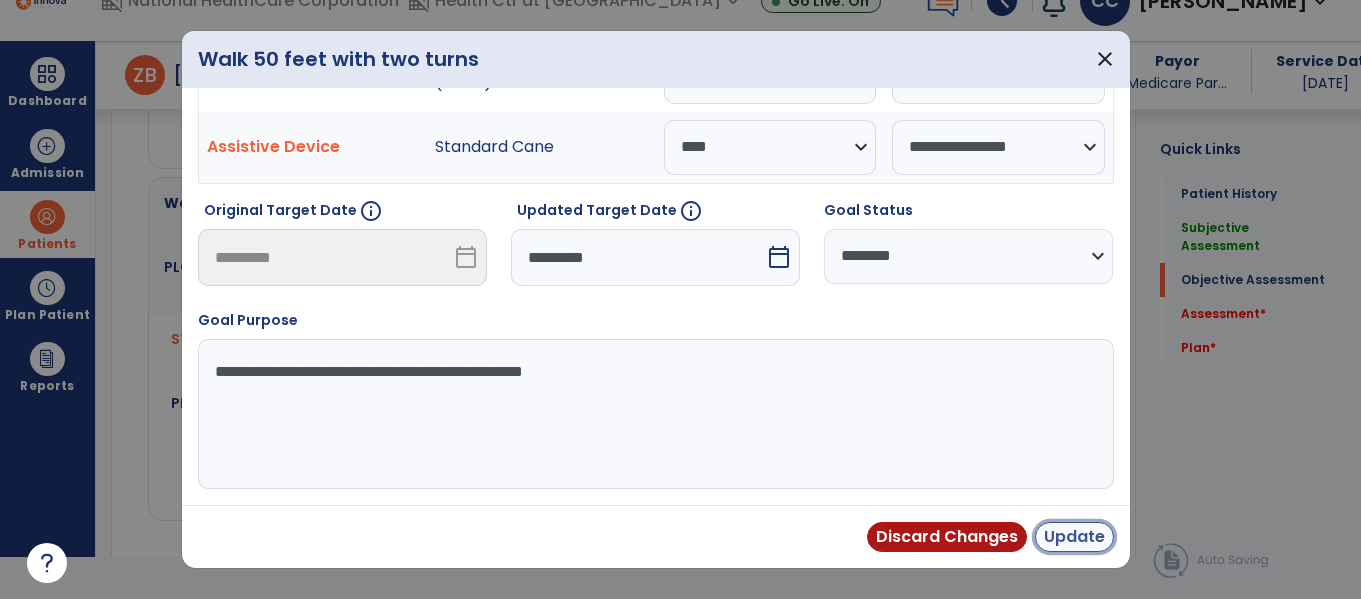 click on "Update" at bounding box center [1074, 537] 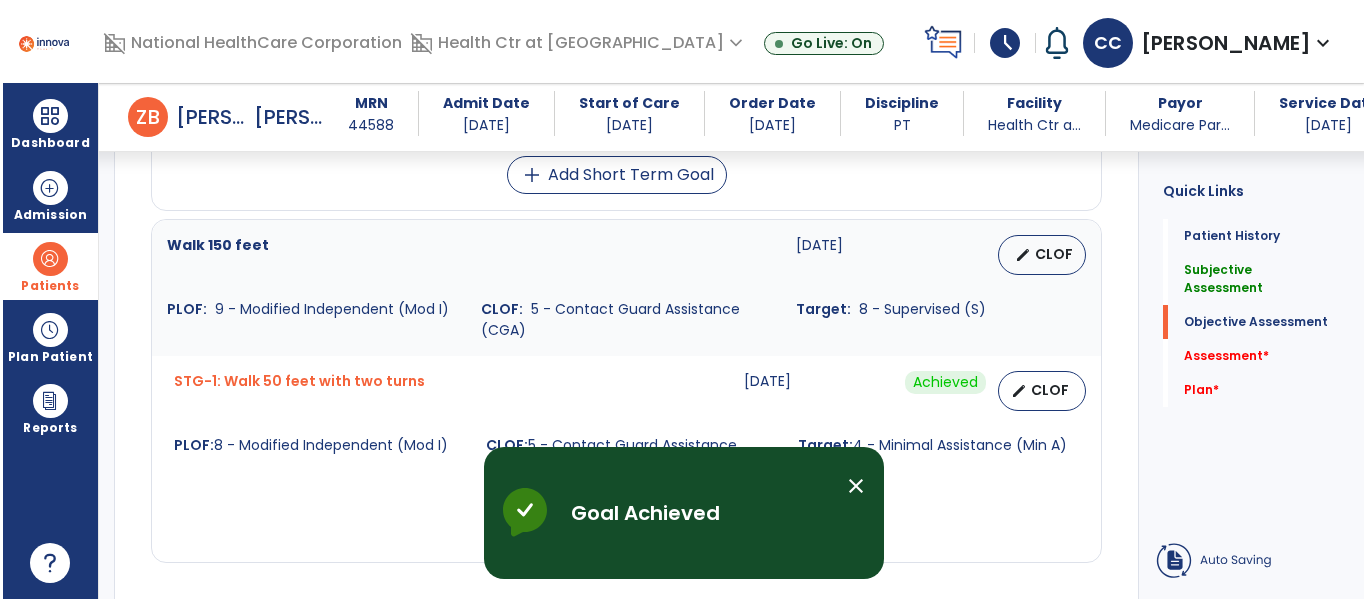 scroll, scrollTop: 42, scrollLeft: 0, axis: vertical 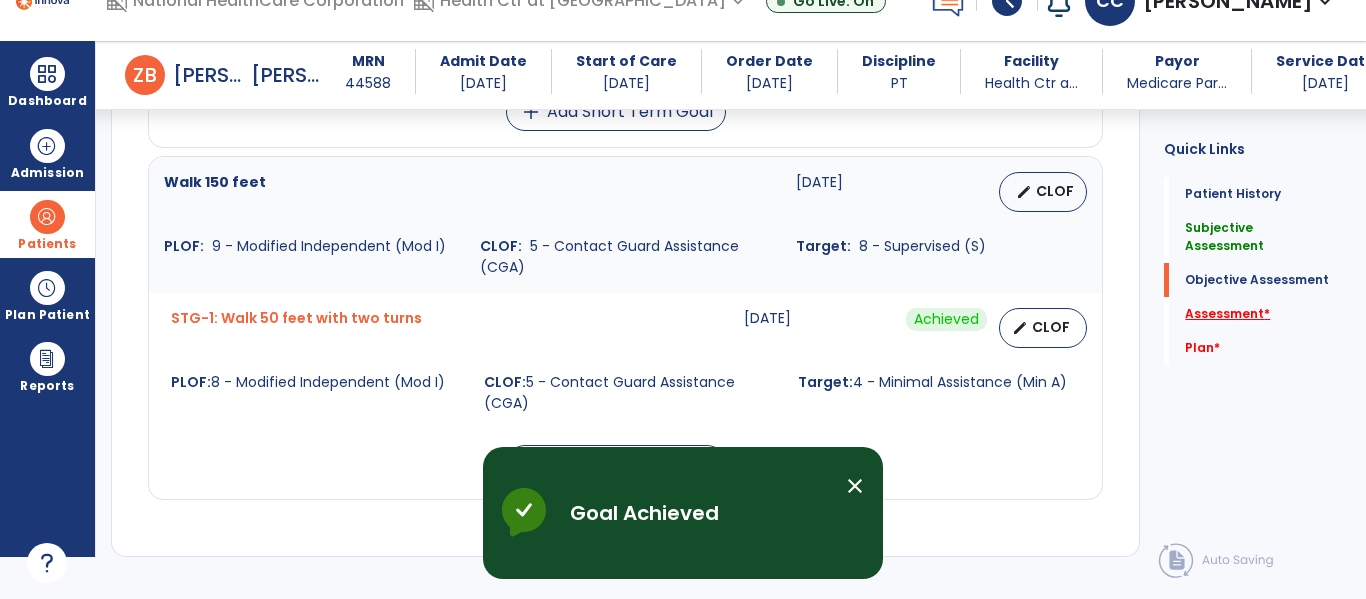 click on "Assessment   *" 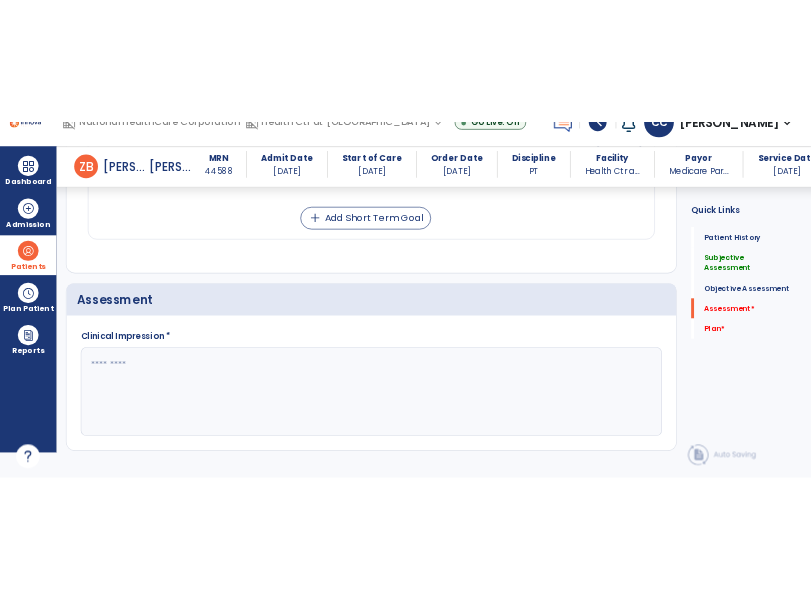 scroll, scrollTop: 1712, scrollLeft: 0, axis: vertical 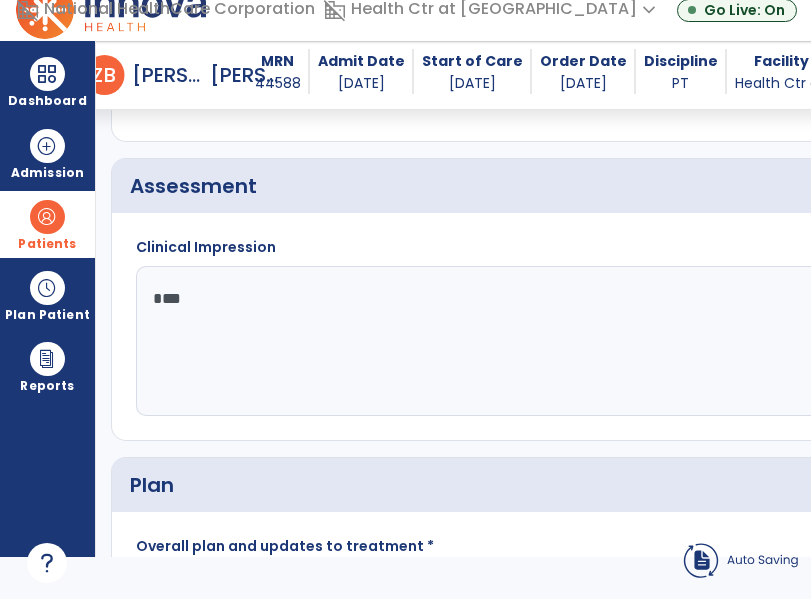click on "***" 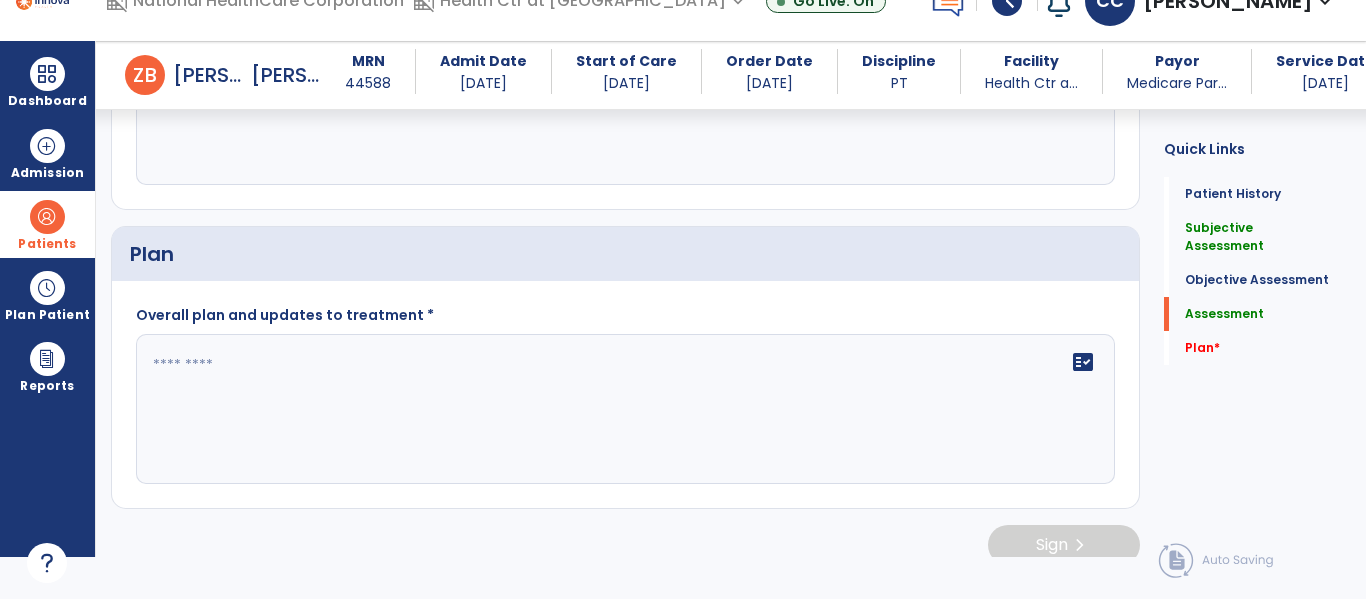 scroll, scrollTop: 1712, scrollLeft: 0, axis: vertical 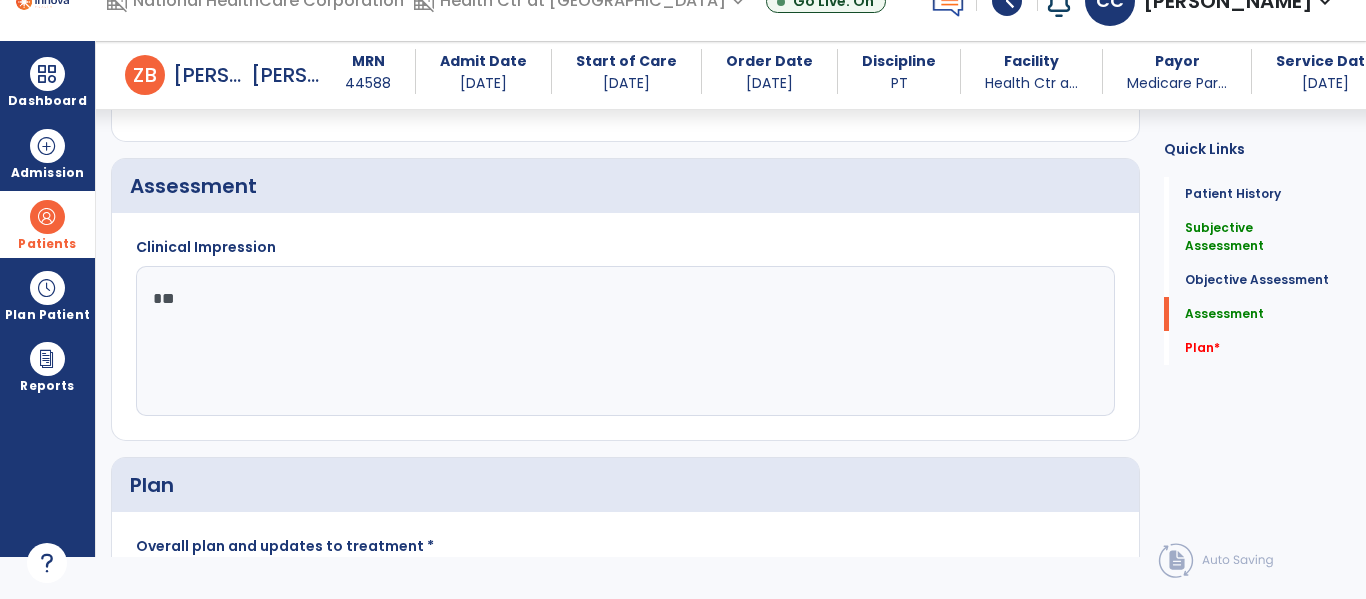 type on "*" 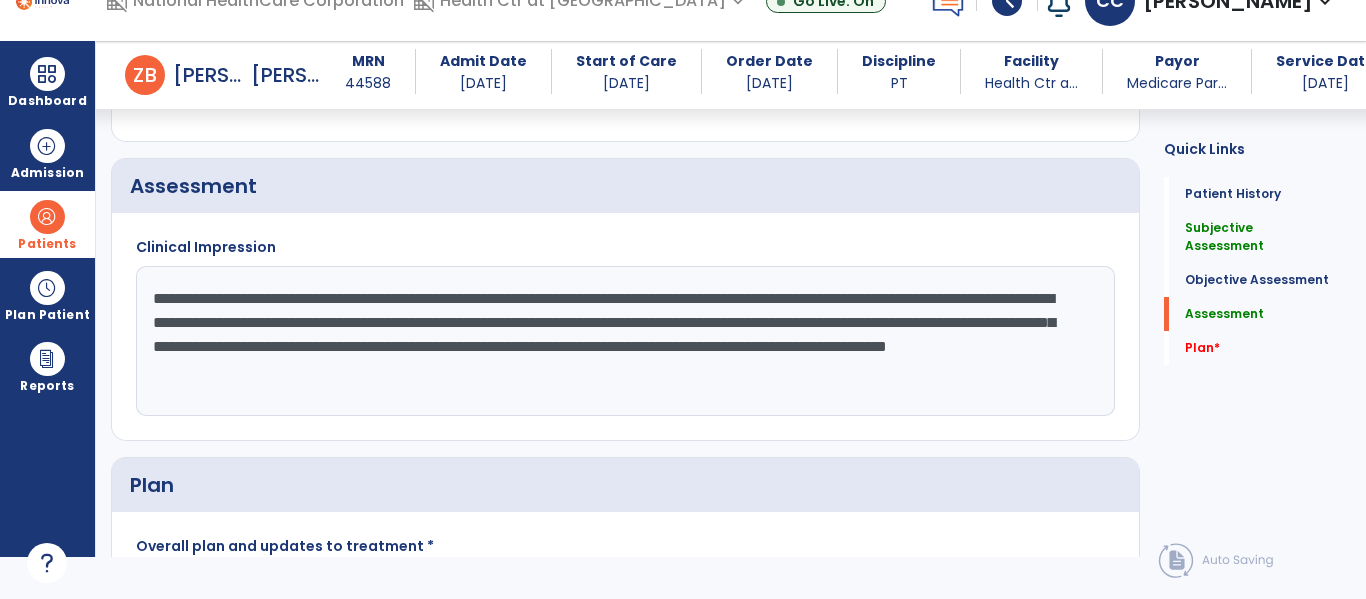 type on "**********" 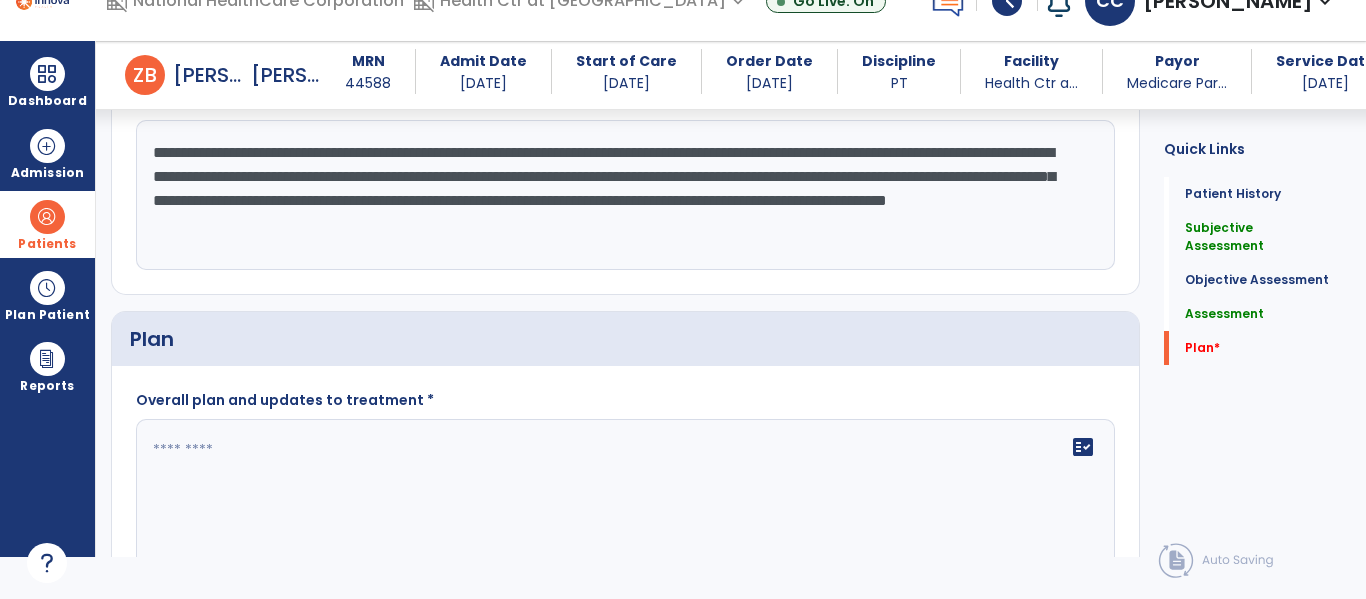 scroll, scrollTop: 1872, scrollLeft: 0, axis: vertical 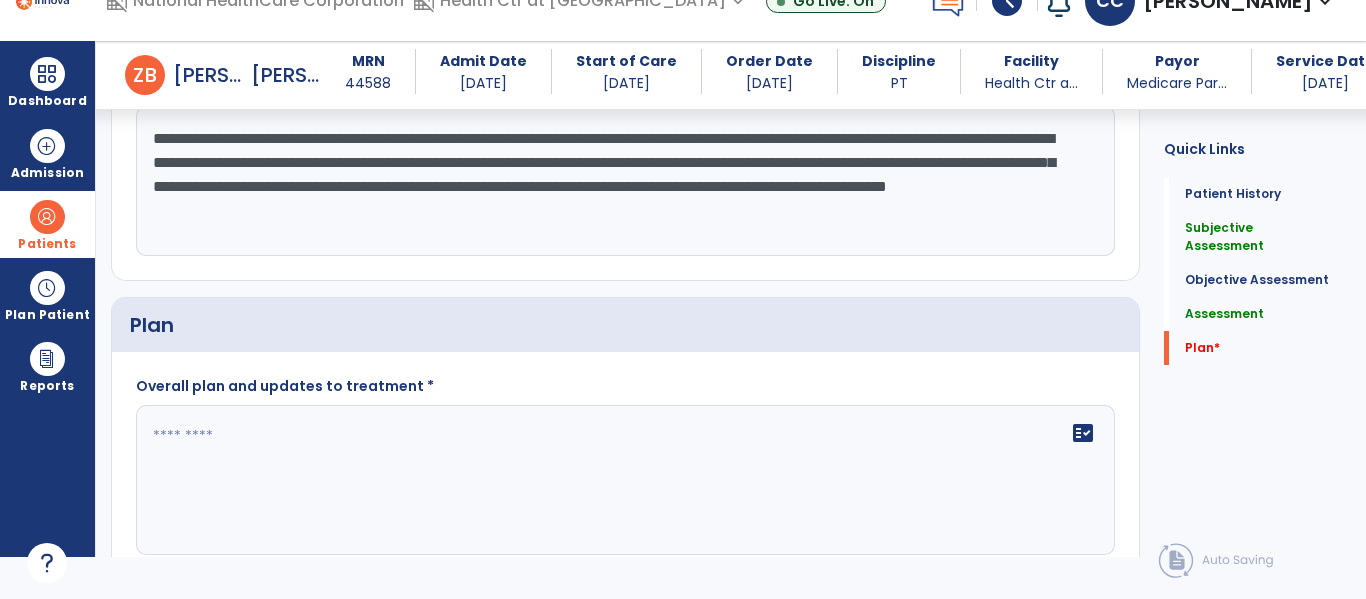 click 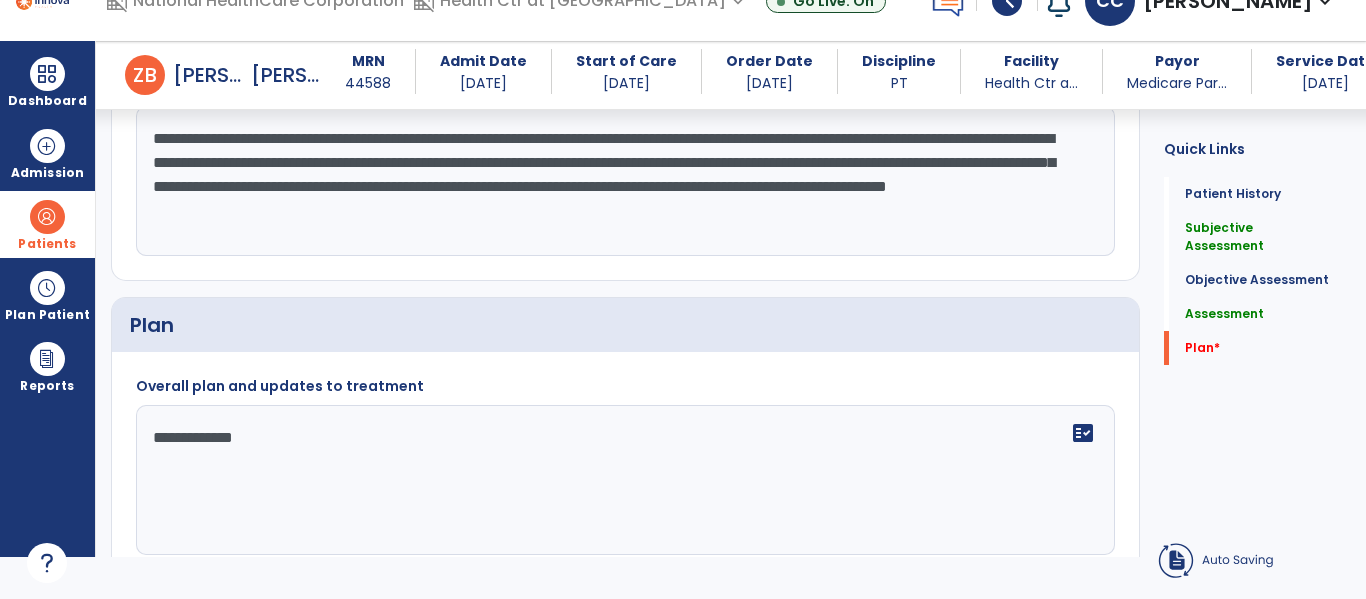 type on "**********" 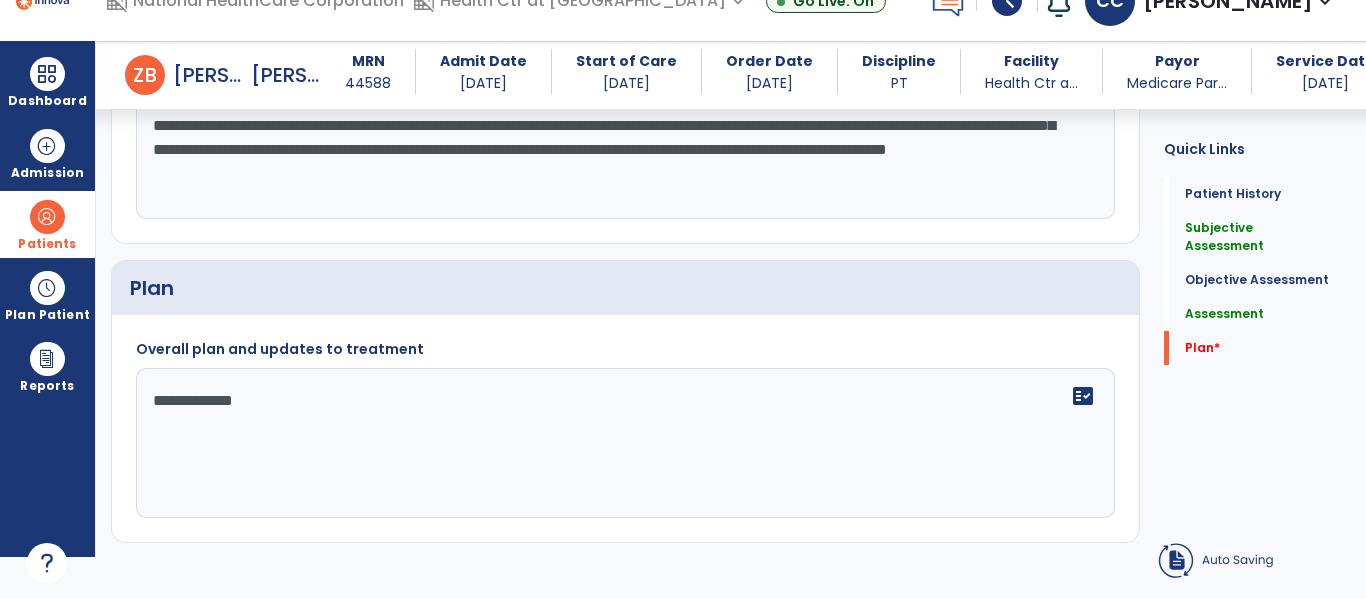 scroll, scrollTop: 30, scrollLeft: 0, axis: vertical 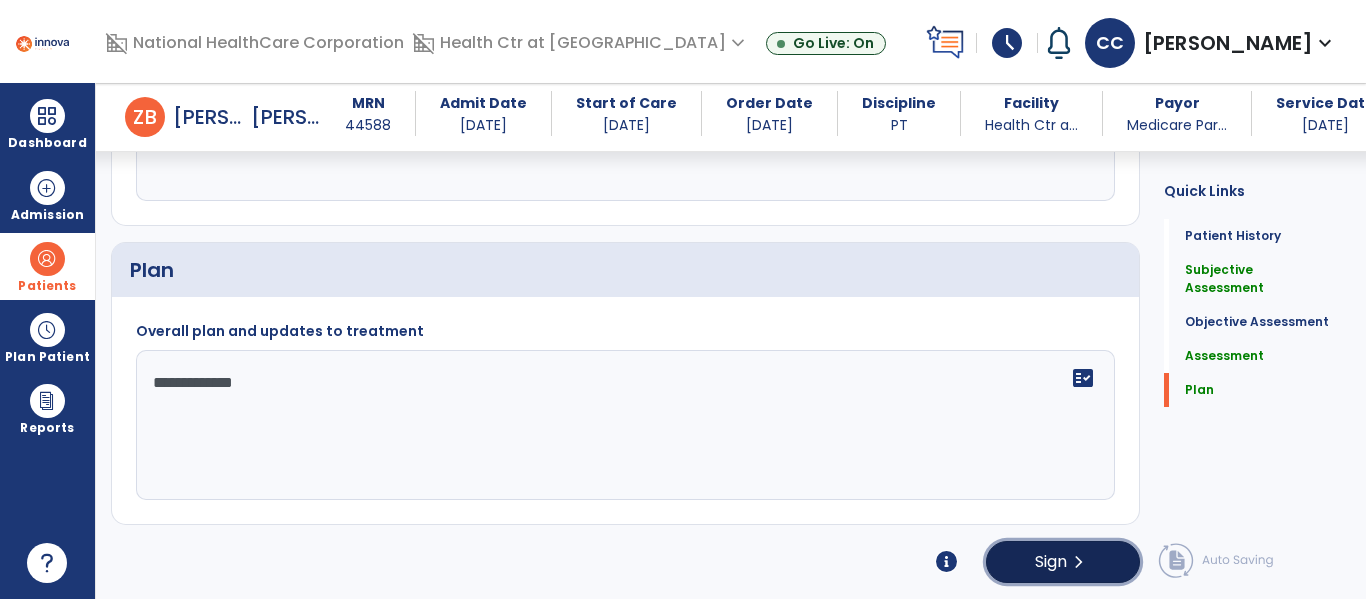 click on "Sign  chevron_right" 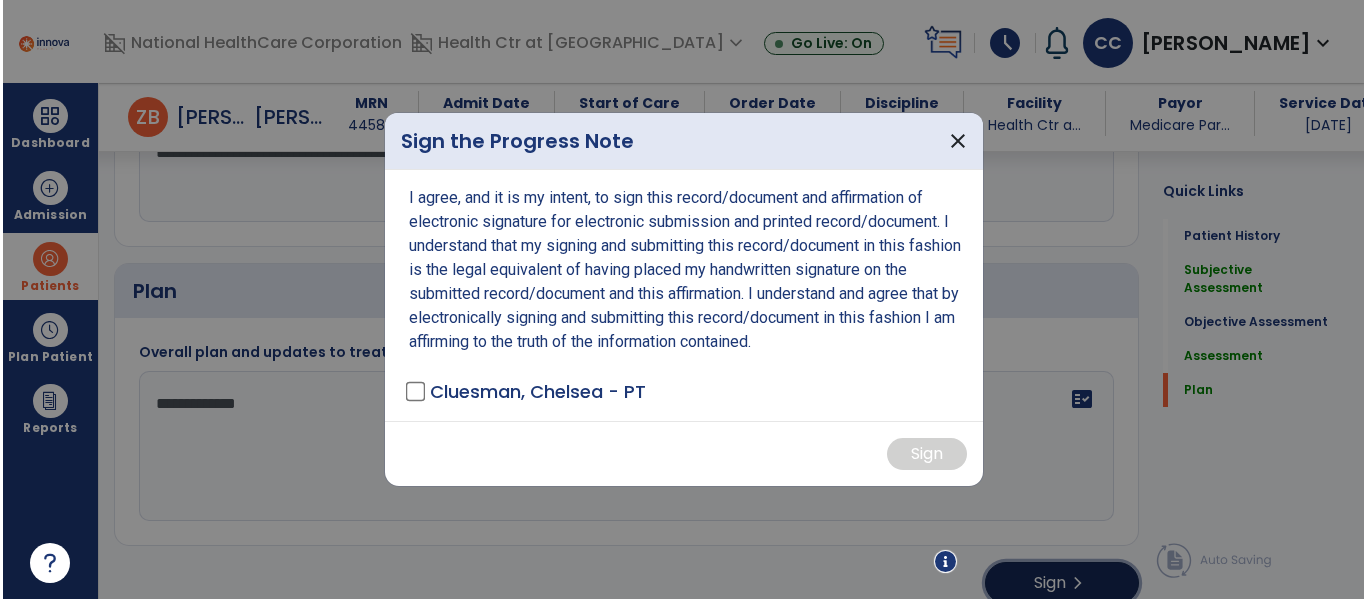 scroll, scrollTop: 1969, scrollLeft: 0, axis: vertical 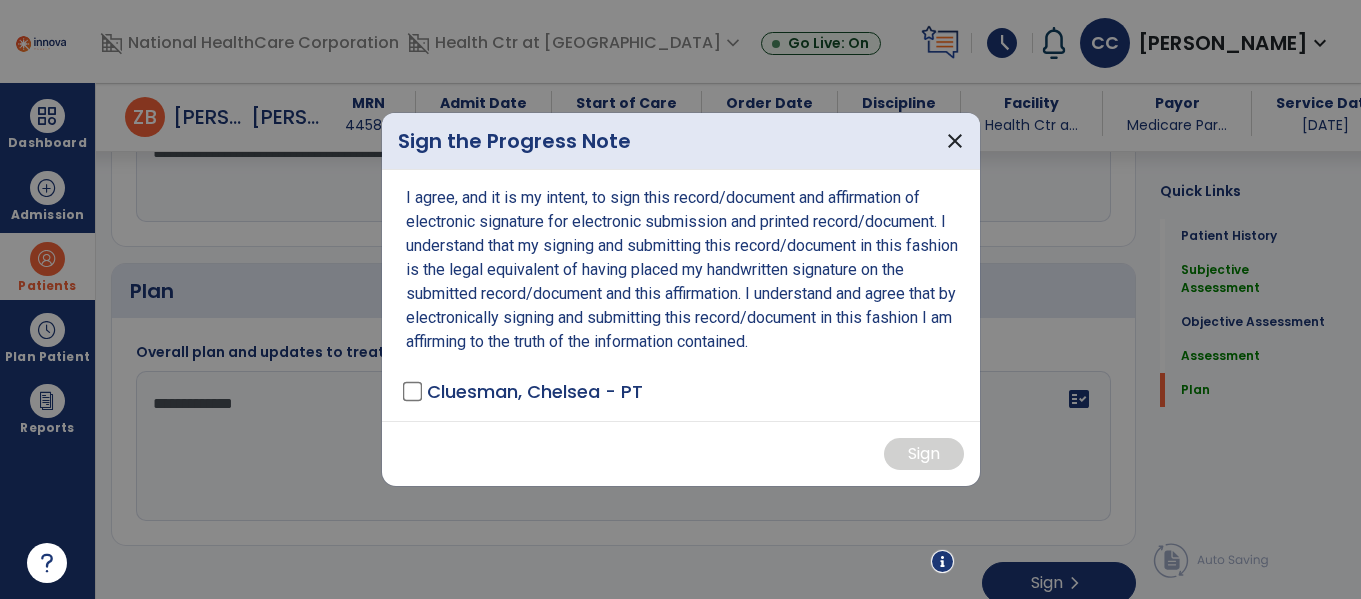 click on "Cluesman, Chelsea  - PT" at bounding box center [524, 391] 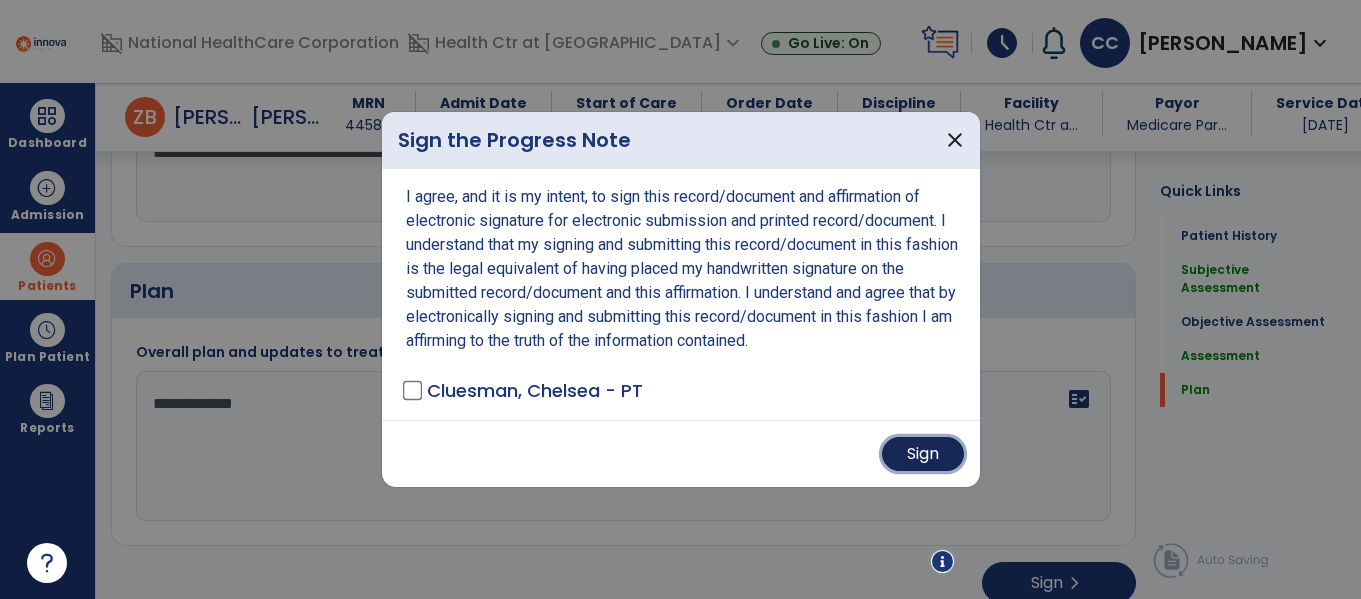 click on "Sign" at bounding box center [923, 454] 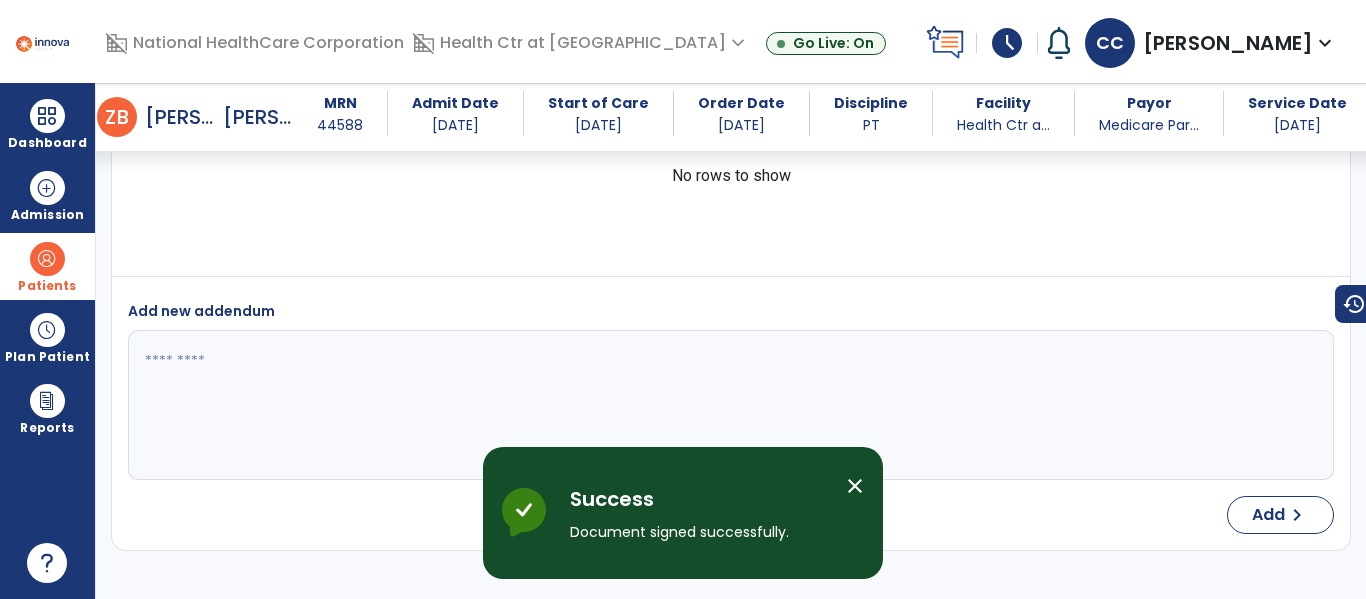 scroll, scrollTop: 2632, scrollLeft: 0, axis: vertical 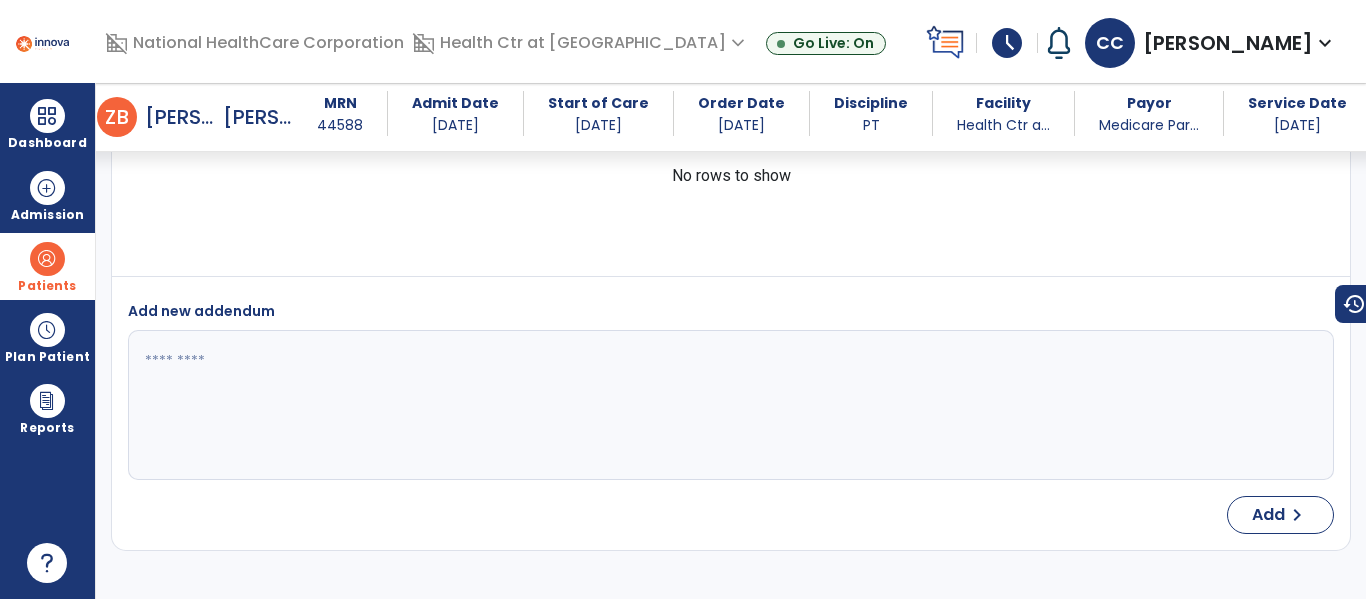 click on "arrow_back   Progress Note   arrow_back      Z  B  [PERSON_NAME]  MRN [MEDICAL_RECORD_NUMBER] Admit Date [DATE] Start of Care [DATE] Order Date [DATE] Discipline PT Facility Health Ctr a... Payor Medicare Par... Service Date [DATE]  add  Add Addendum Edit  edit  Medical Diagnosis
No.
Code" at bounding box center [731, 341] 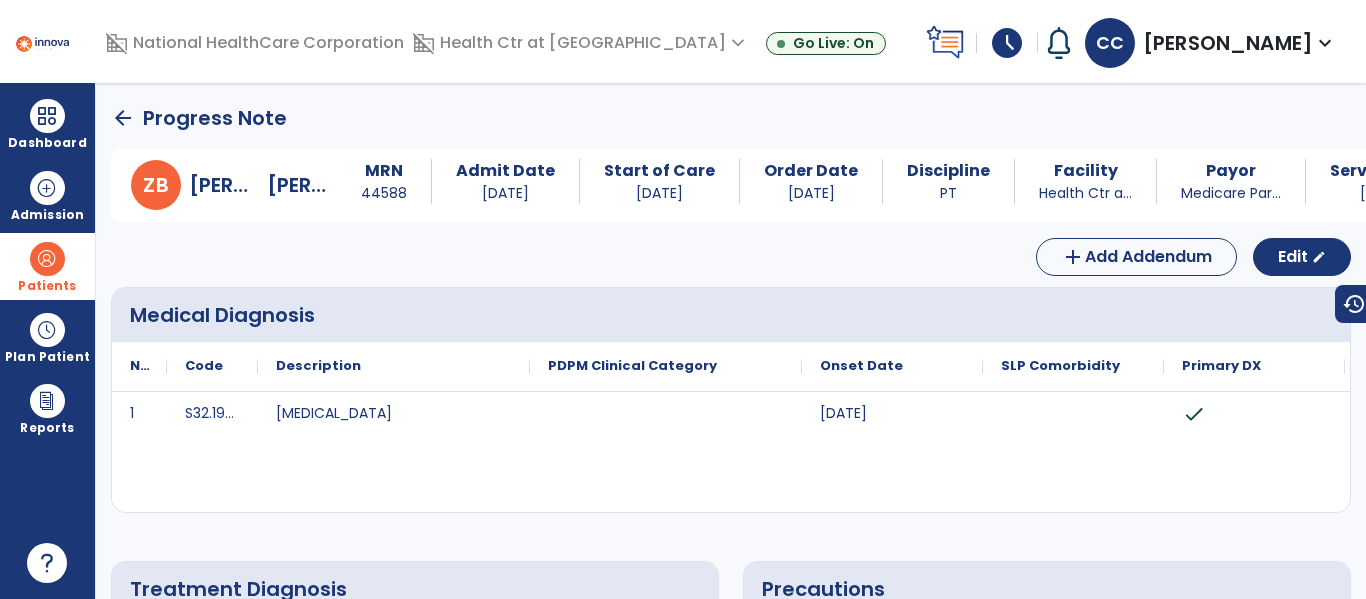 click on "arrow_back" 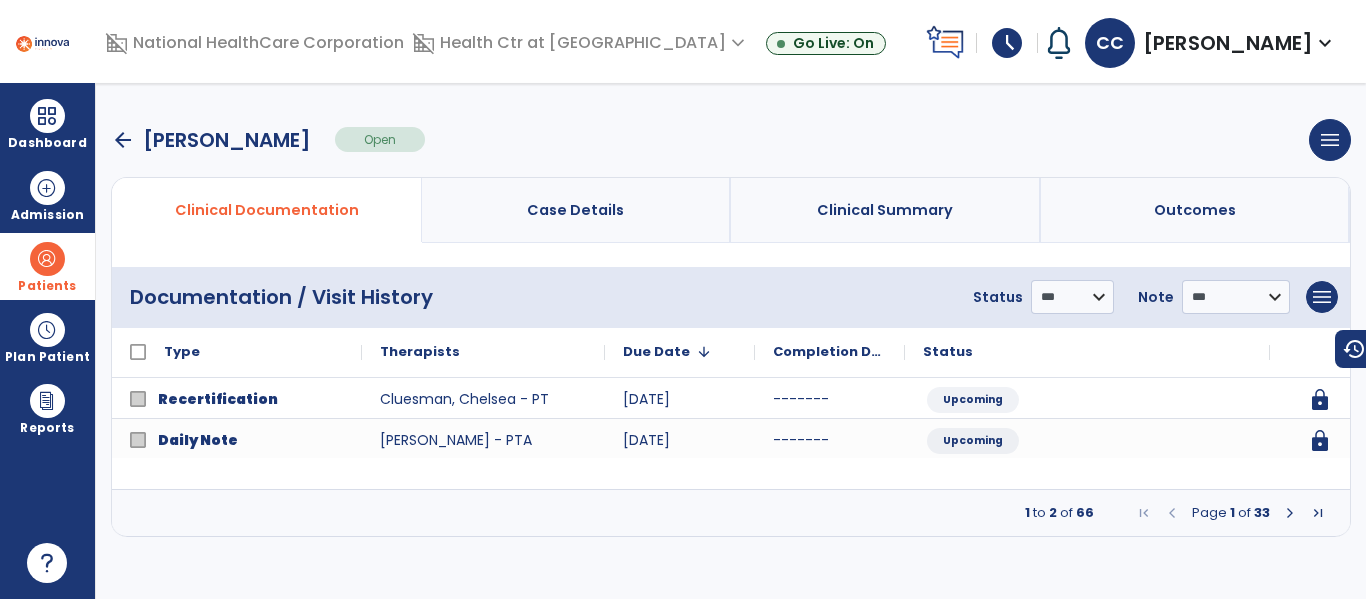 click at bounding box center [1290, 513] 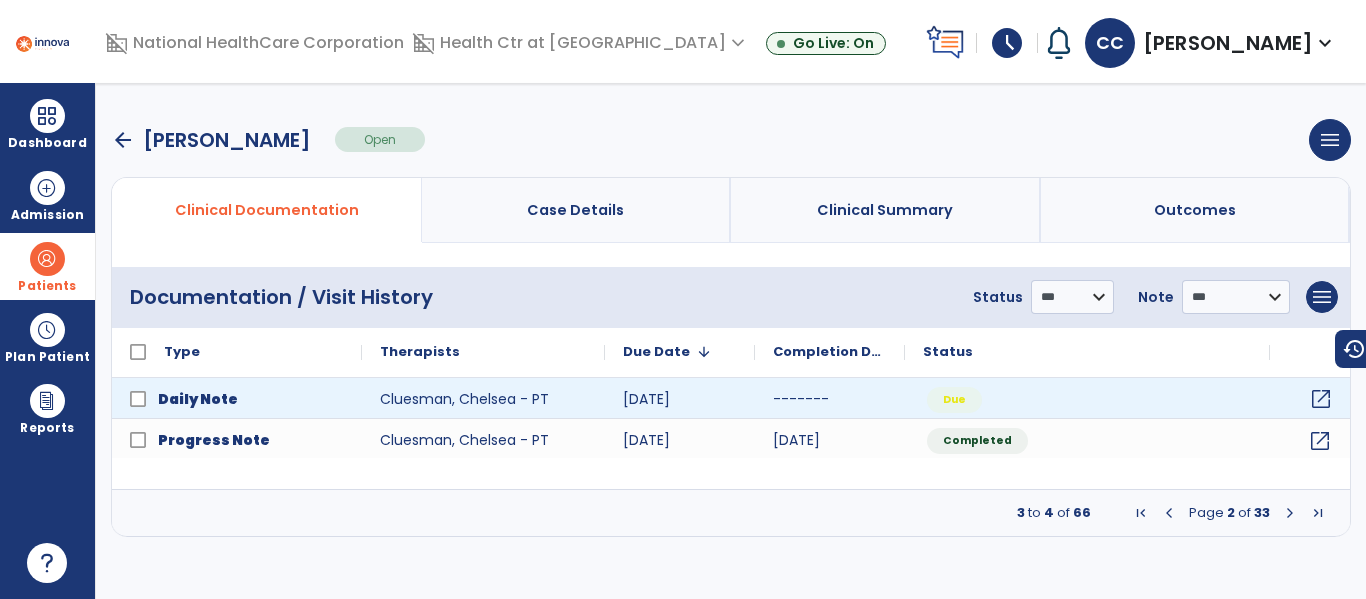 click on "open_in_new" 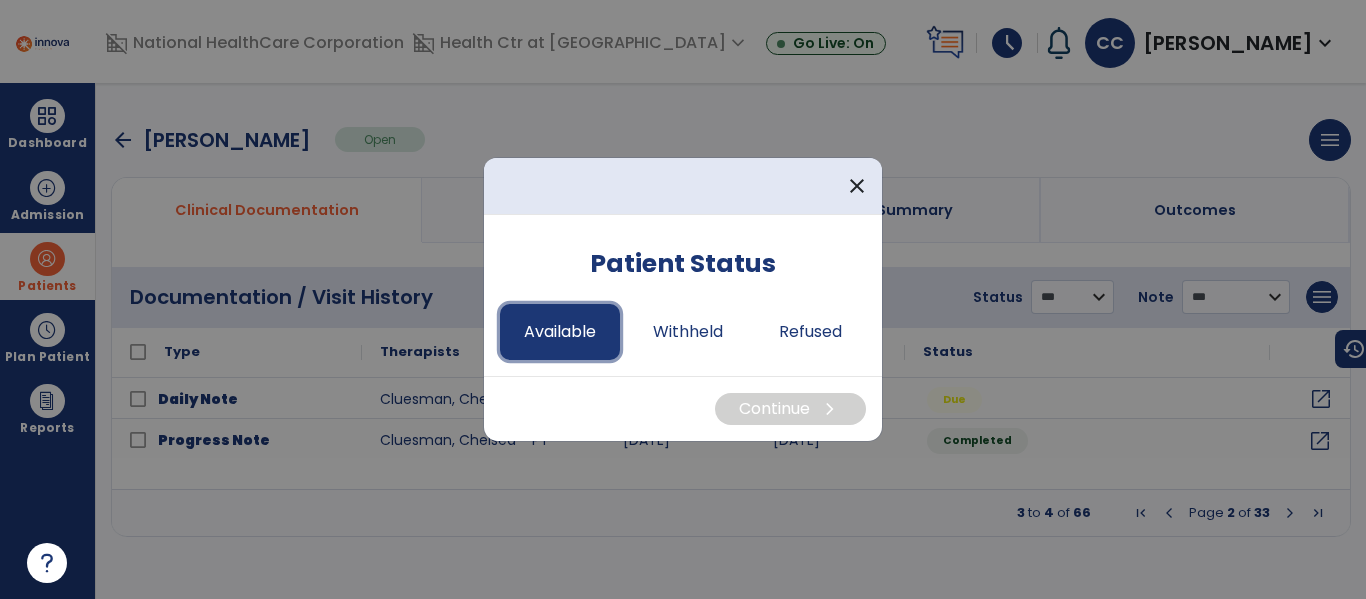 click on "Available" at bounding box center (560, 332) 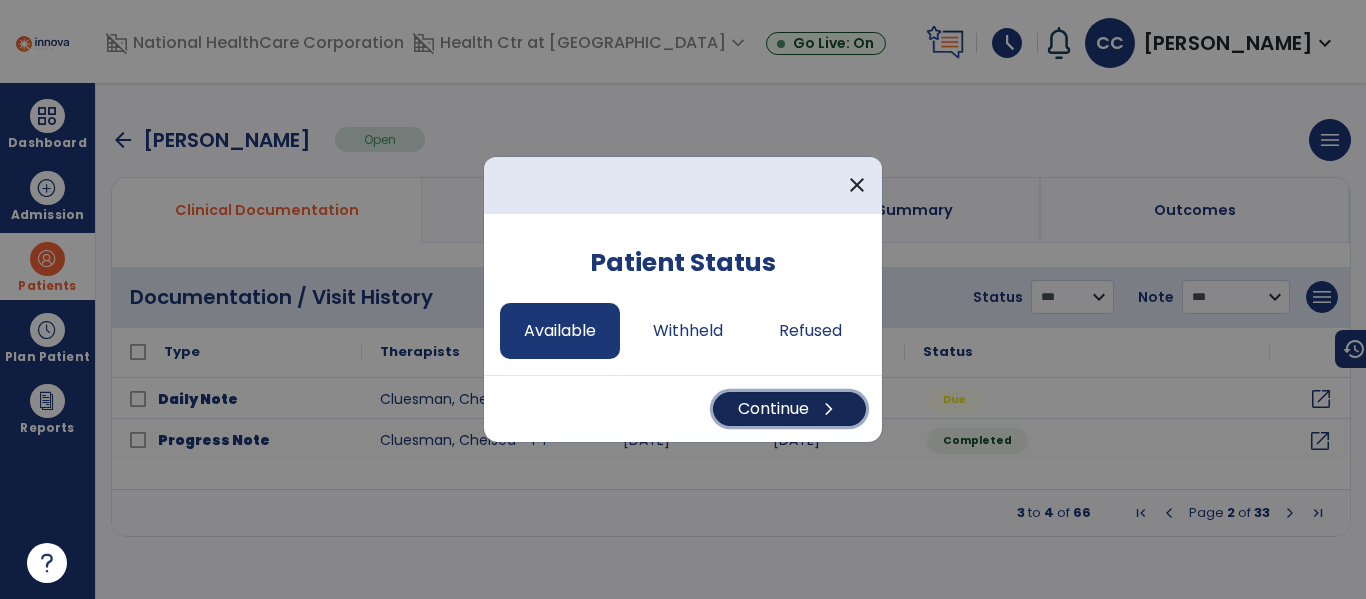 click on "Continue   chevron_right" at bounding box center [789, 409] 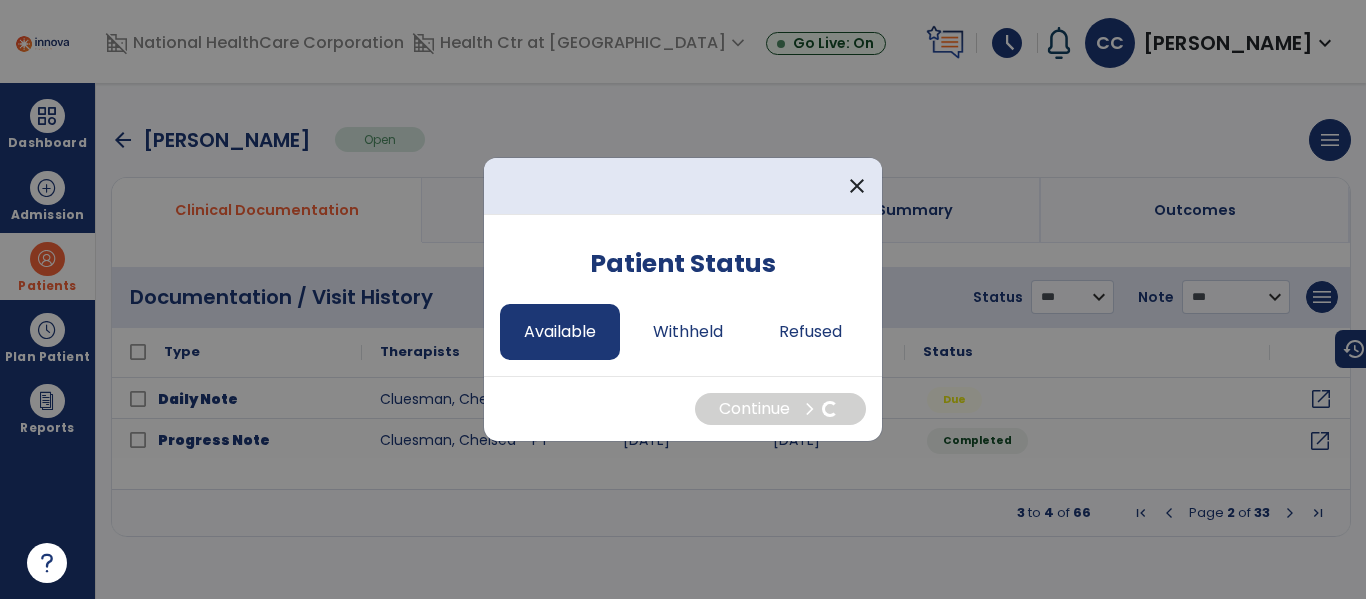 select on "*" 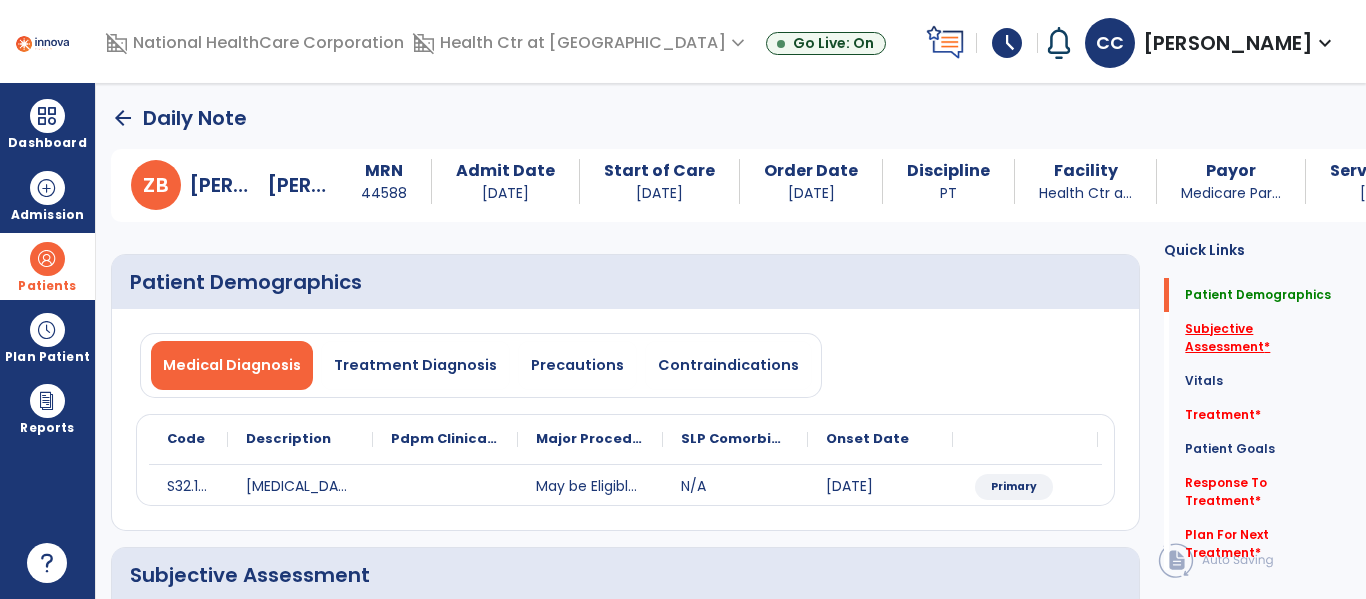 click on "Subjective Assessment   *" 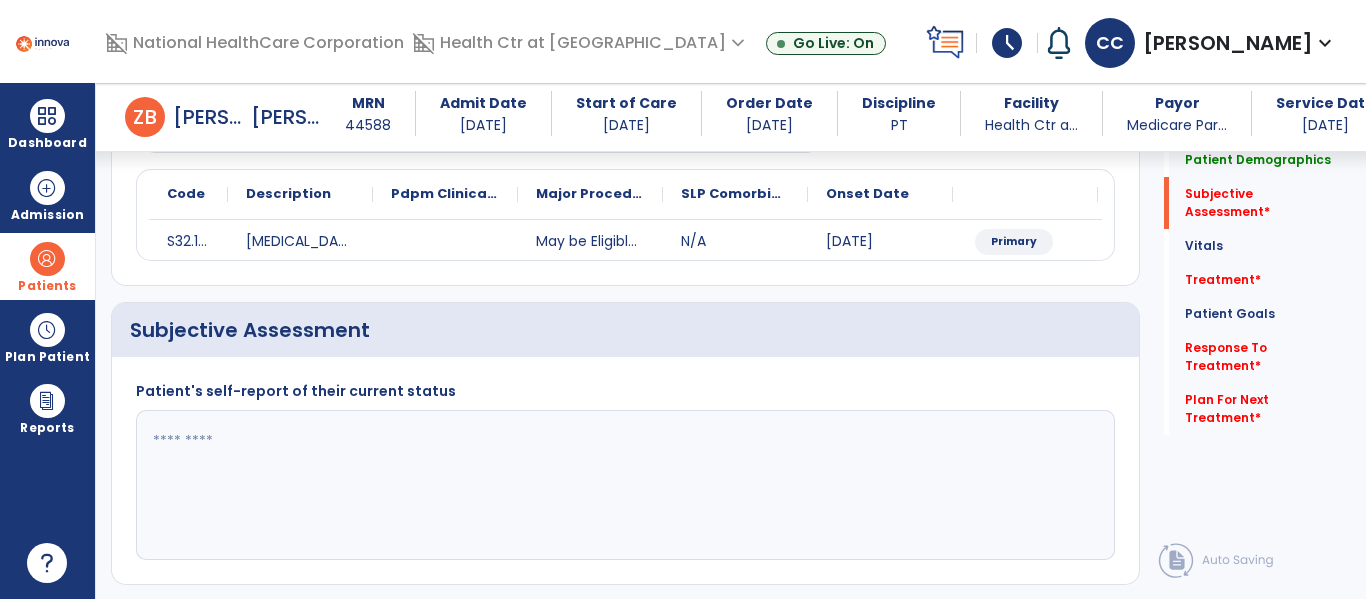 scroll, scrollTop: 347, scrollLeft: 0, axis: vertical 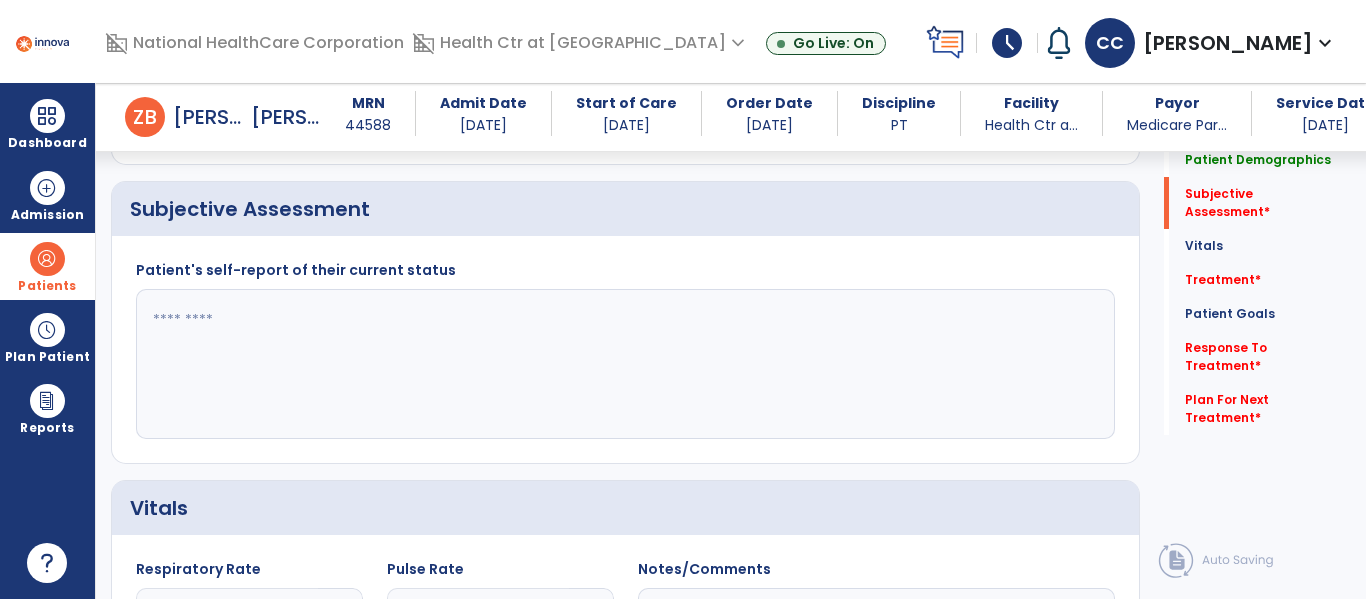 click 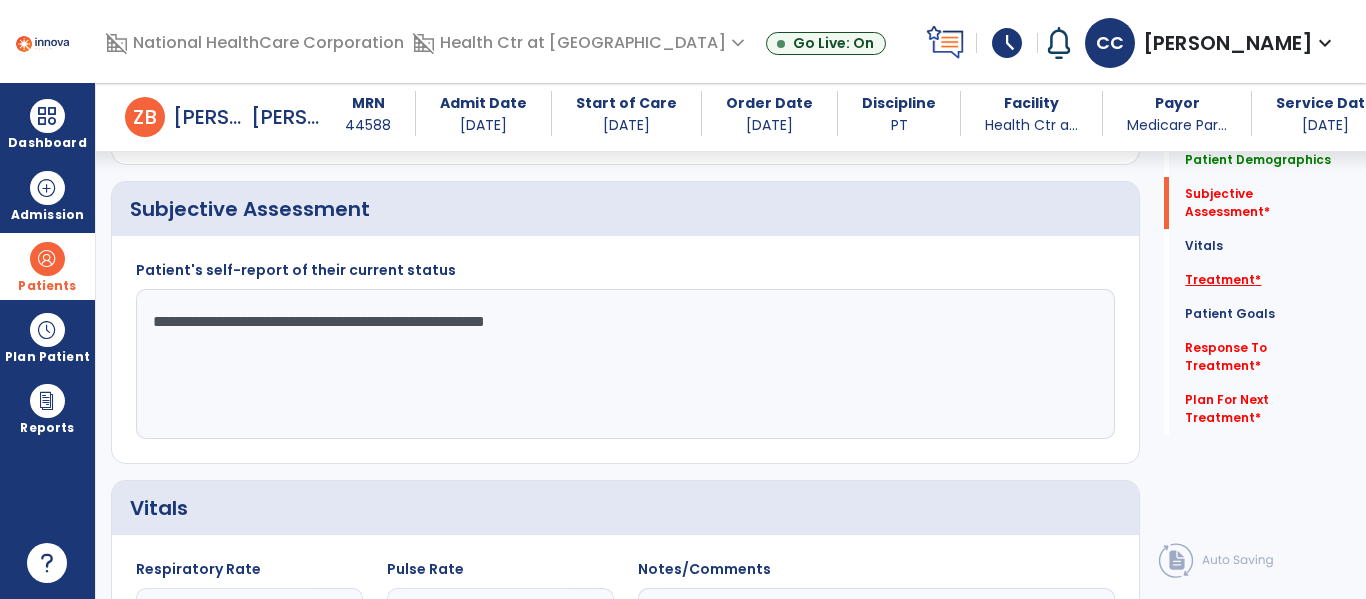 type on "**********" 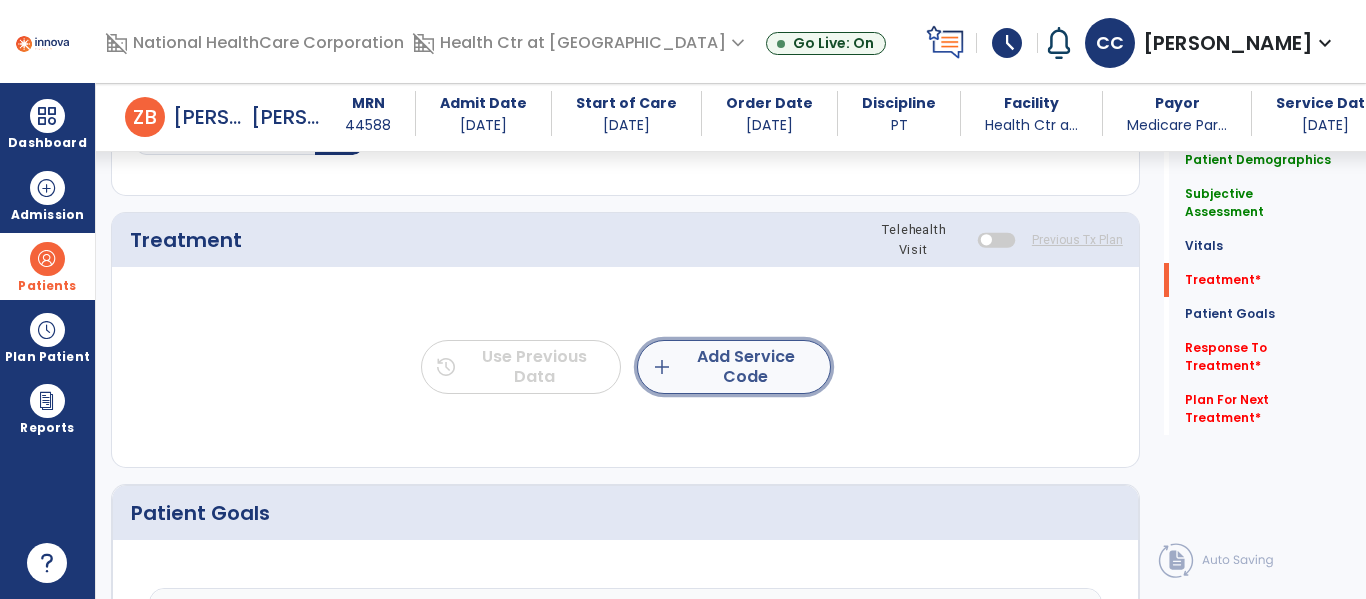 click on "add  Add Service Code" 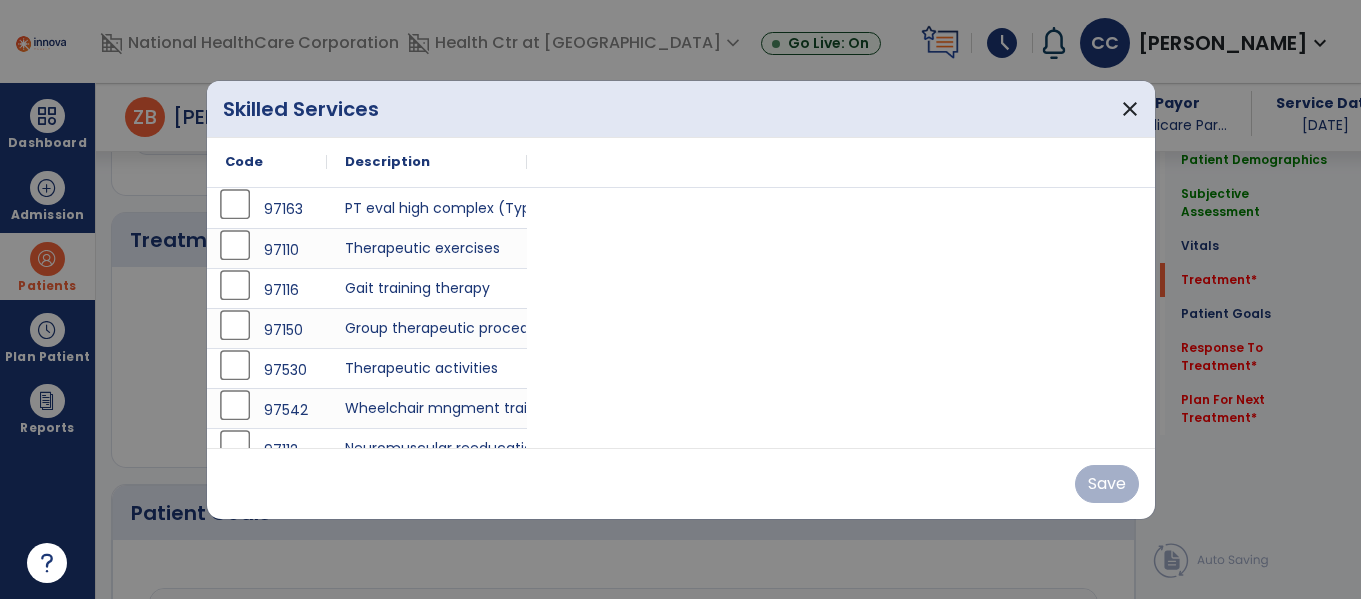 scroll, scrollTop: 1037, scrollLeft: 0, axis: vertical 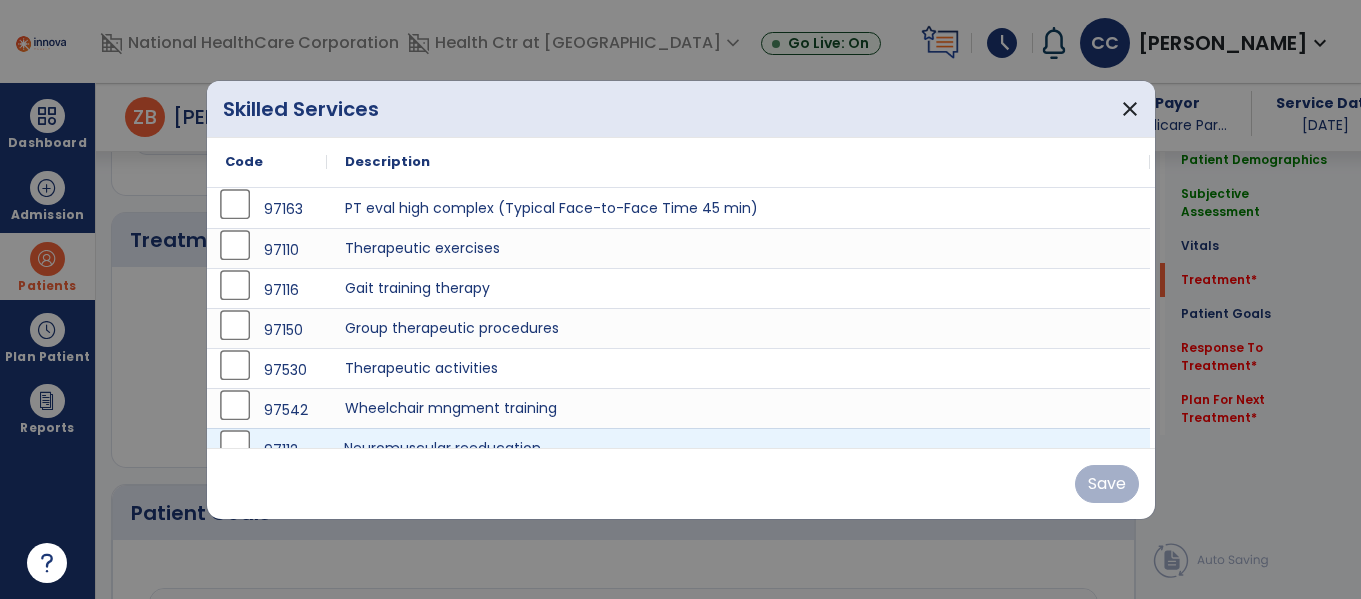 click on "Neuromuscular reeducation" at bounding box center (738, 448) 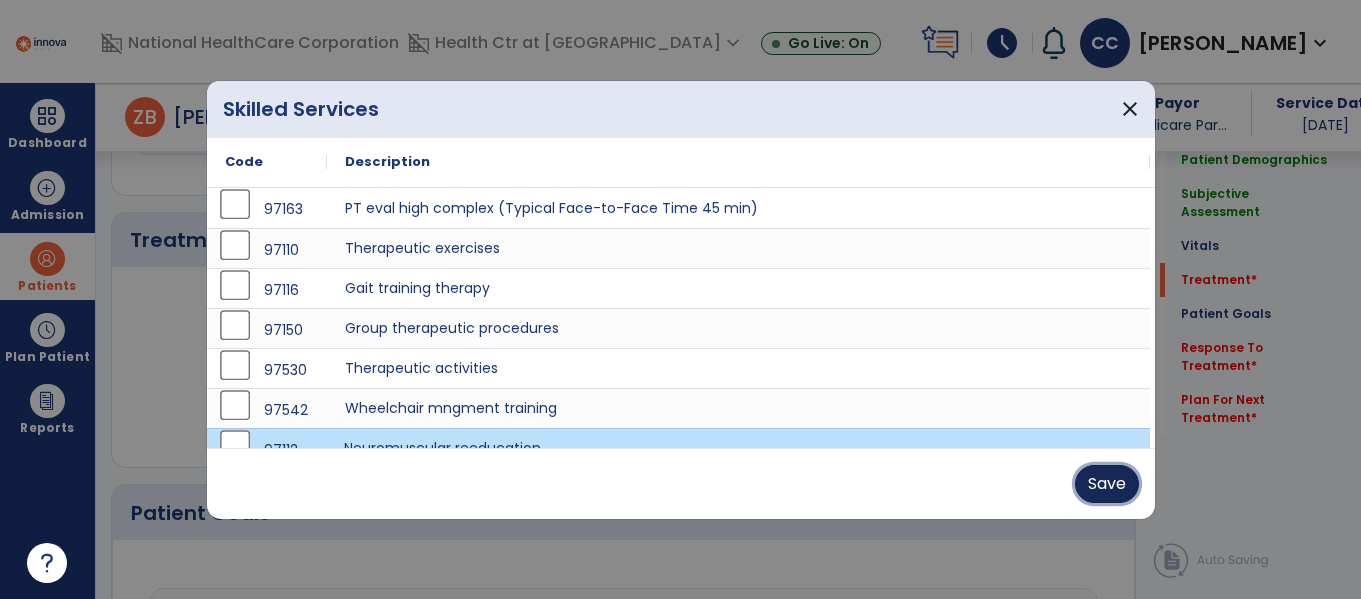 click on "Save" at bounding box center (1107, 484) 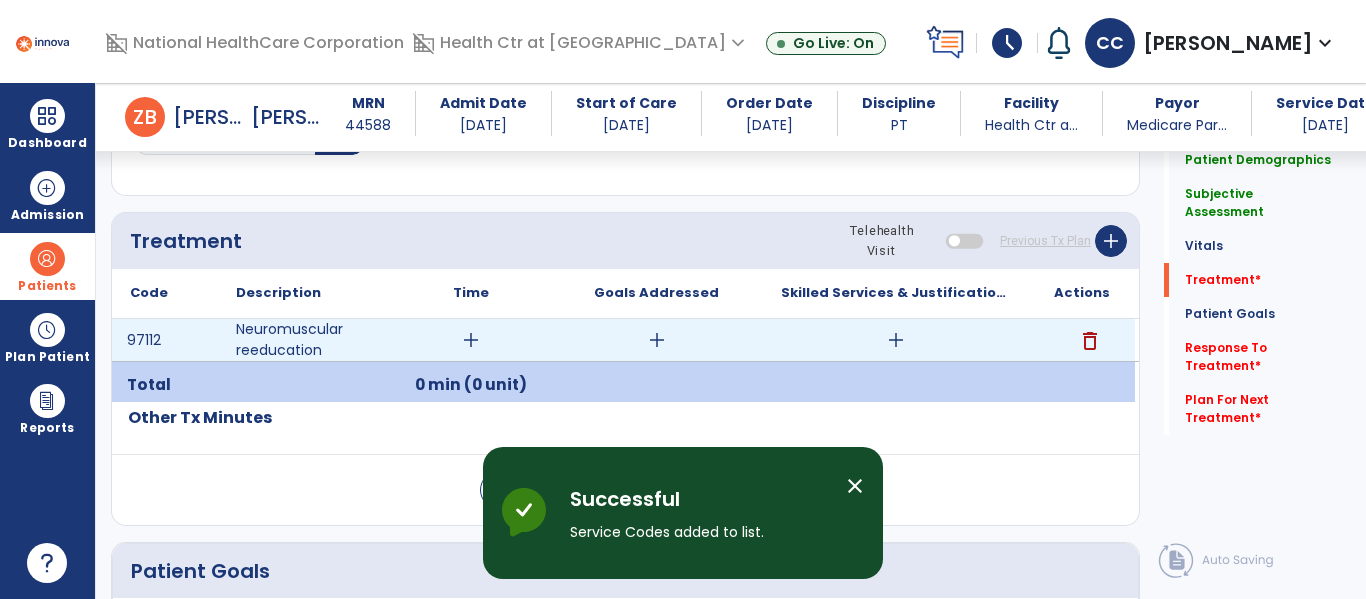 click on "add" at bounding box center (471, 340) 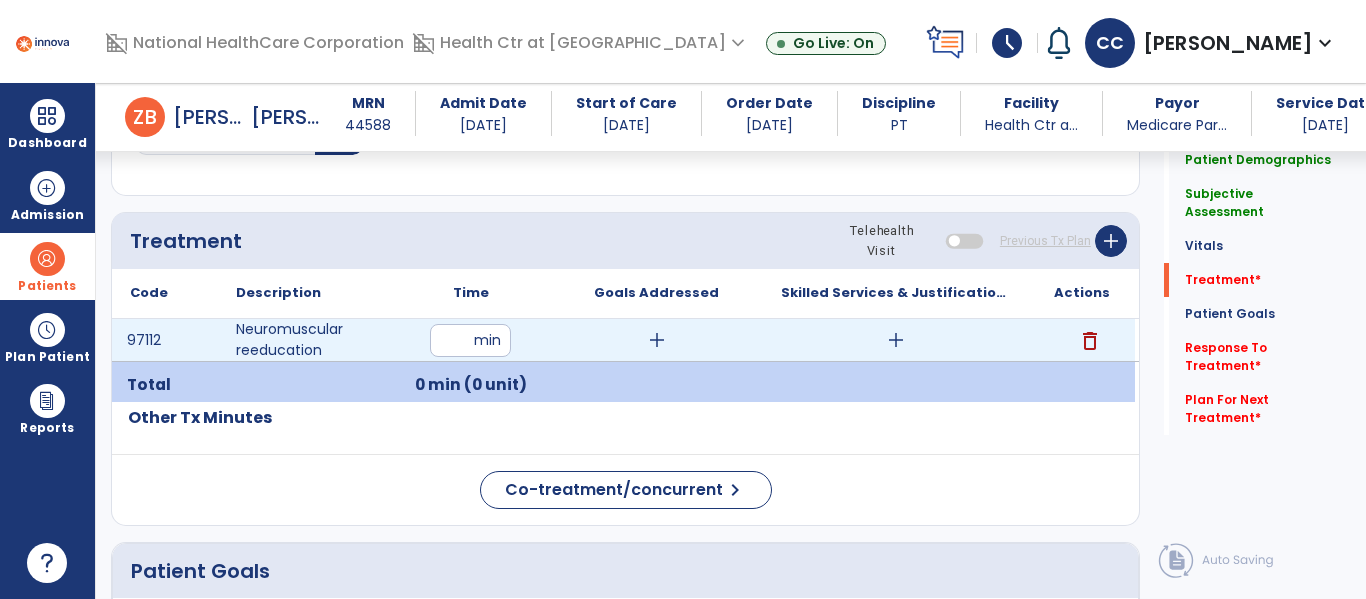 type on "**" 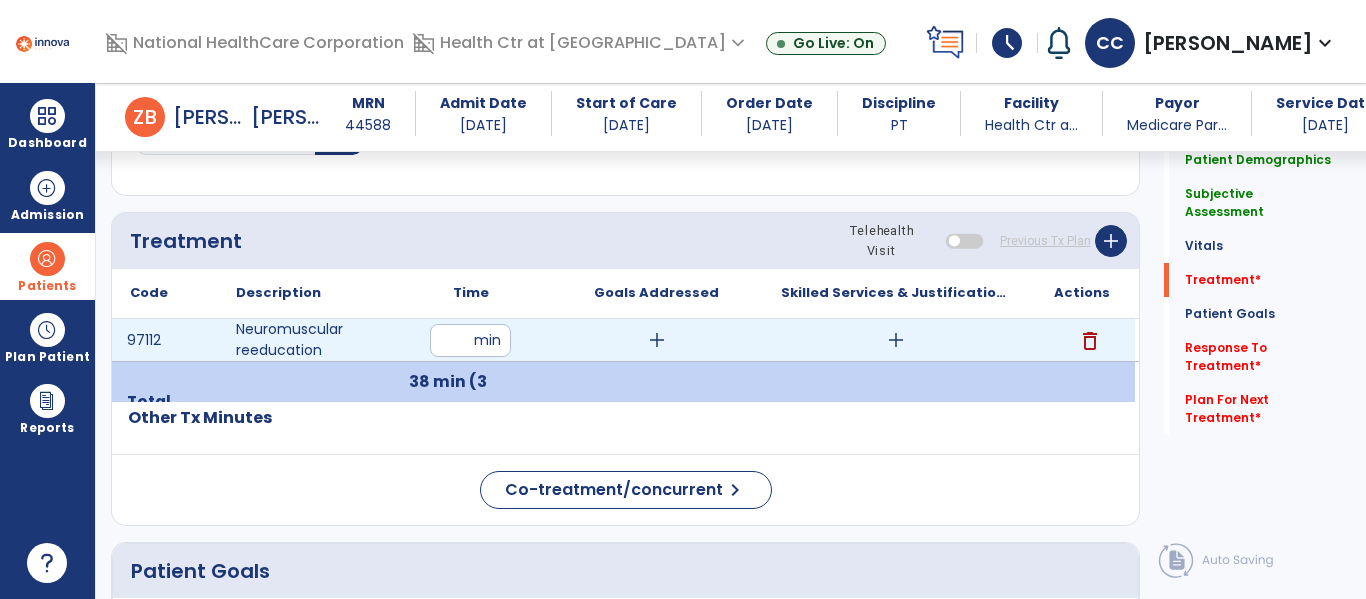 click on "add" at bounding box center (896, 340) 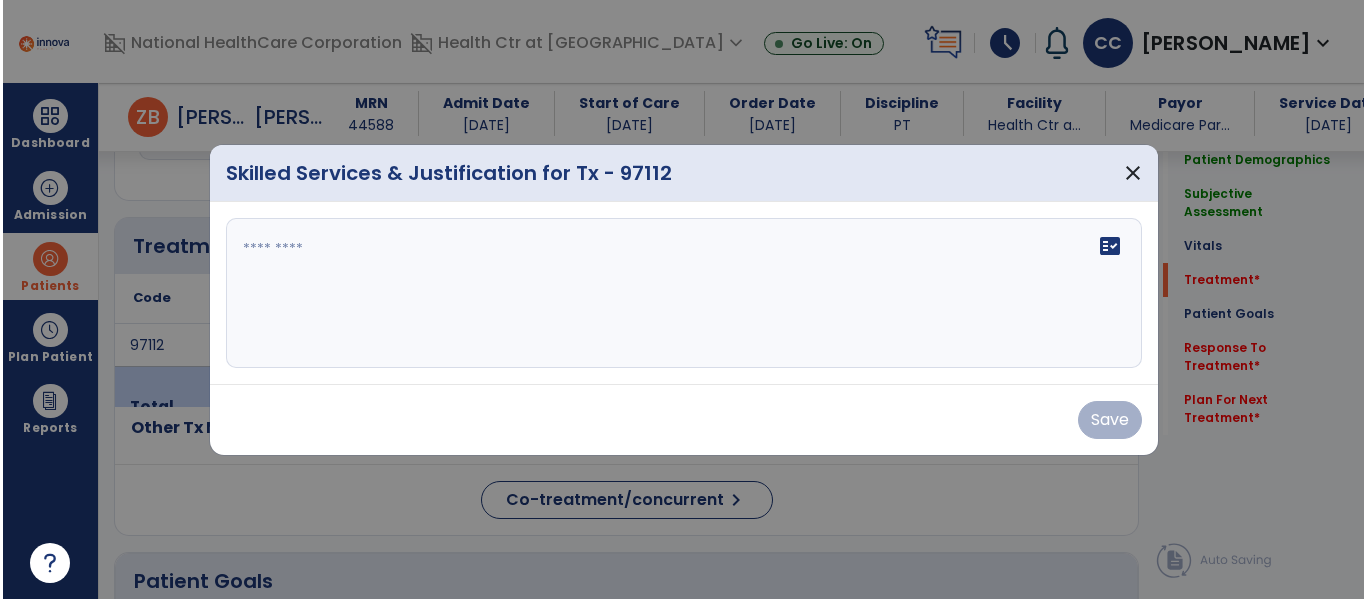 scroll, scrollTop: 1037, scrollLeft: 0, axis: vertical 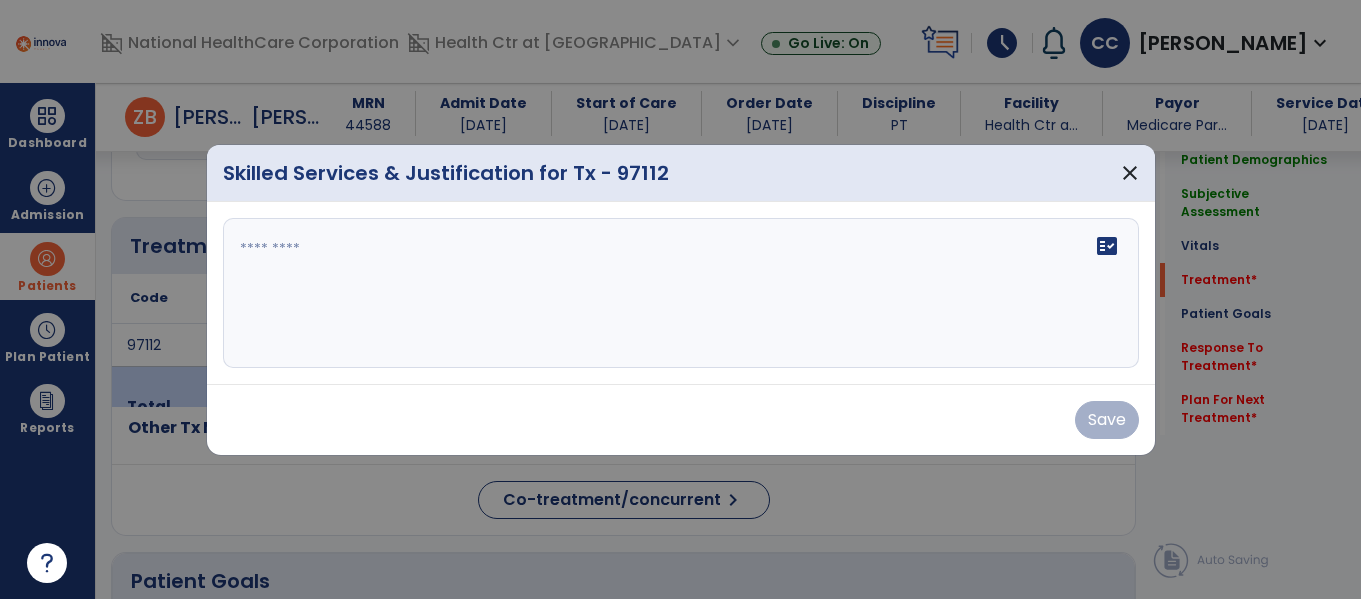 click on "fact_check" at bounding box center [681, 293] 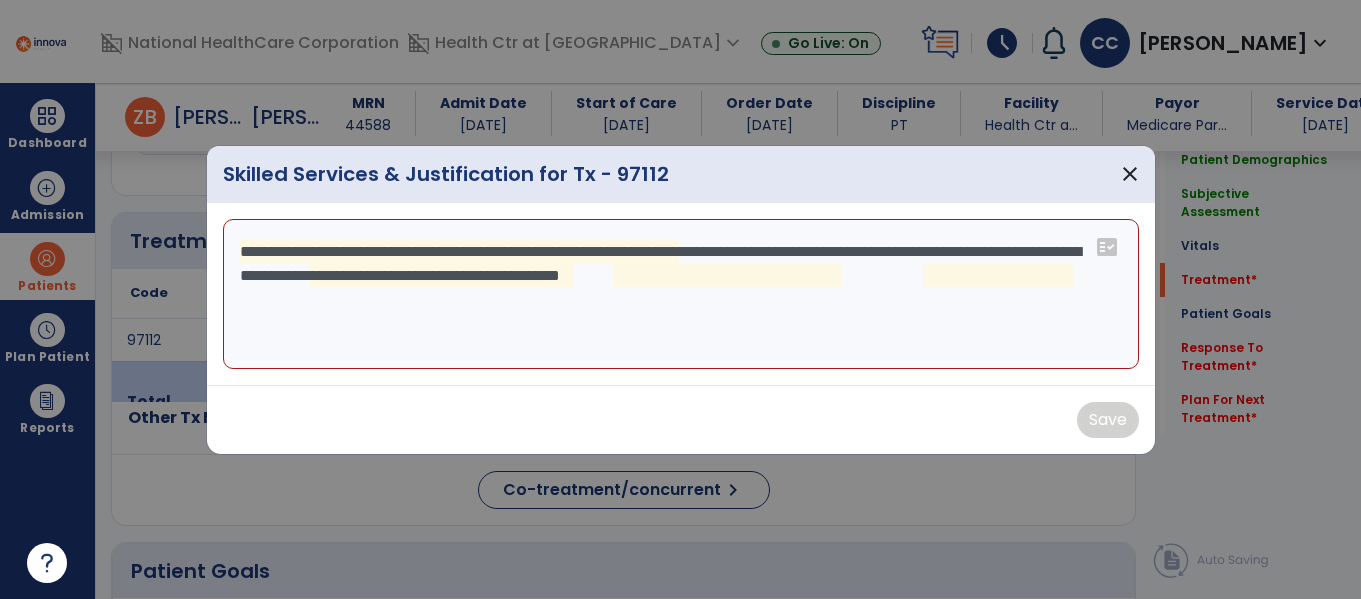 click on "**********" at bounding box center [681, 294] 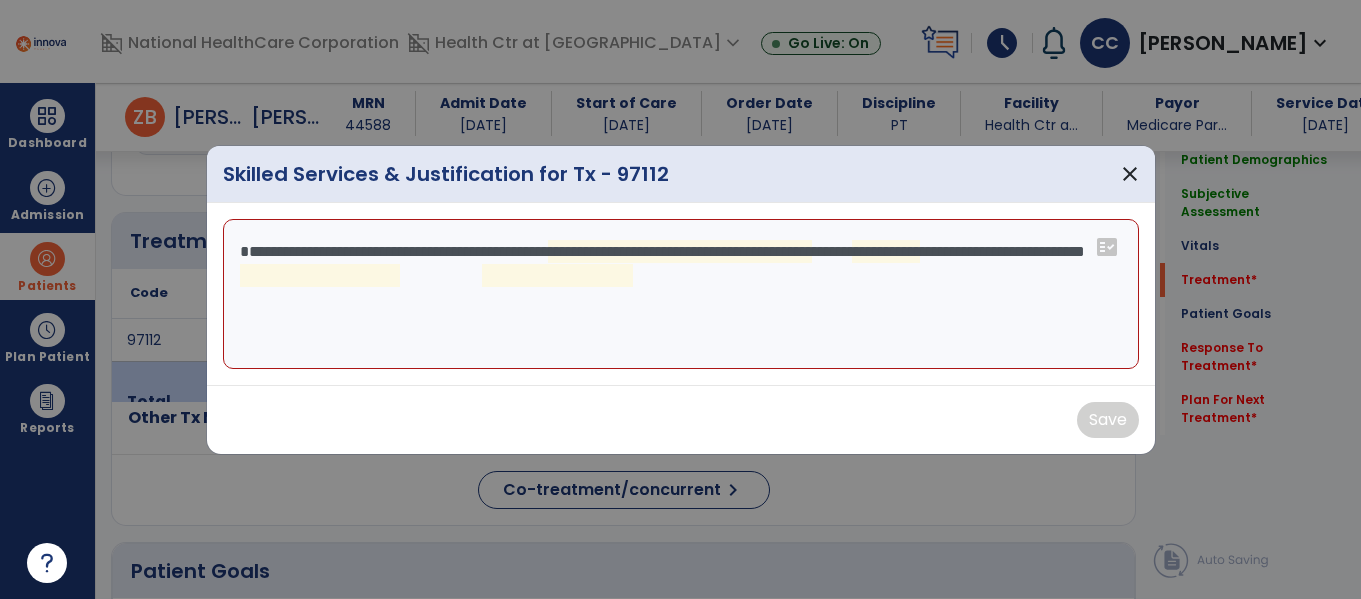 click on "**********" at bounding box center (681, 294) 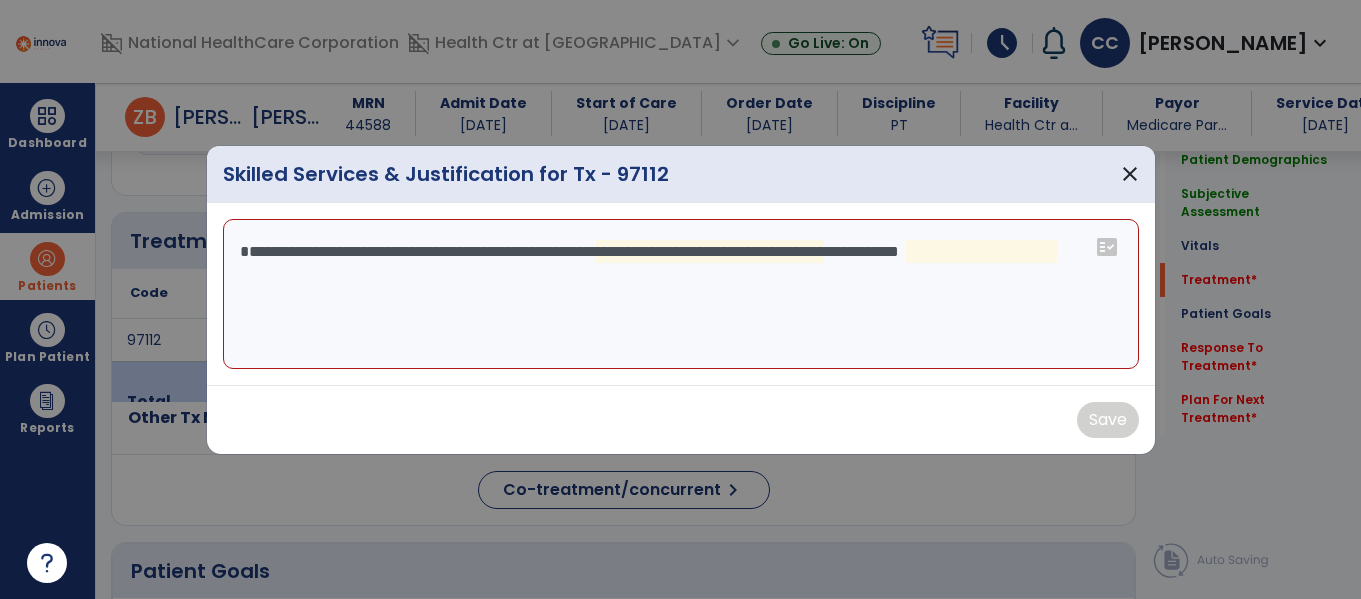 click on "**********" at bounding box center [681, 294] 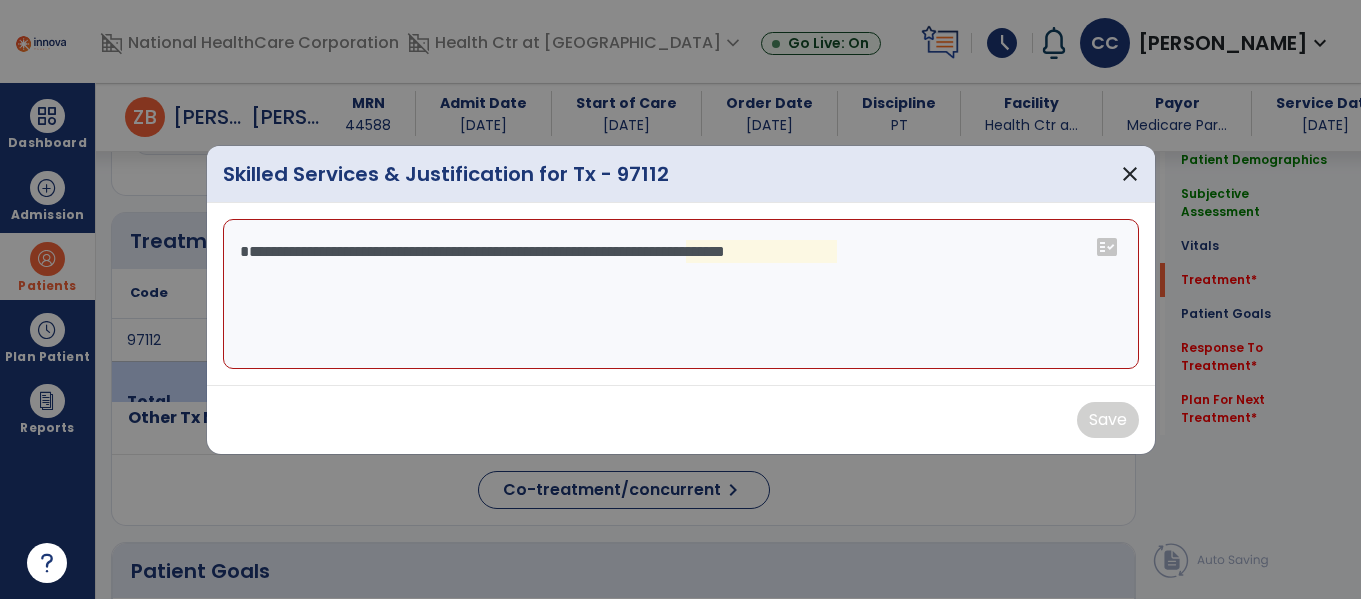 click on "**********" at bounding box center (681, 294) 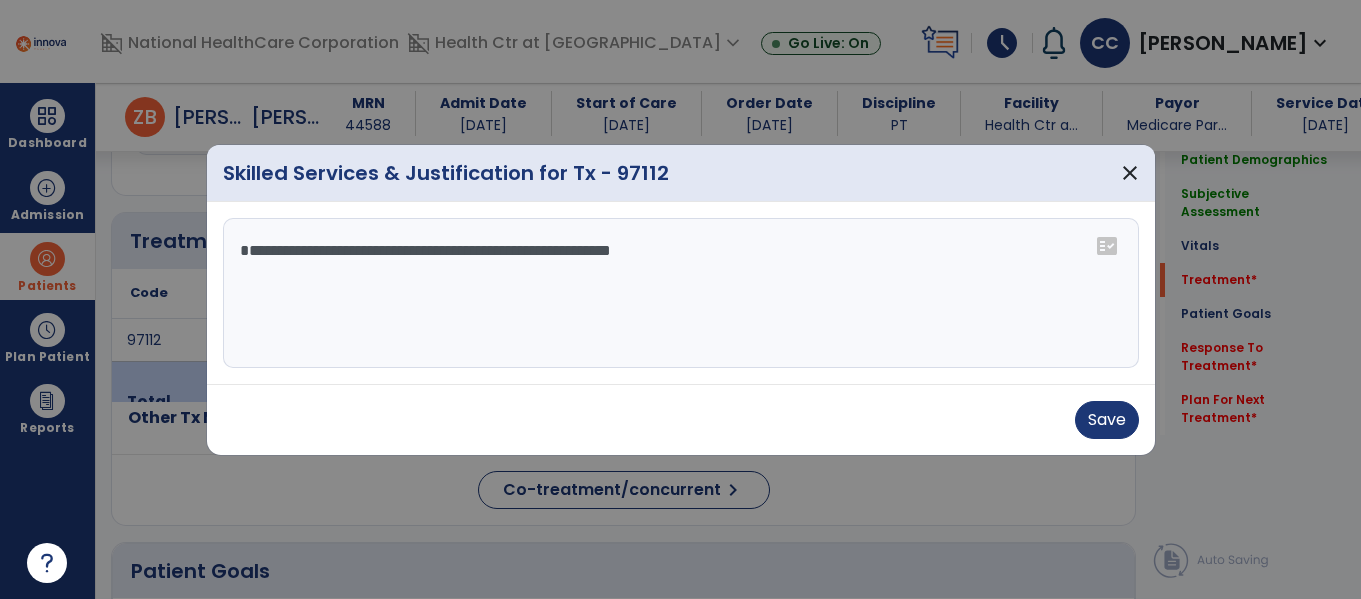 click on "**********" at bounding box center (681, 293) 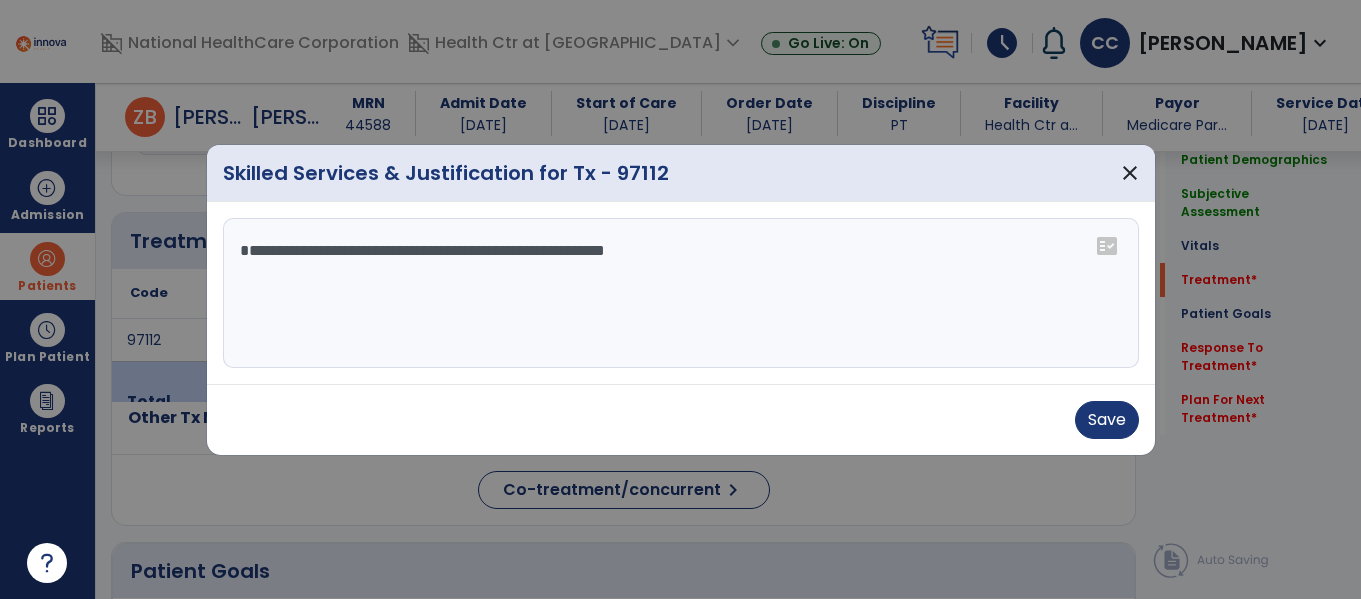 type on "**********" 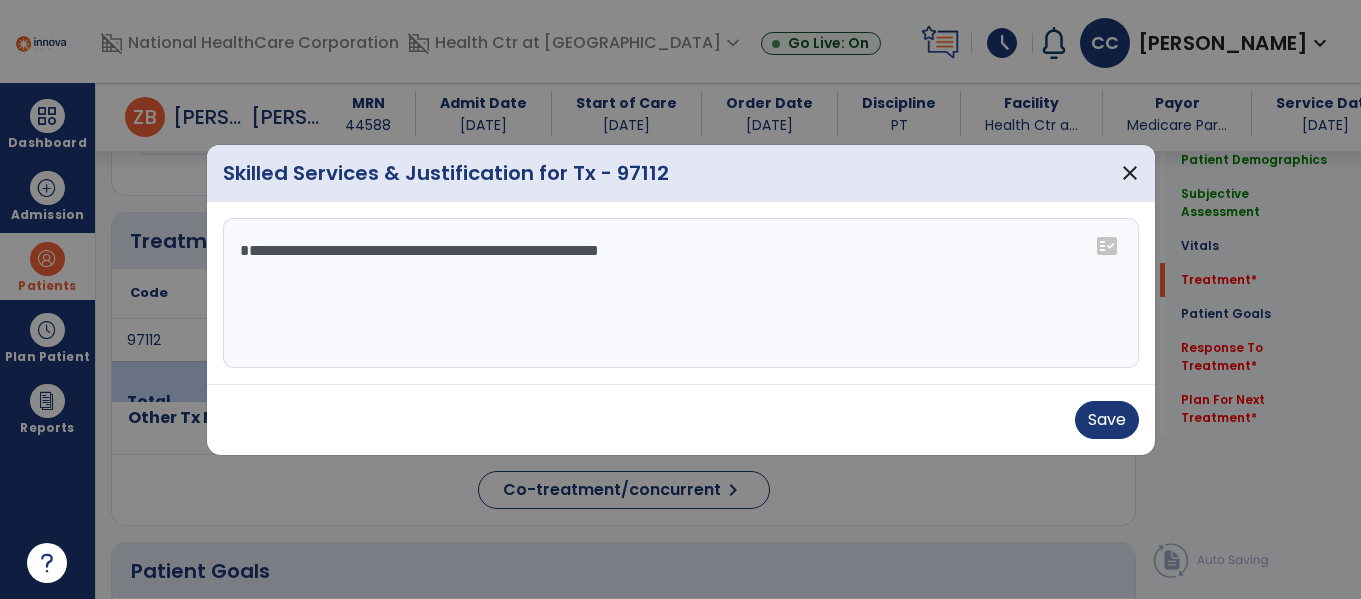 click on "**********" at bounding box center [681, 293] 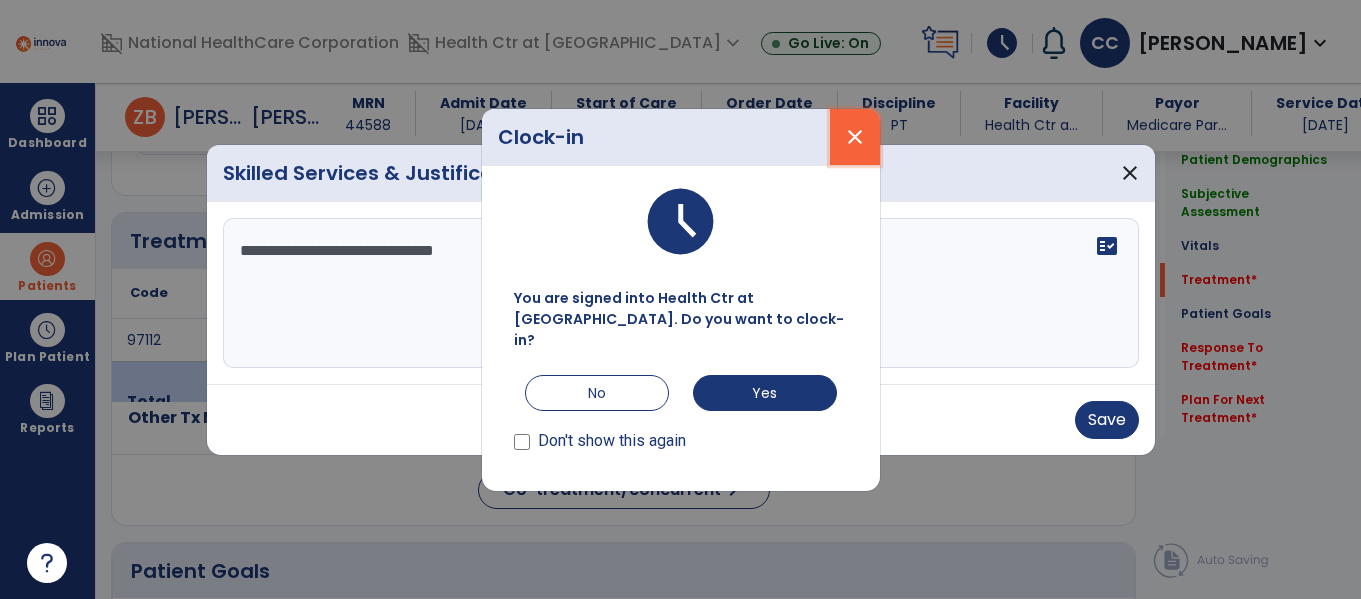 click on "close" at bounding box center [855, 137] 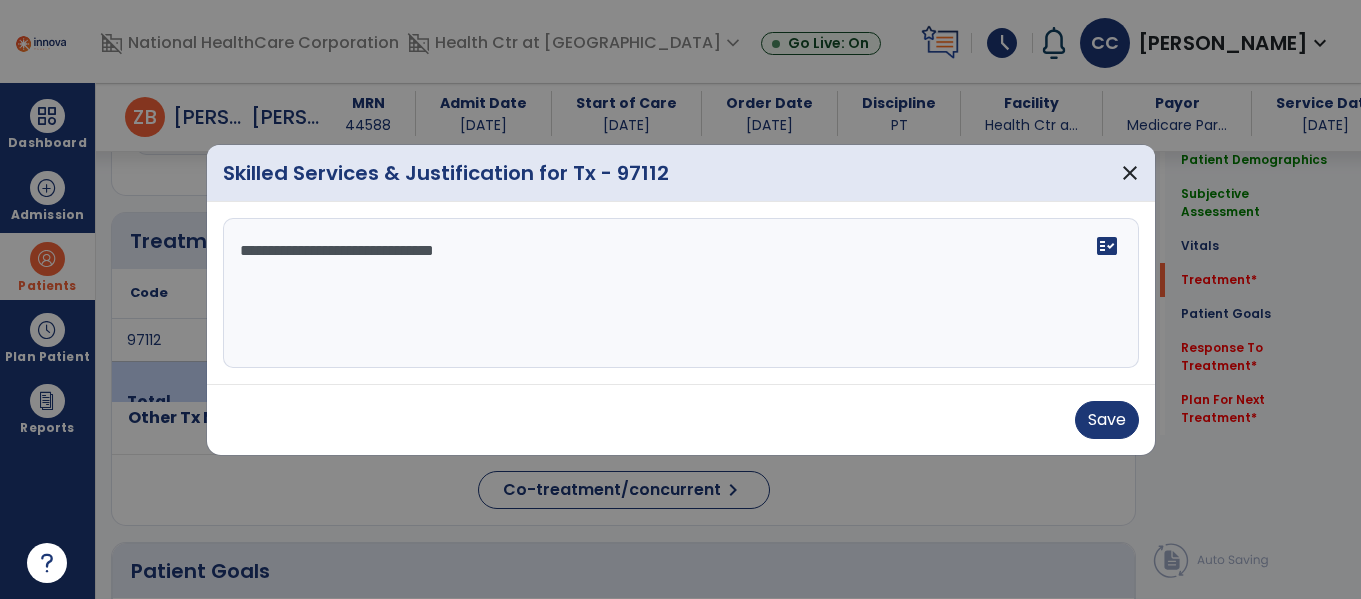 click on "**********" at bounding box center [681, 293] 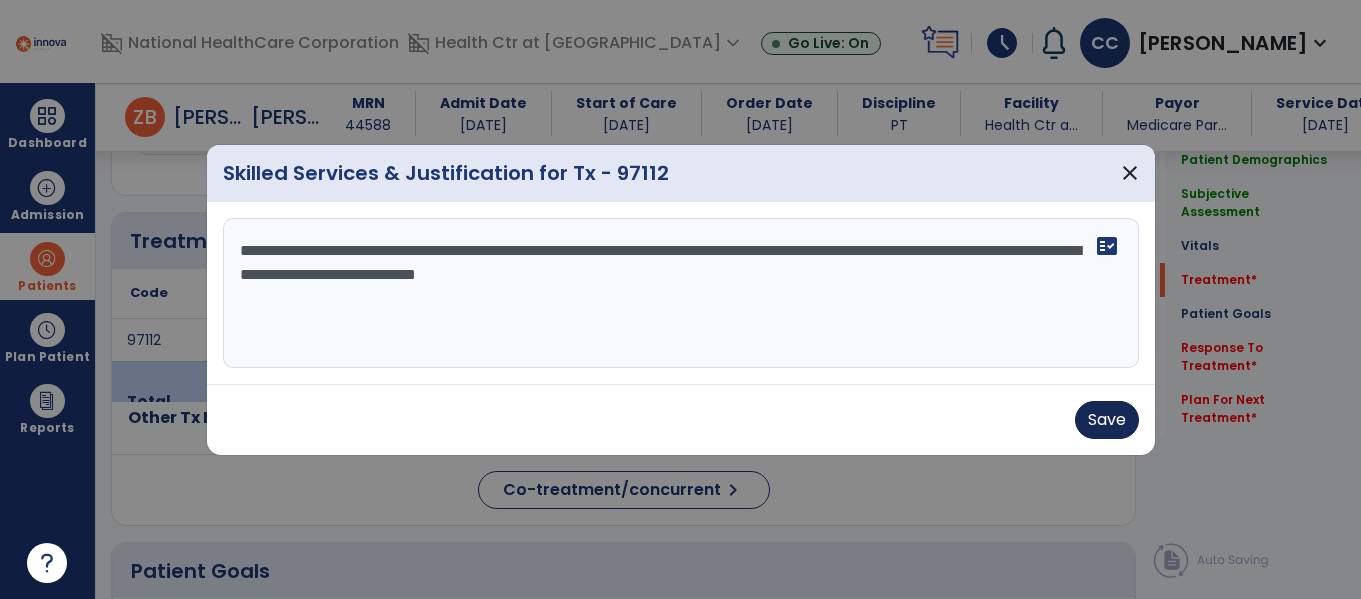 type on "**********" 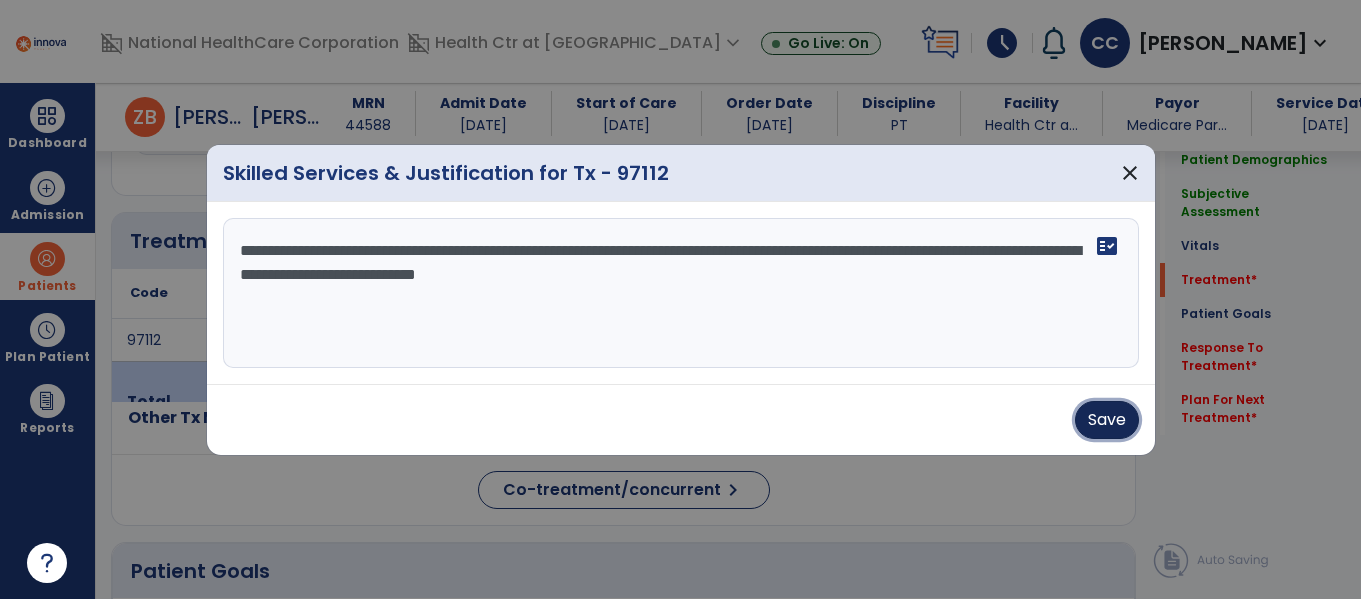 click on "Save" at bounding box center (1107, 420) 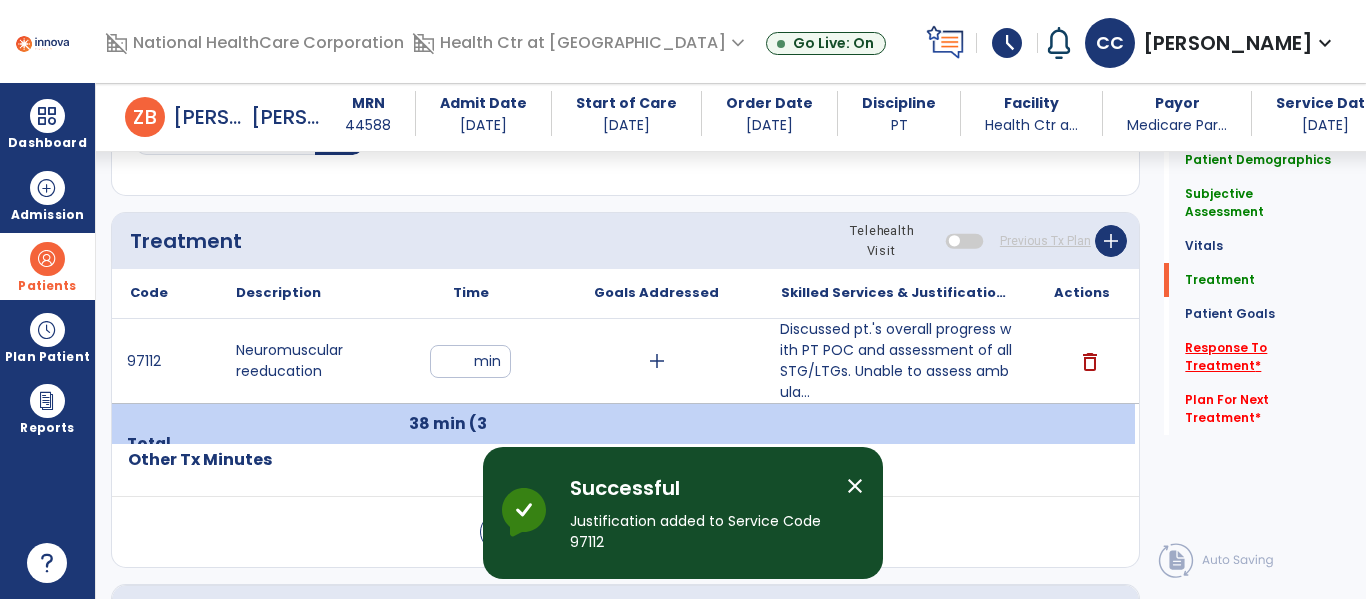 click on "Response To Treatment   *" 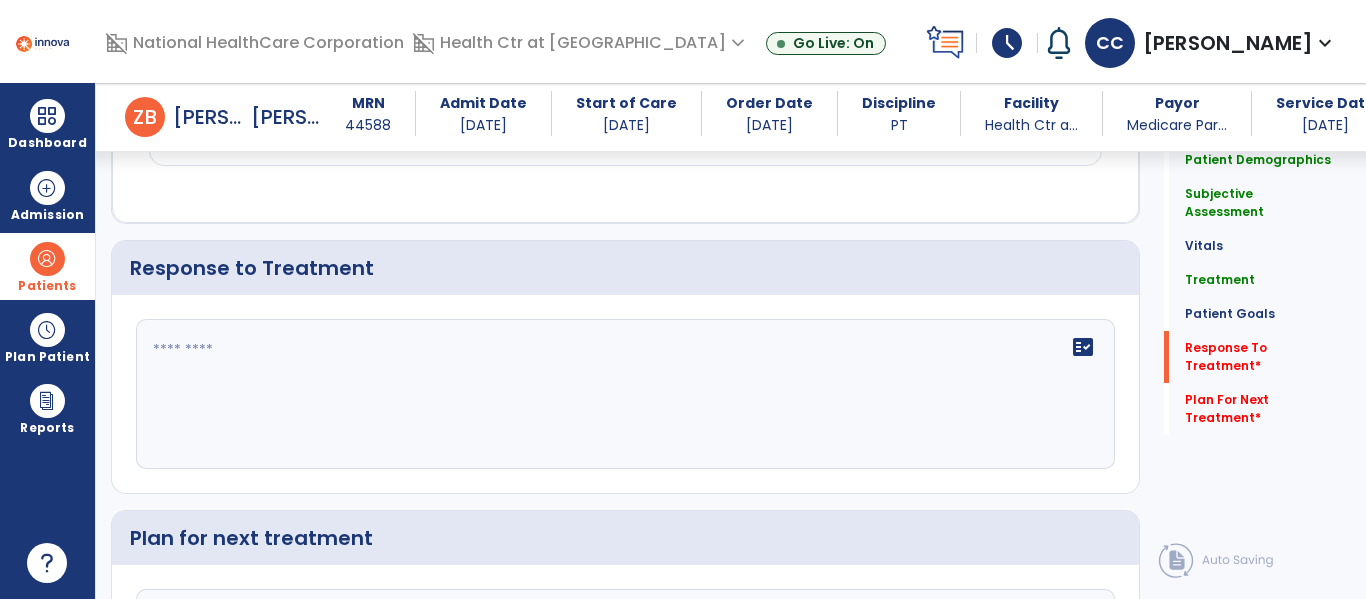 scroll, scrollTop: 2309, scrollLeft: 0, axis: vertical 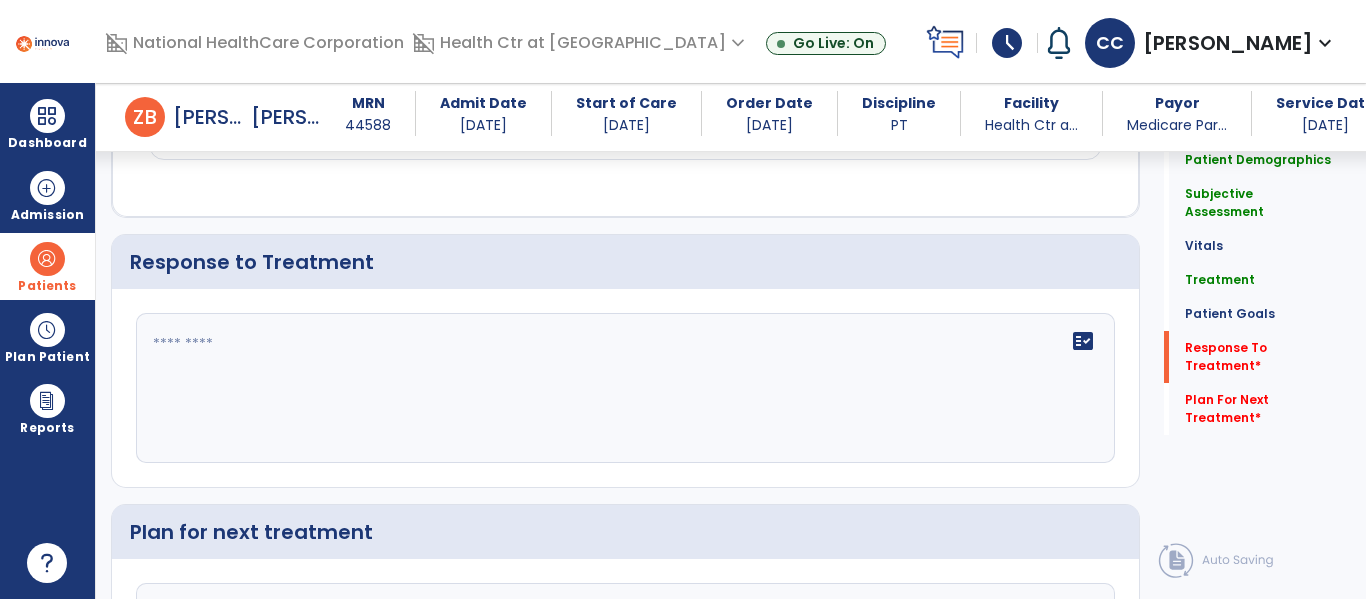 click on "fact_check" 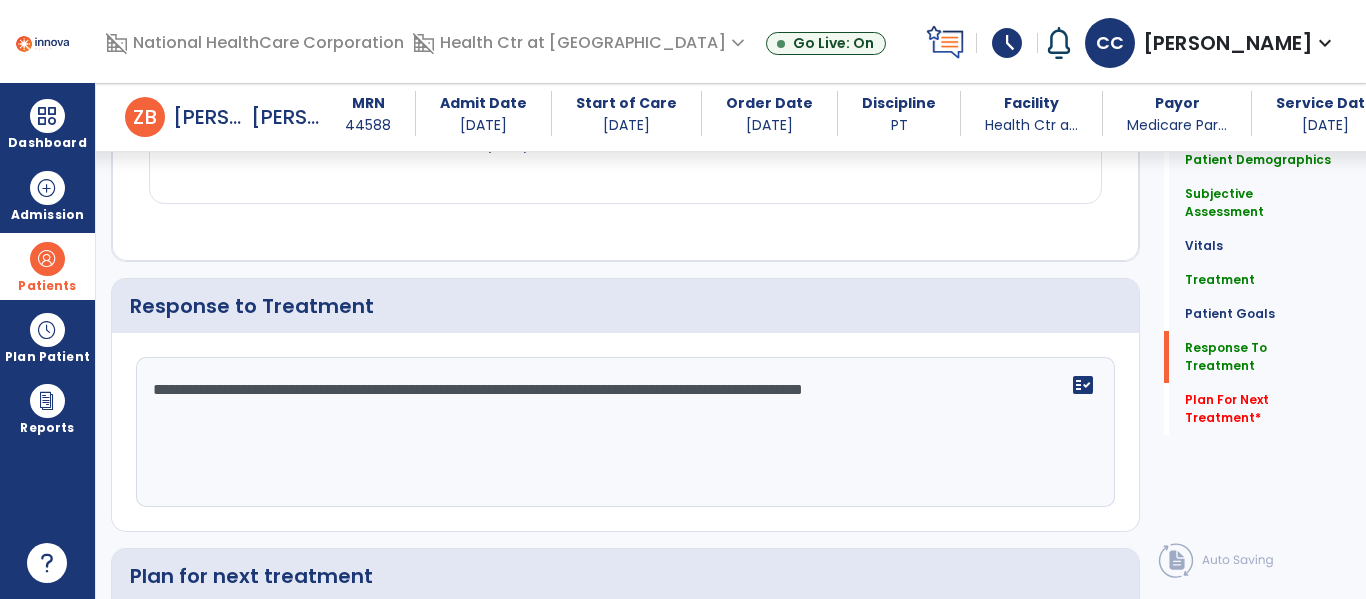 scroll, scrollTop: 2309, scrollLeft: 0, axis: vertical 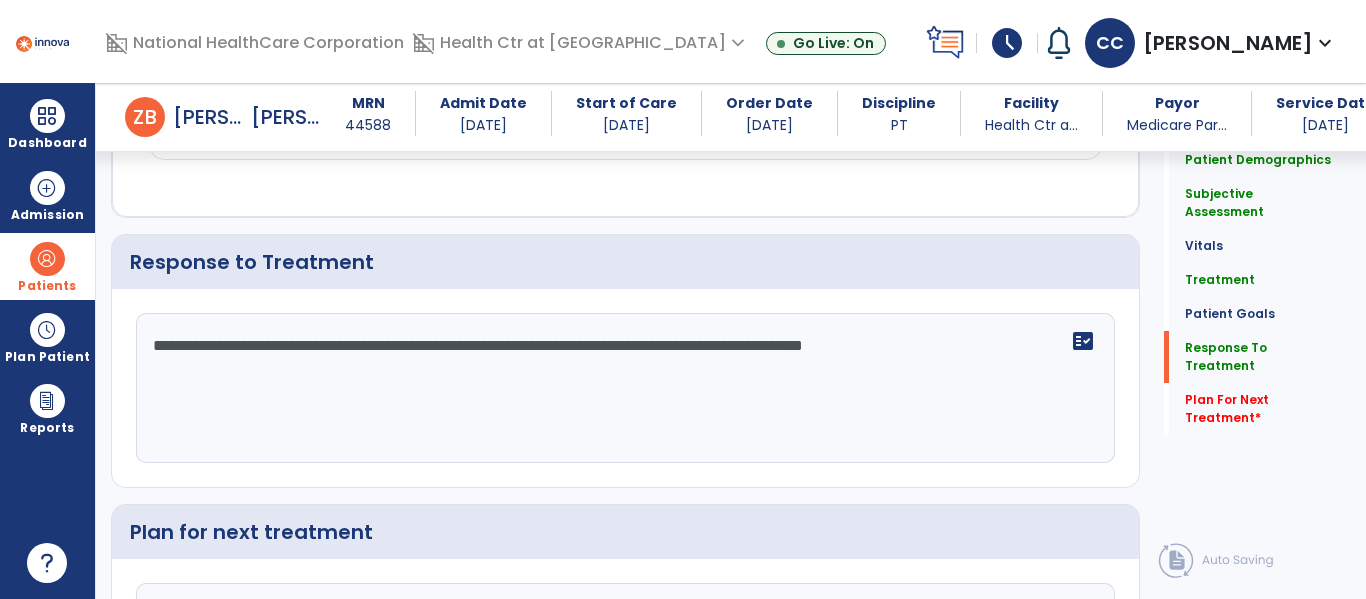 click on "**********" 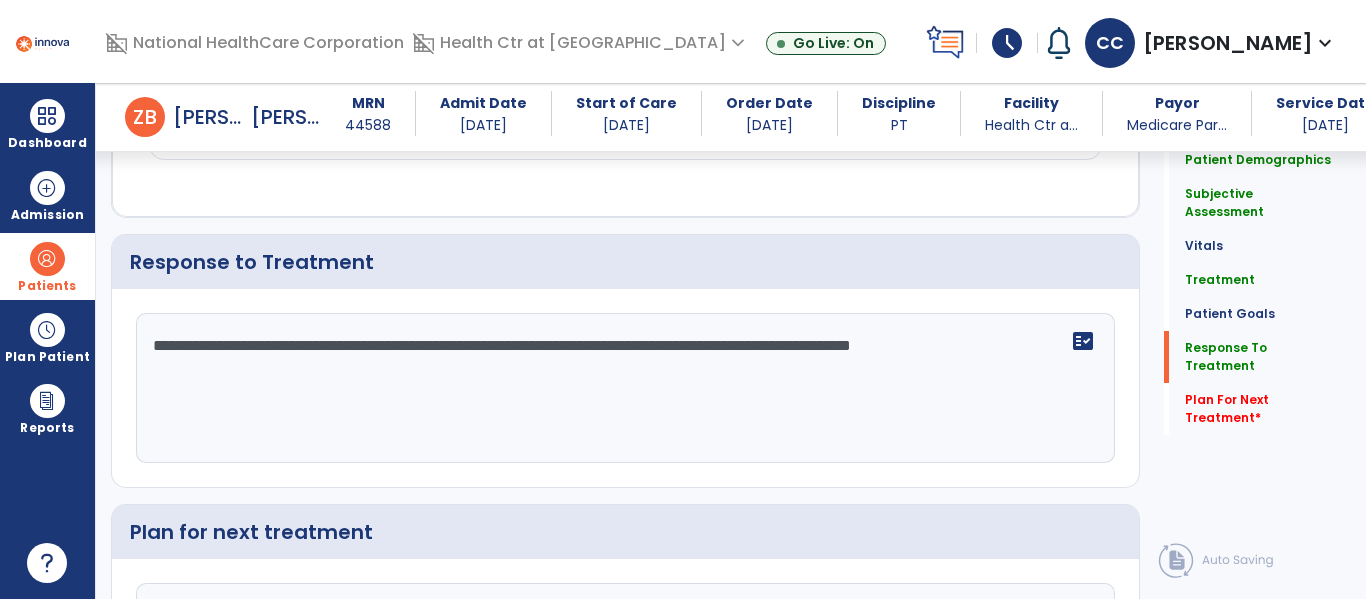 click on "**********" 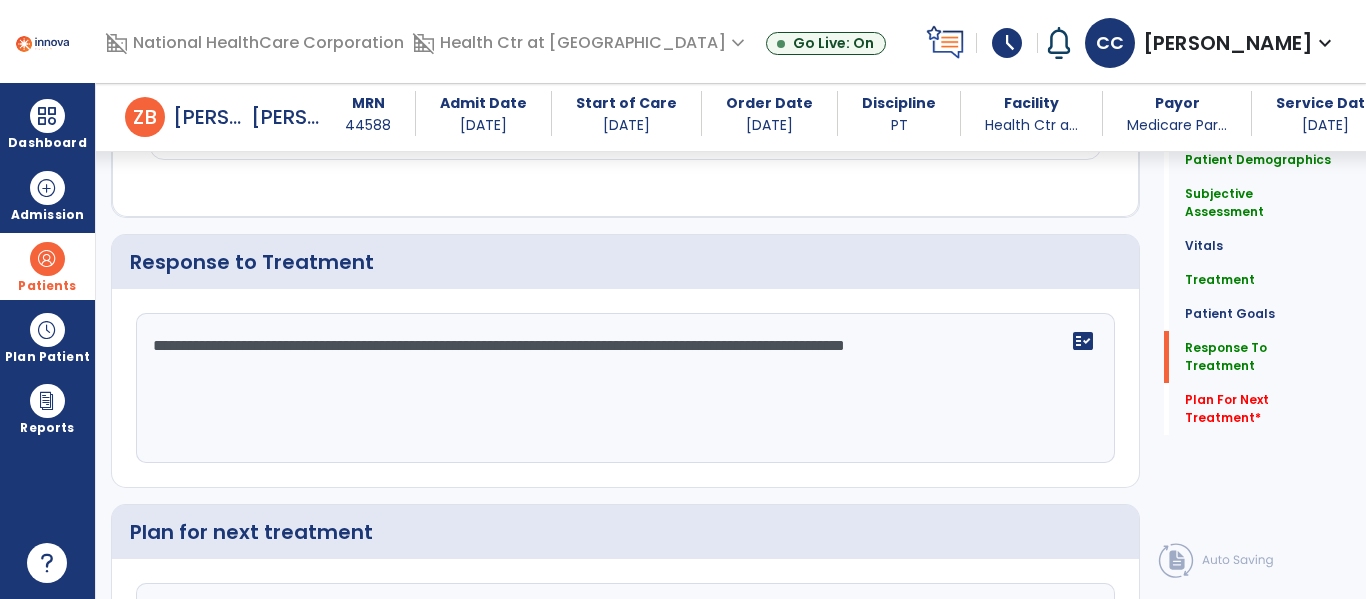 scroll, scrollTop: 2309, scrollLeft: 0, axis: vertical 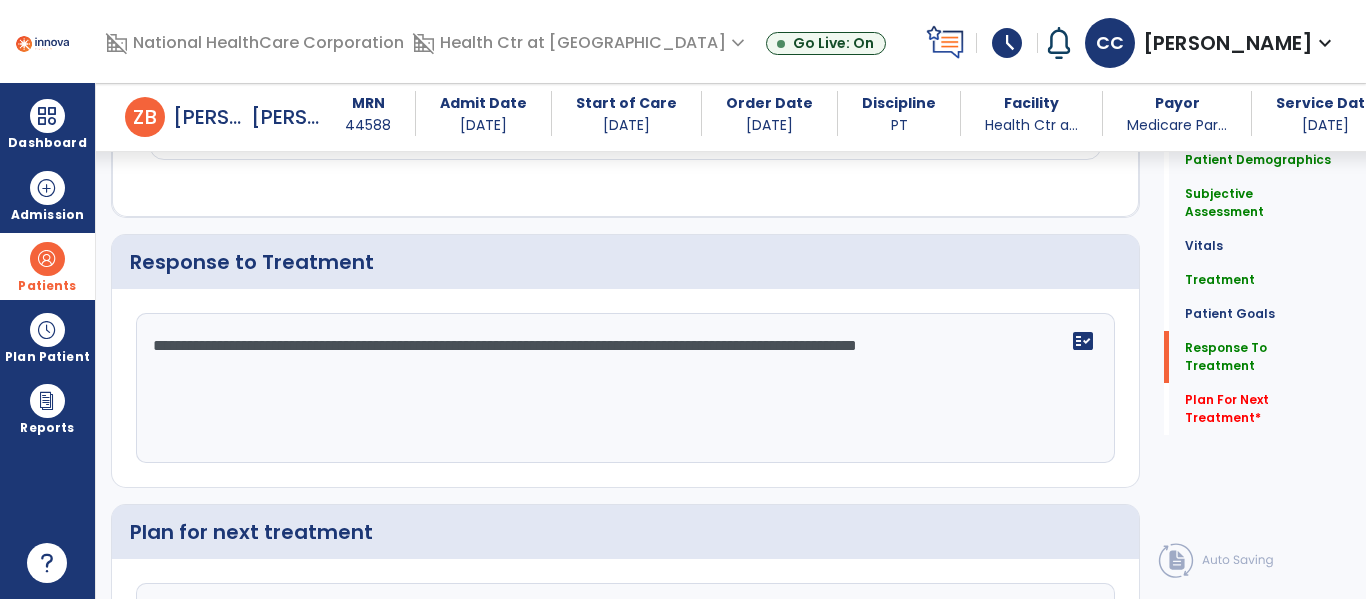 type on "**********" 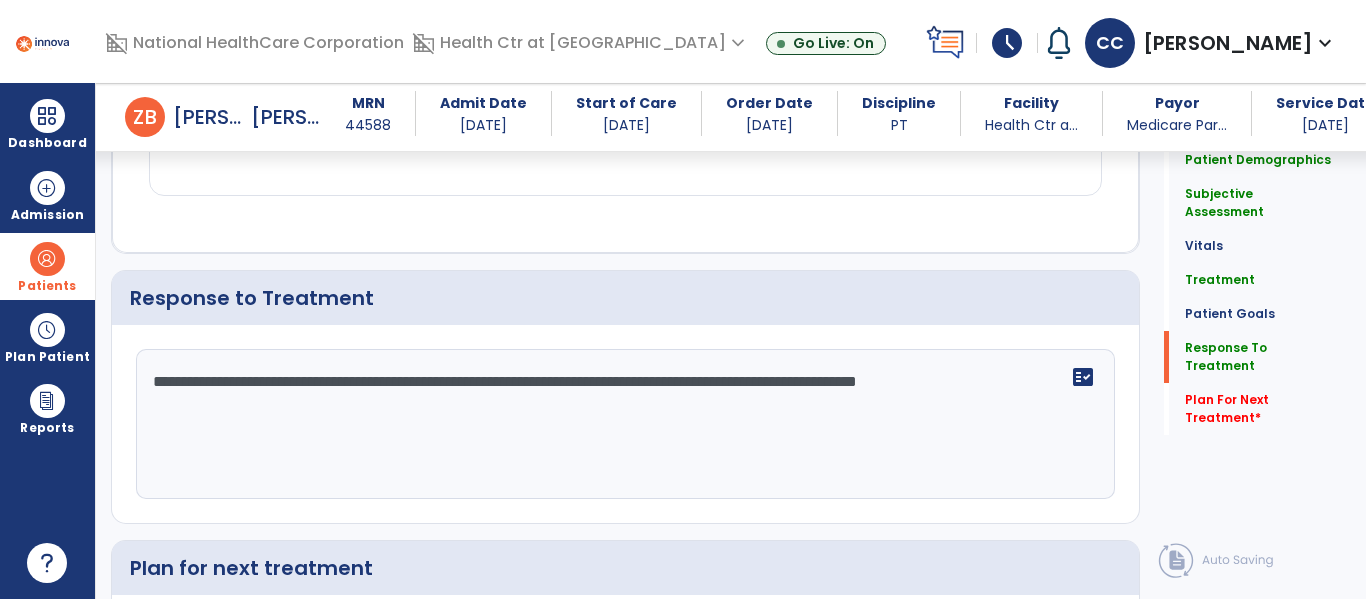 scroll, scrollTop: 2317, scrollLeft: 0, axis: vertical 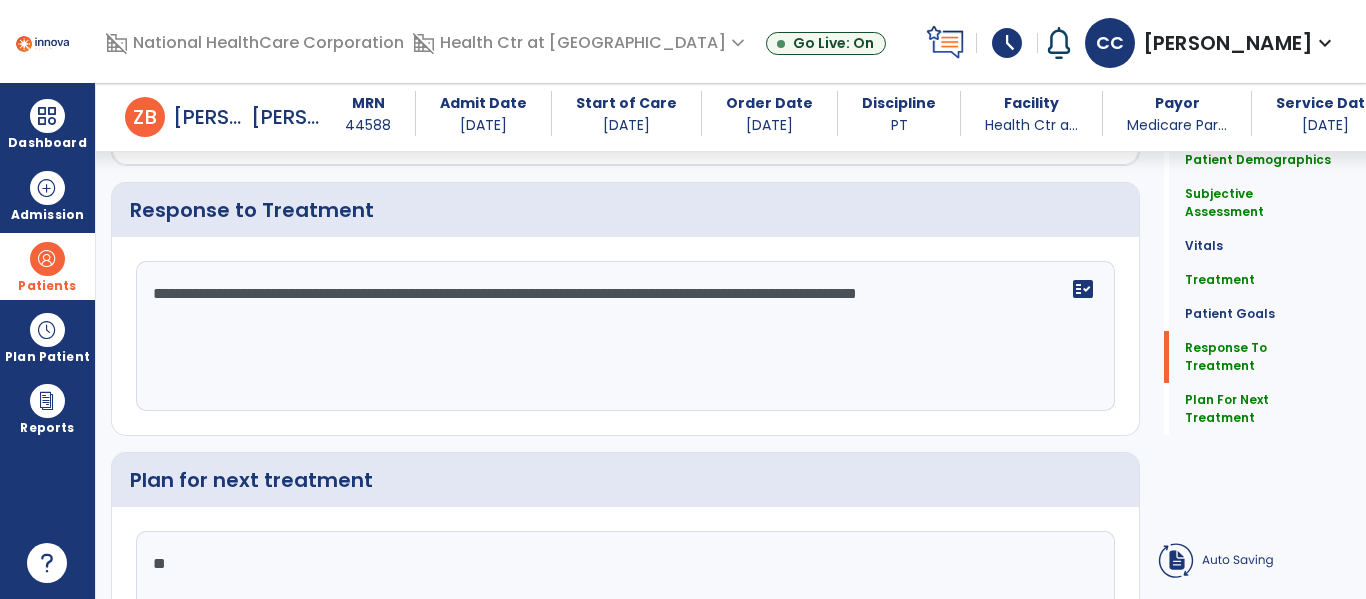 type on "*" 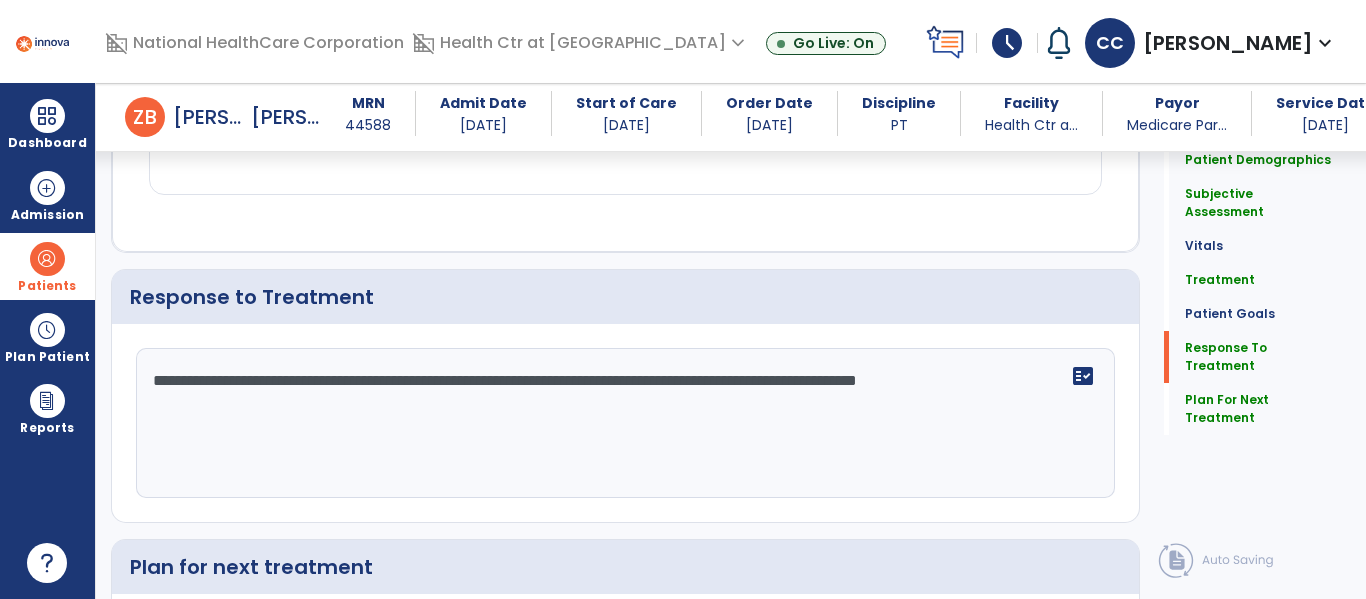 scroll, scrollTop: 2318, scrollLeft: 0, axis: vertical 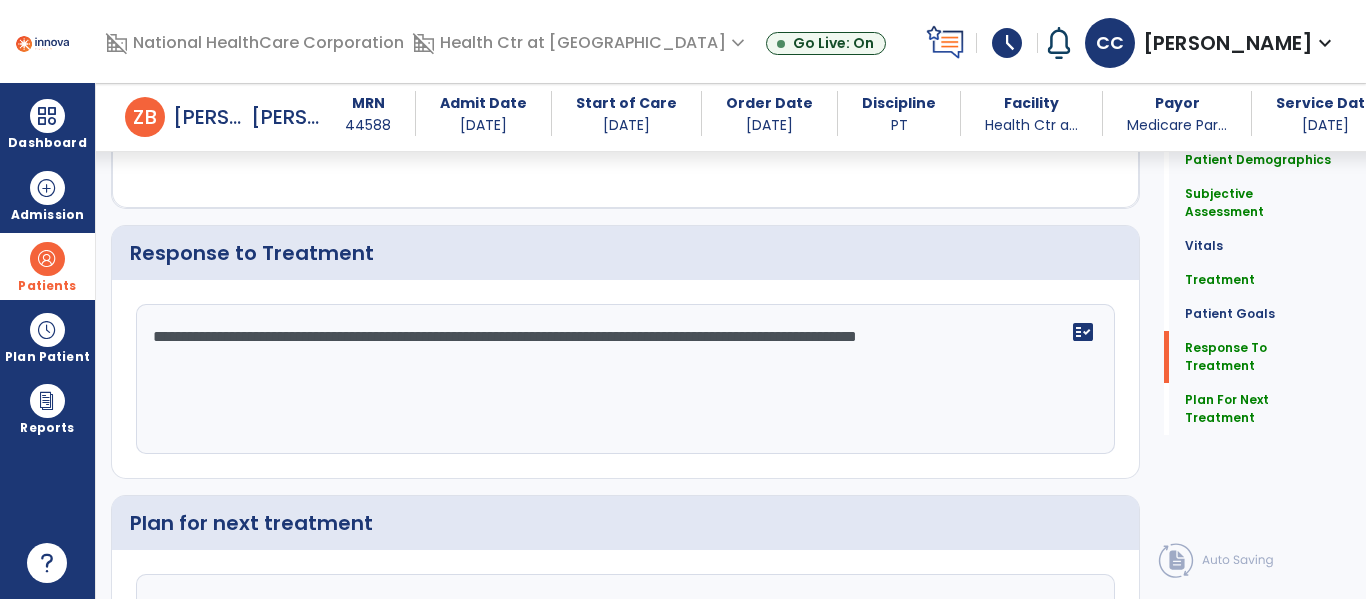 type on "**********" 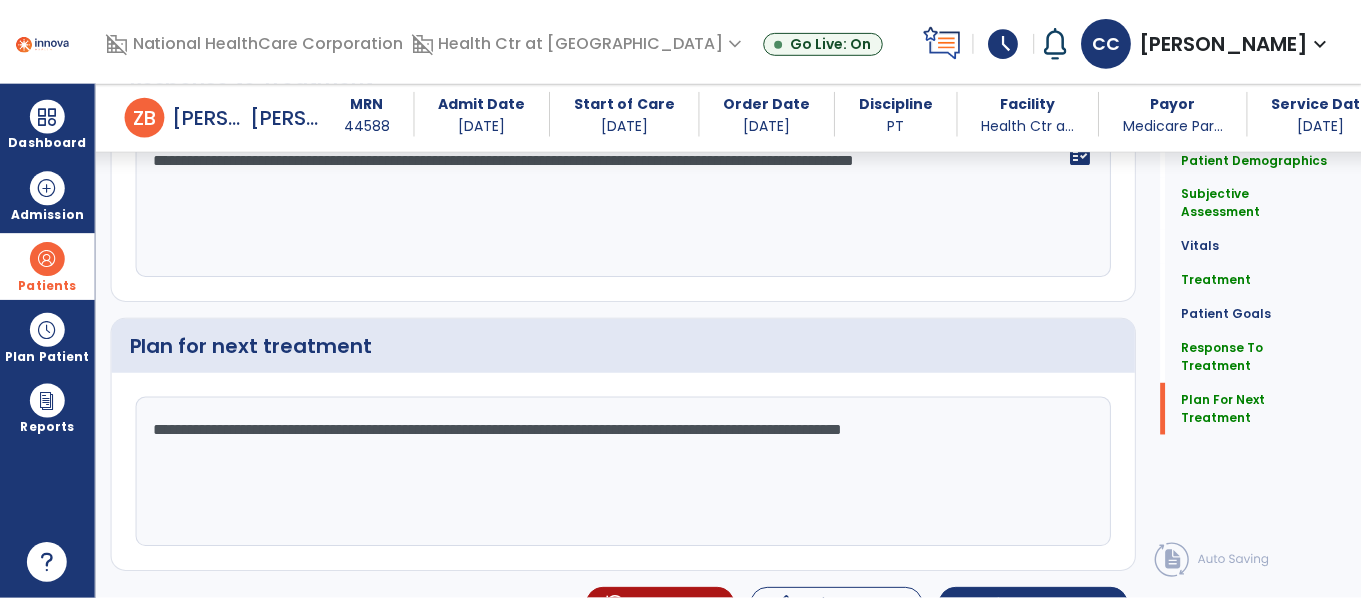 scroll, scrollTop: 2514, scrollLeft: 0, axis: vertical 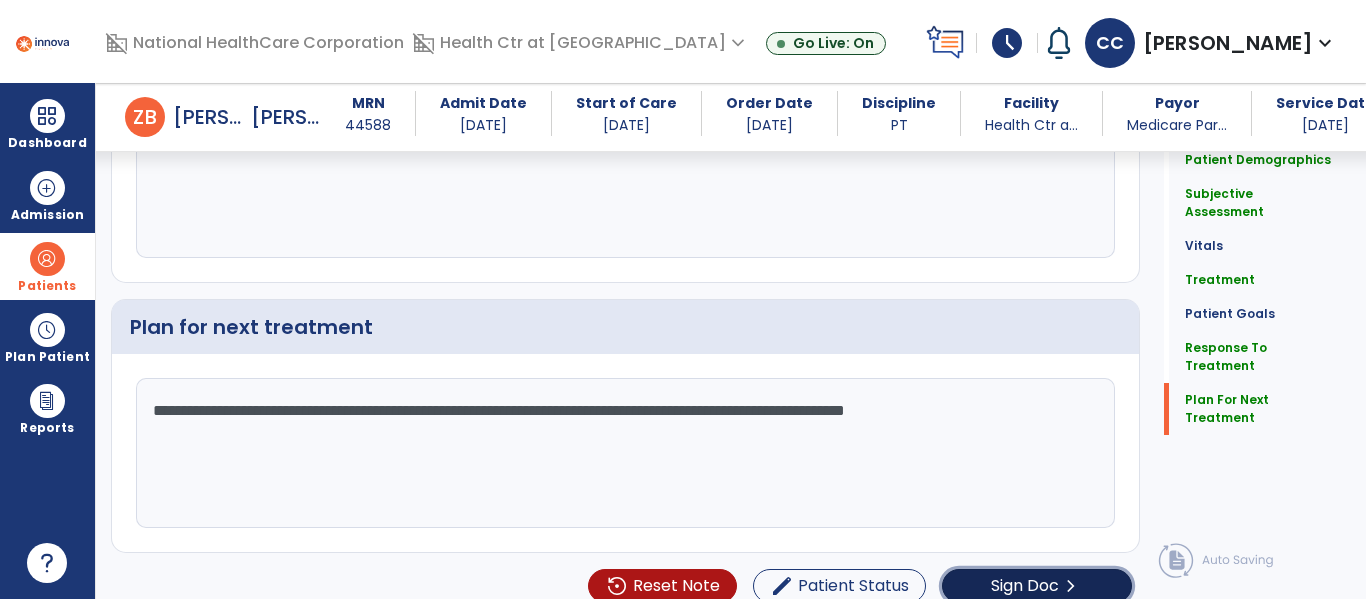 click on "Sign Doc" 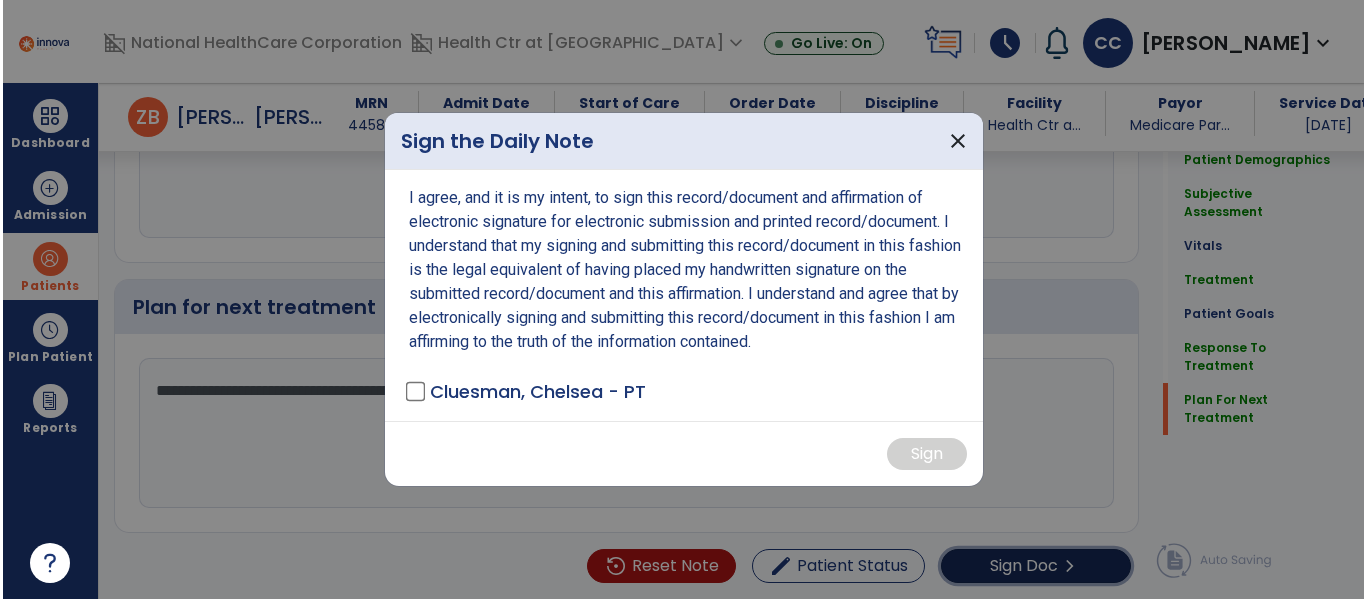 scroll, scrollTop: 2535, scrollLeft: 0, axis: vertical 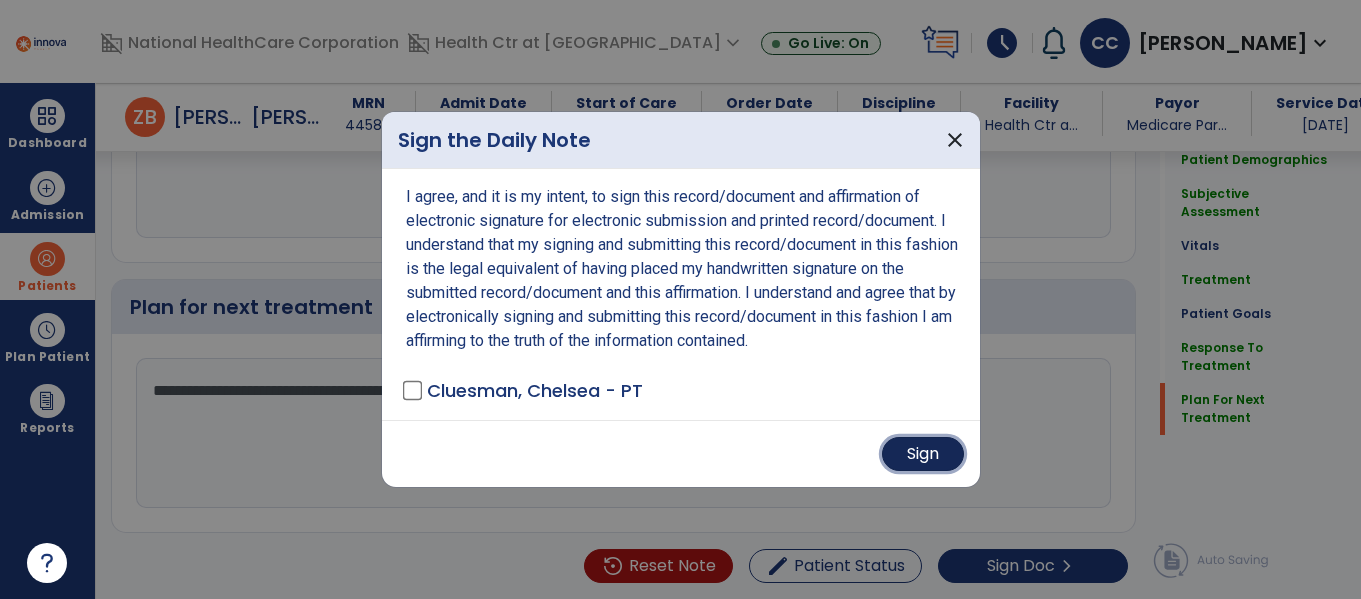 click on "Sign" at bounding box center [923, 454] 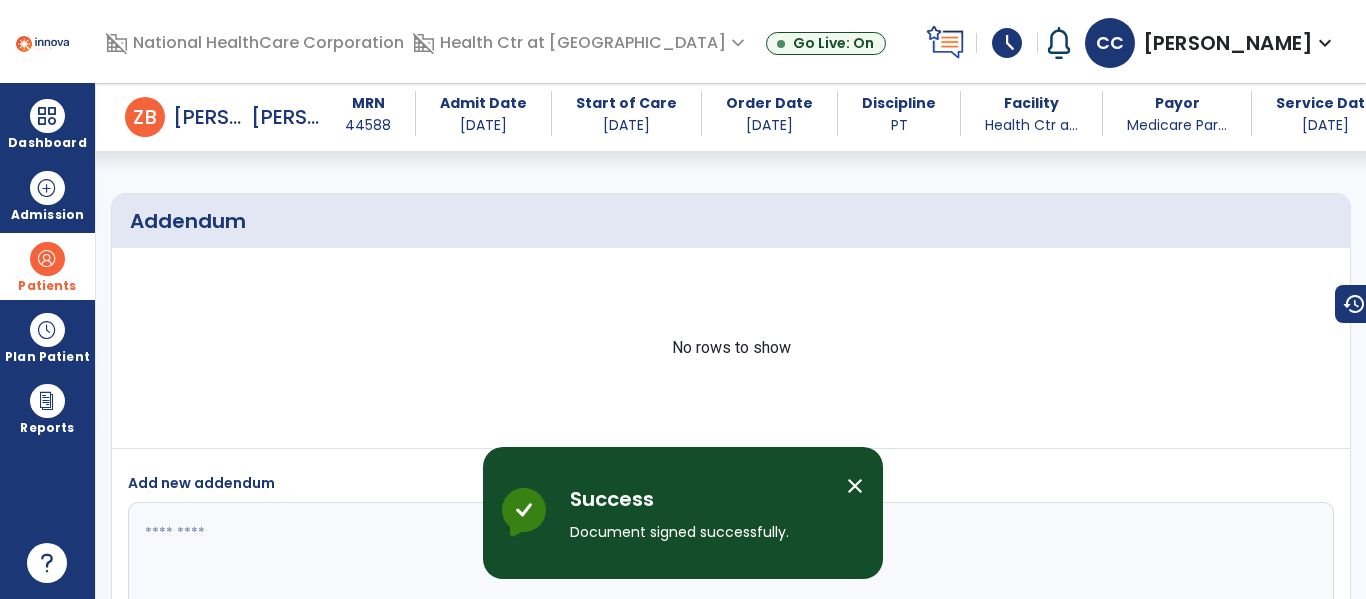 scroll, scrollTop: 3531, scrollLeft: 0, axis: vertical 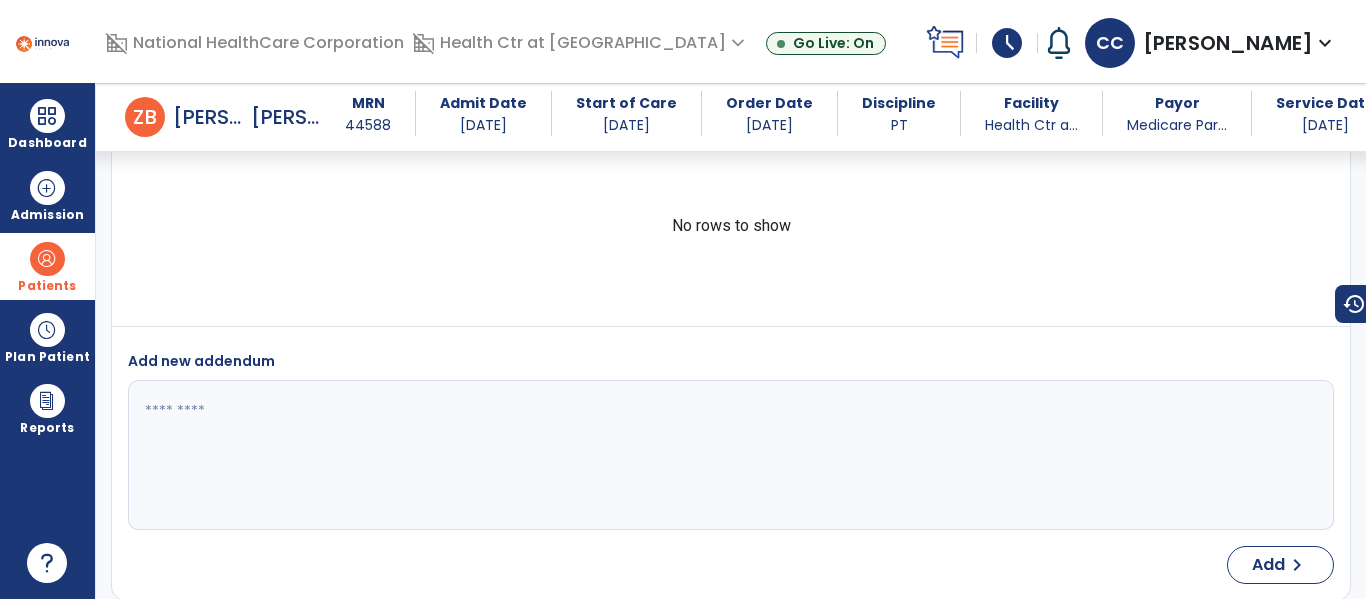 drag, startPoint x: 1365, startPoint y: 288, endPoint x: 960, endPoint y: 350, distance: 409.7182 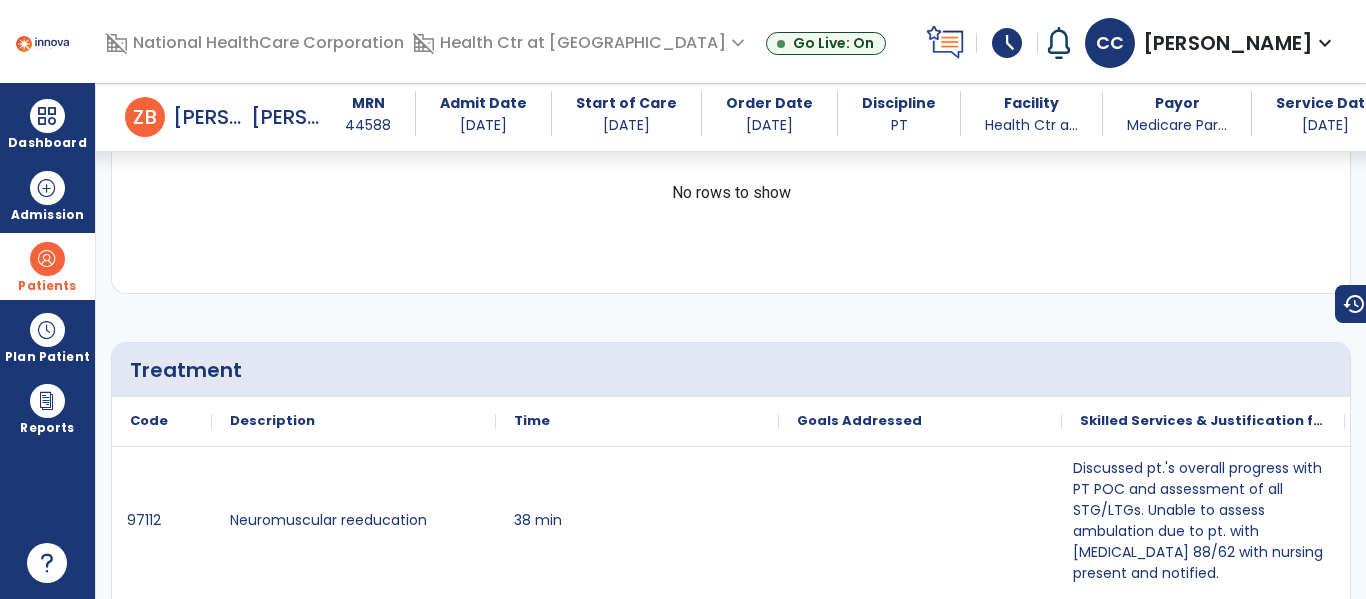 scroll, scrollTop: 0, scrollLeft: 0, axis: both 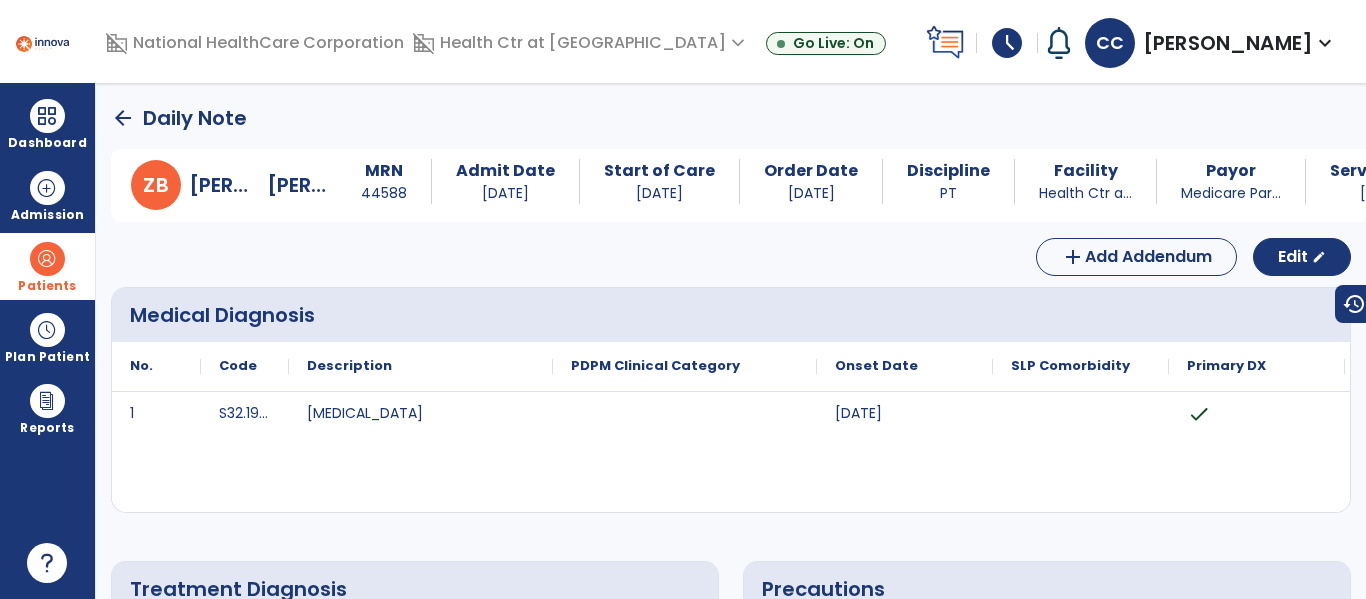 click on "arrow_back" 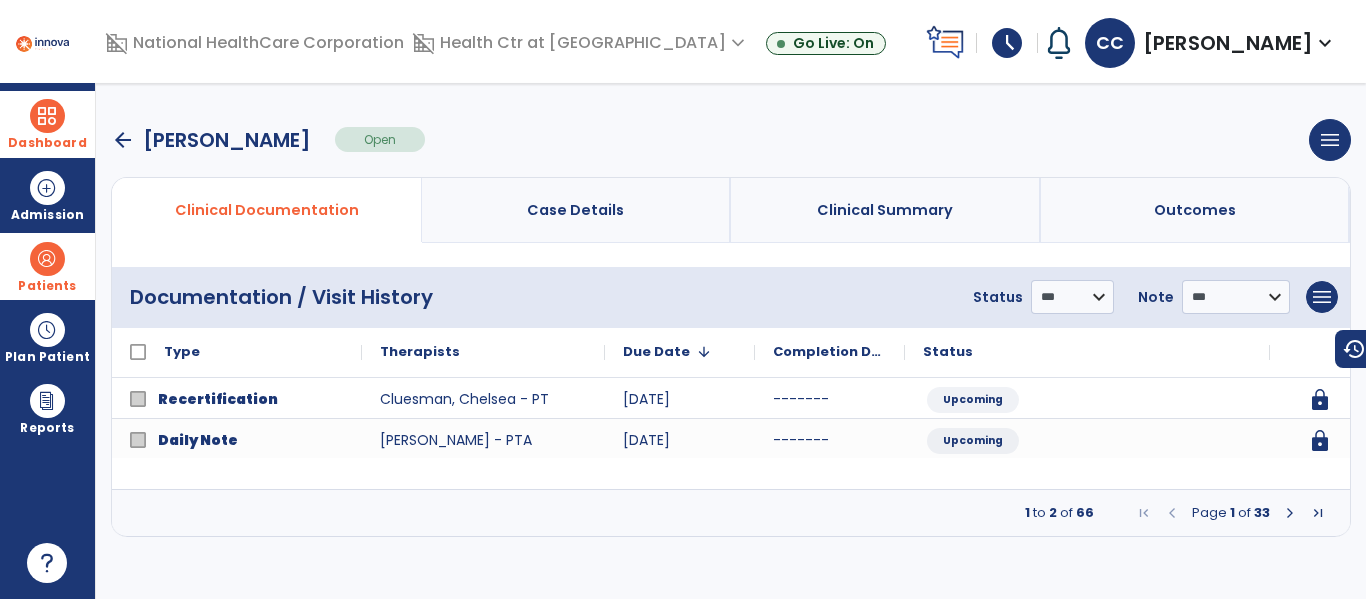 click on "Dashboard" at bounding box center (47, 124) 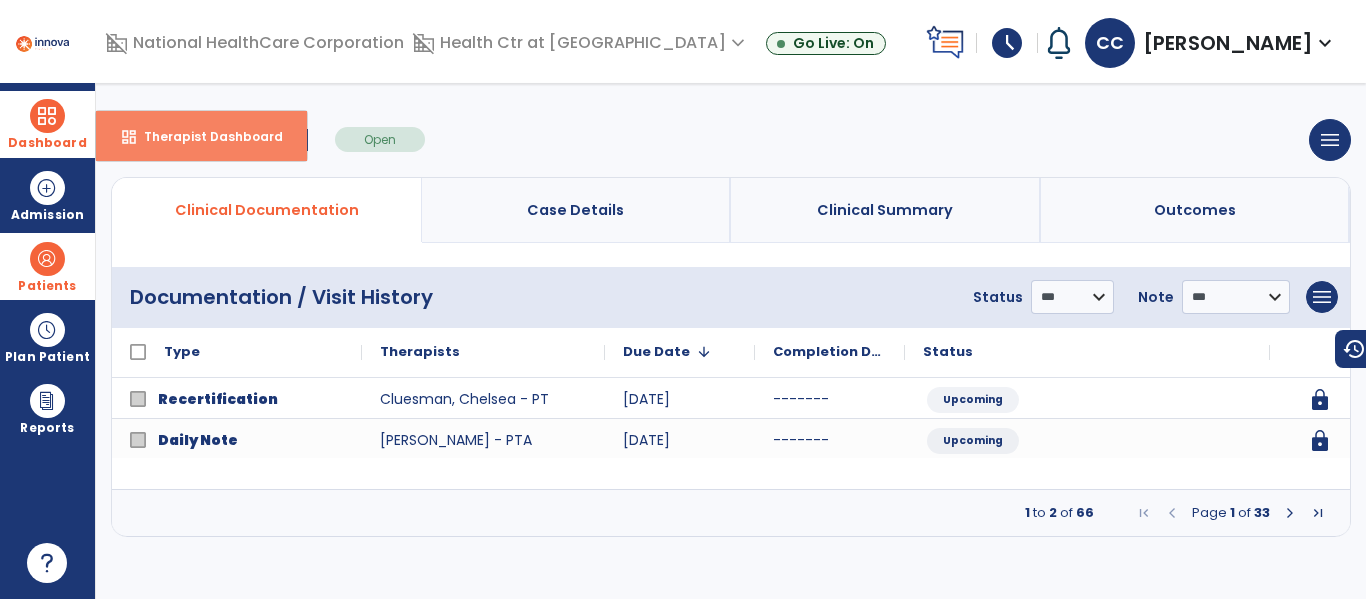 click on "dashboard  Therapist Dashboard" at bounding box center [201, 136] 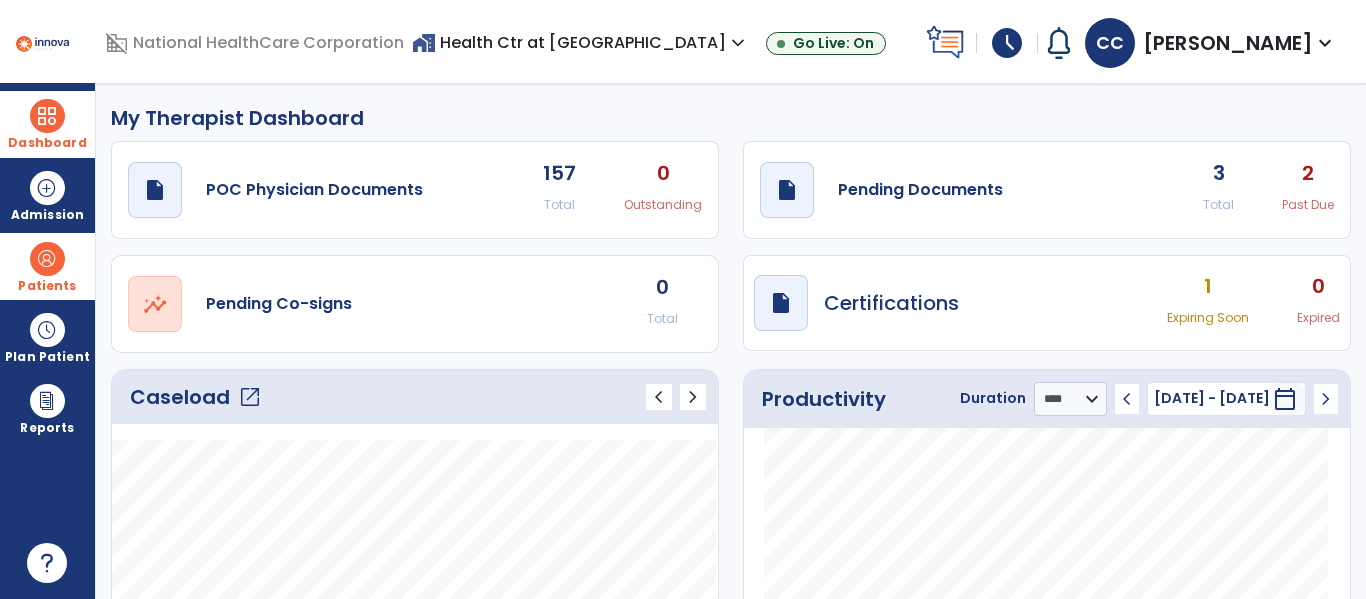 click on "schedule" at bounding box center (1007, 43) 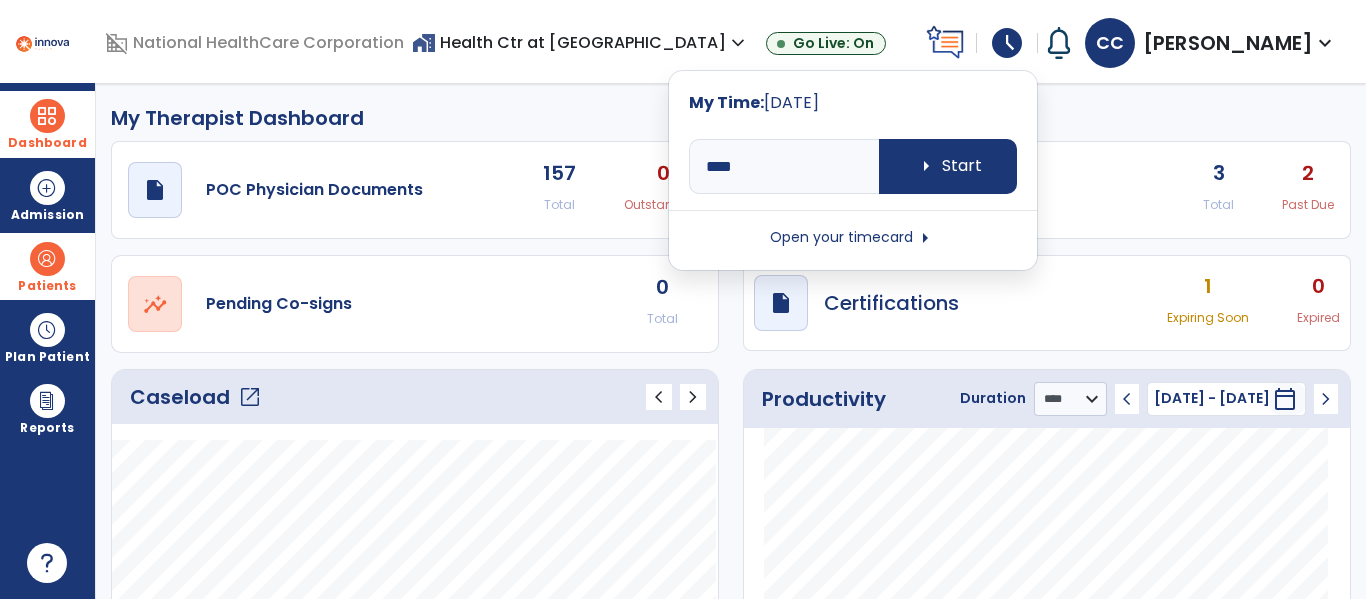 click on "Open your timecard  arrow_right" at bounding box center (853, 238) 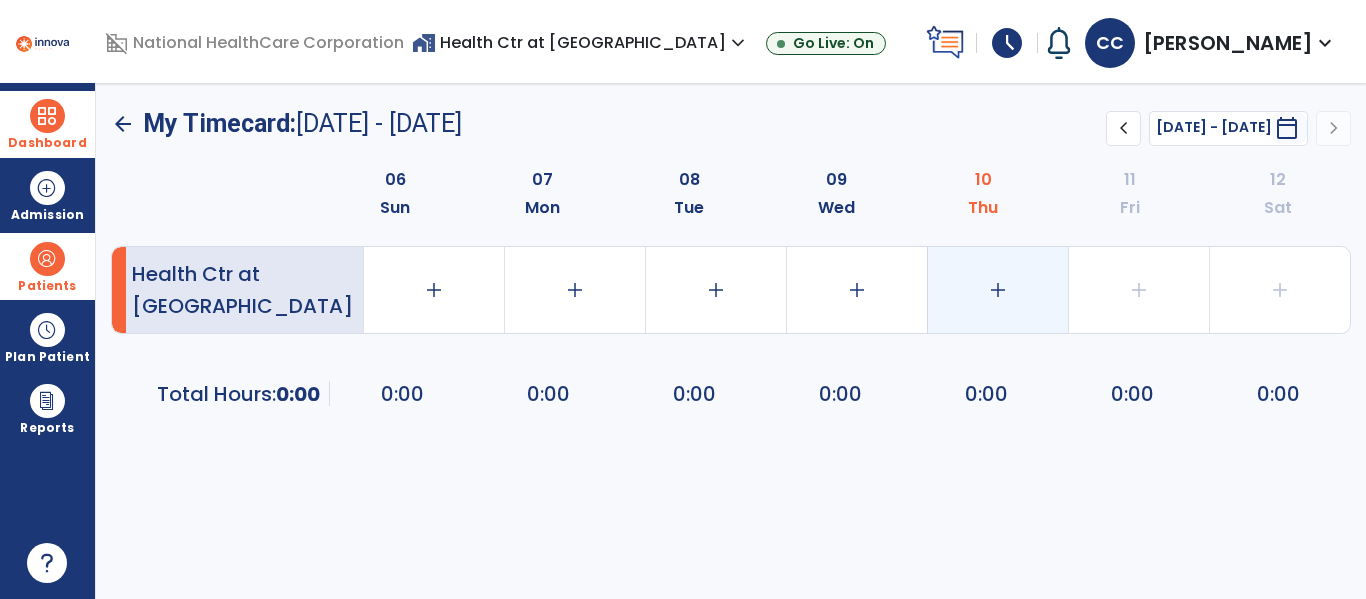 click on "add" 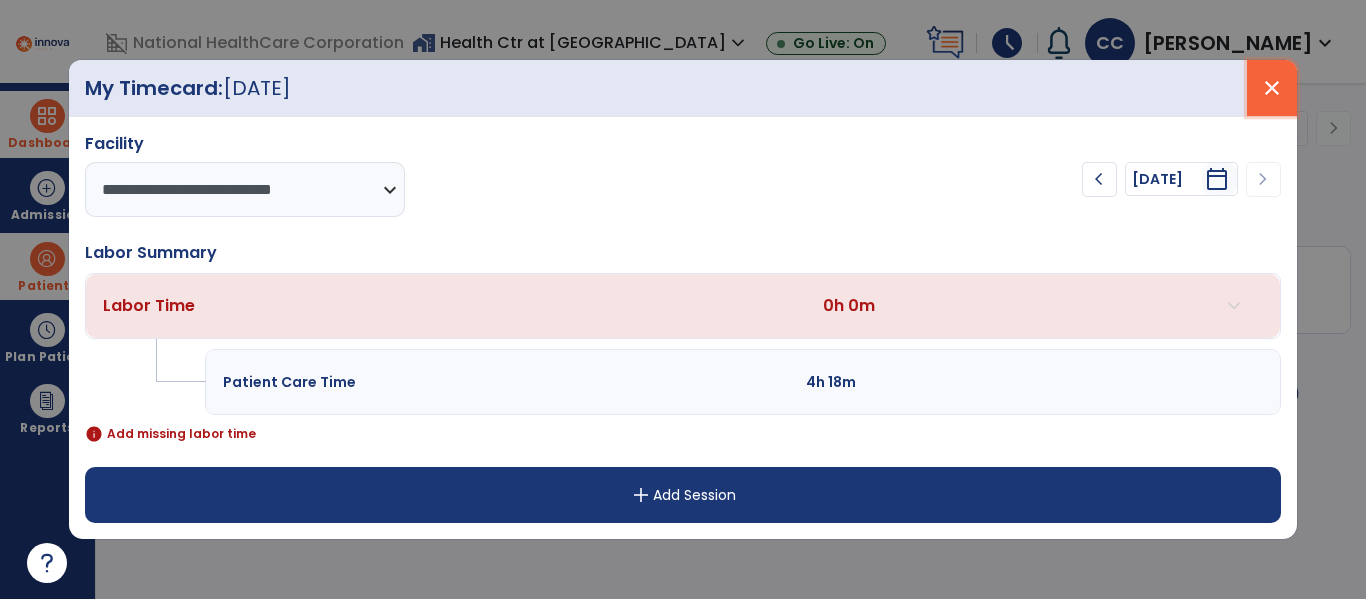 click on "close" at bounding box center (1272, 88) 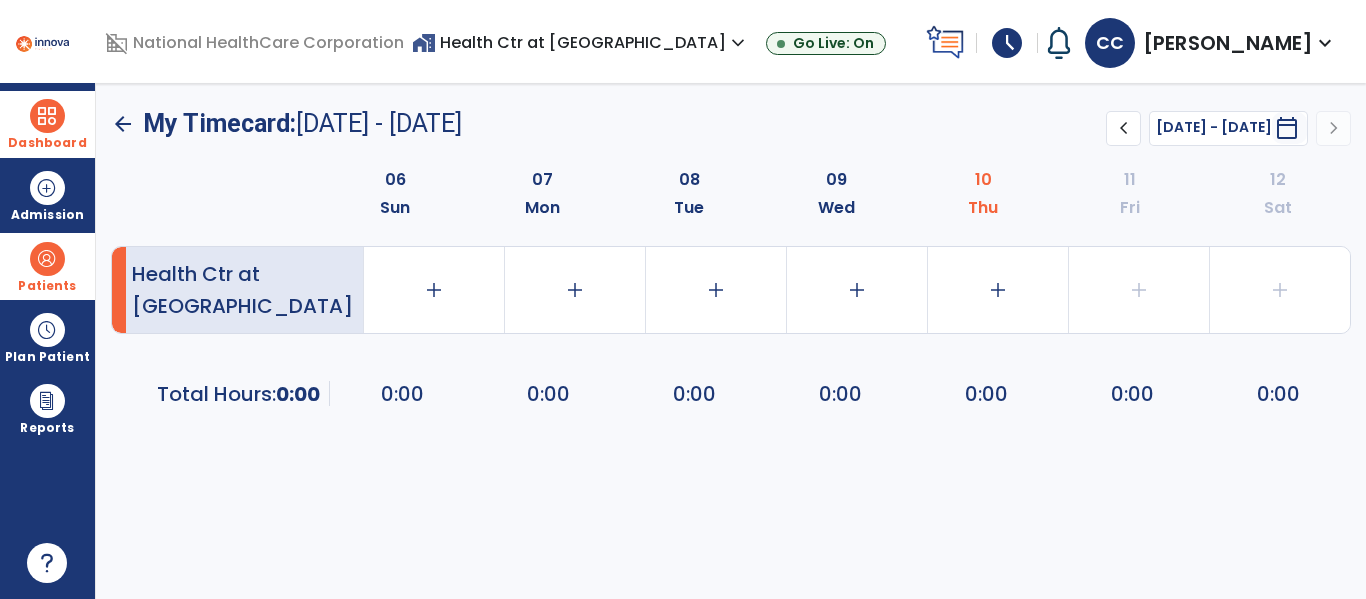 click on "arrow_back" 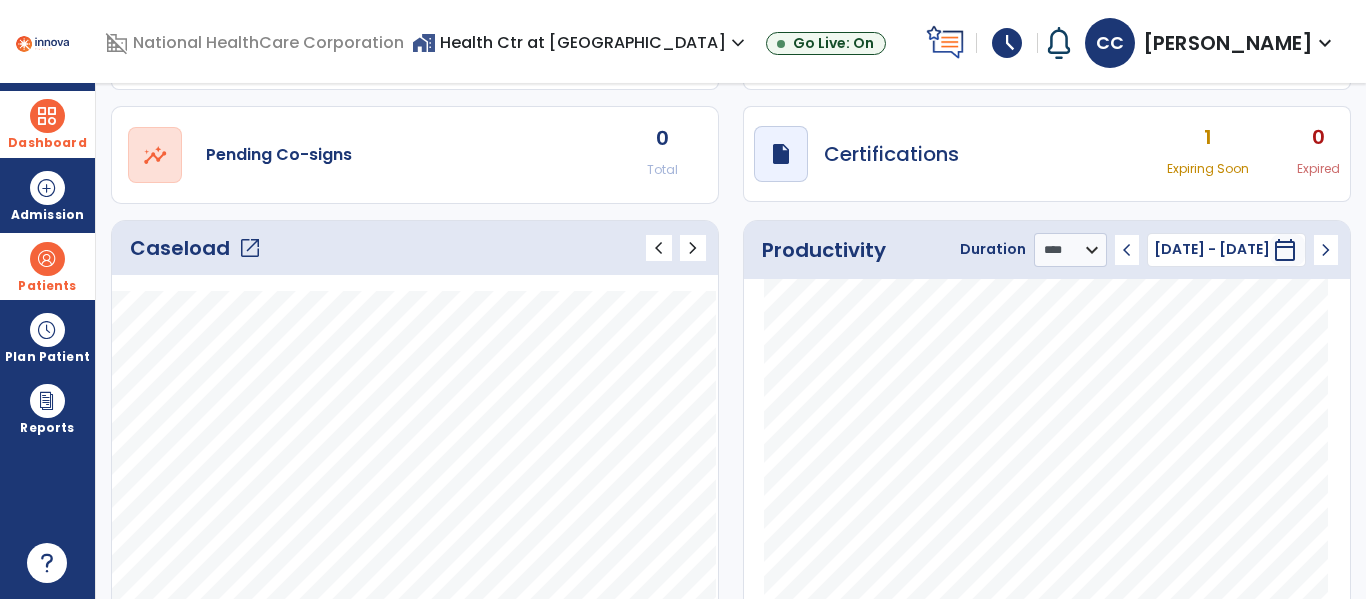 scroll, scrollTop: 0, scrollLeft: 0, axis: both 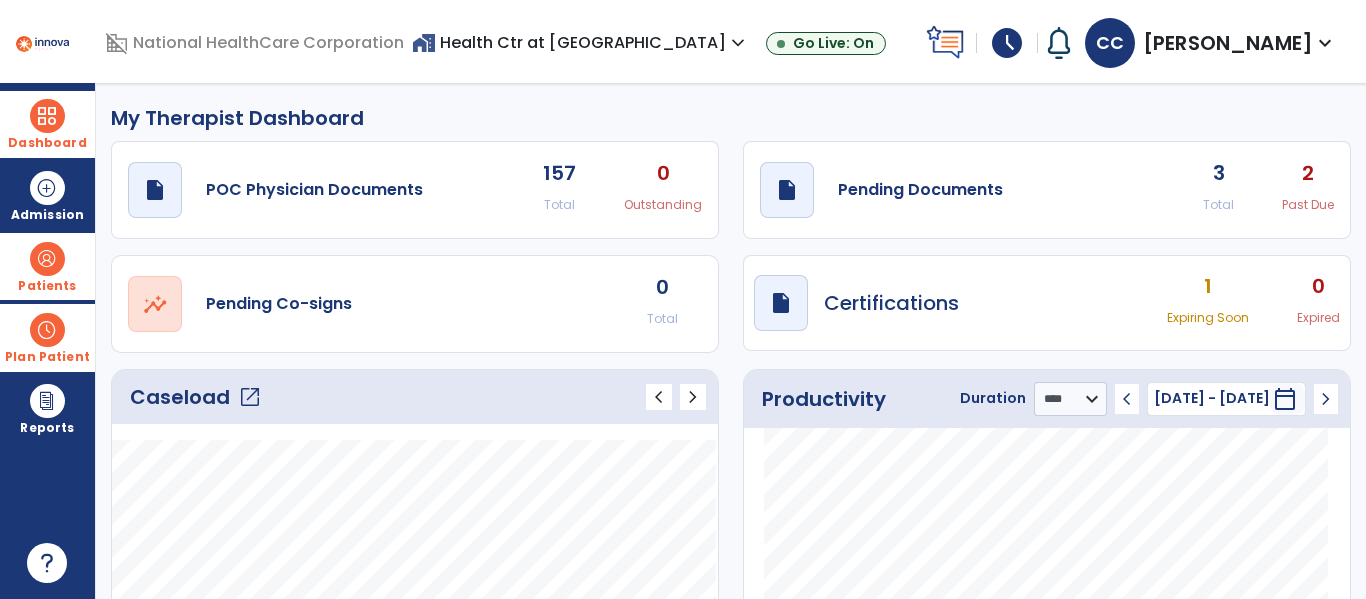 click on "Plan Patient" at bounding box center [47, 286] 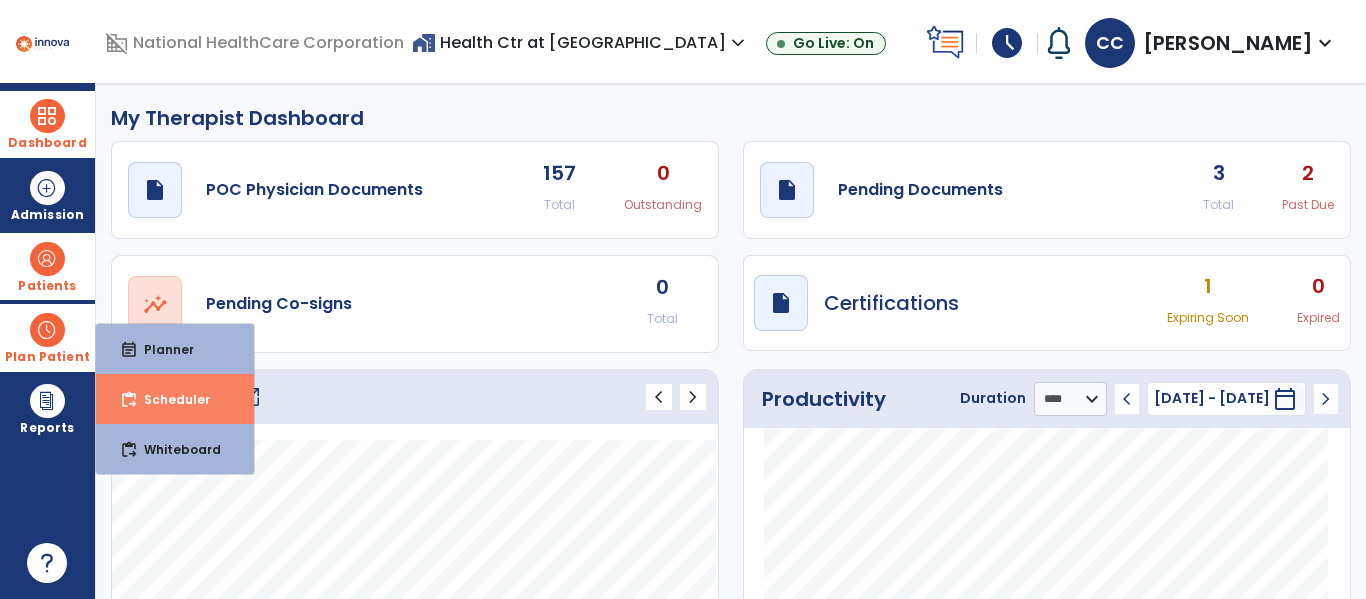 click on "content_paste_go  Scheduler" at bounding box center [175, 399] 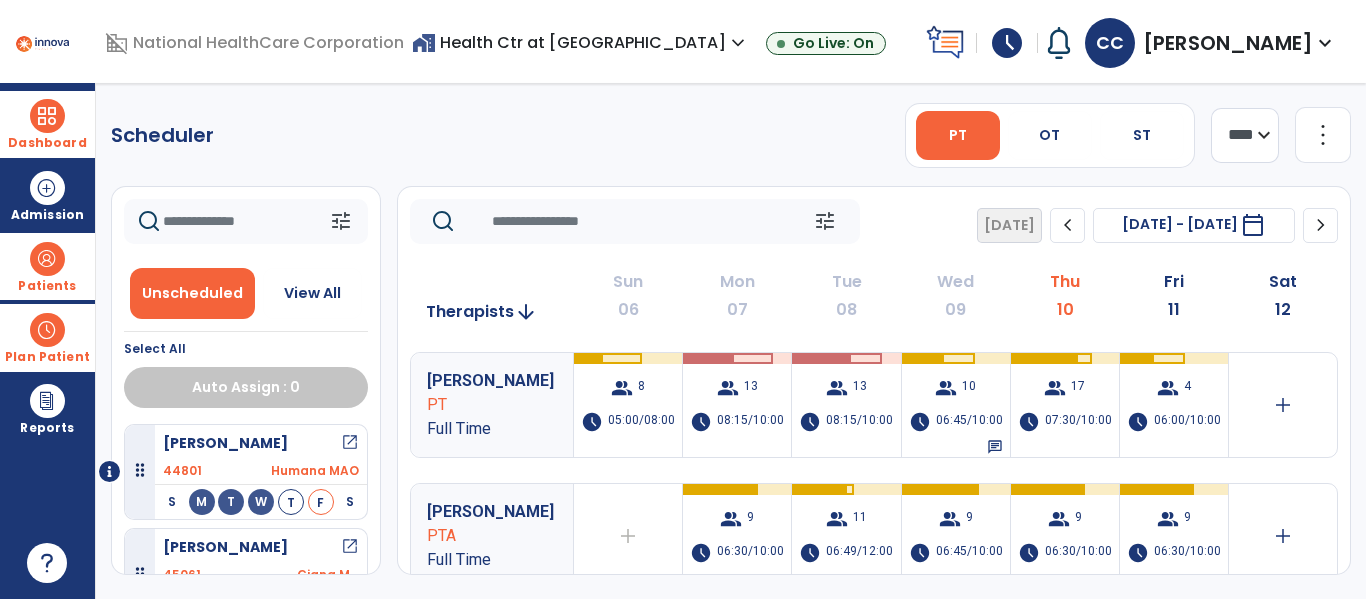 click at bounding box center (47, 116) 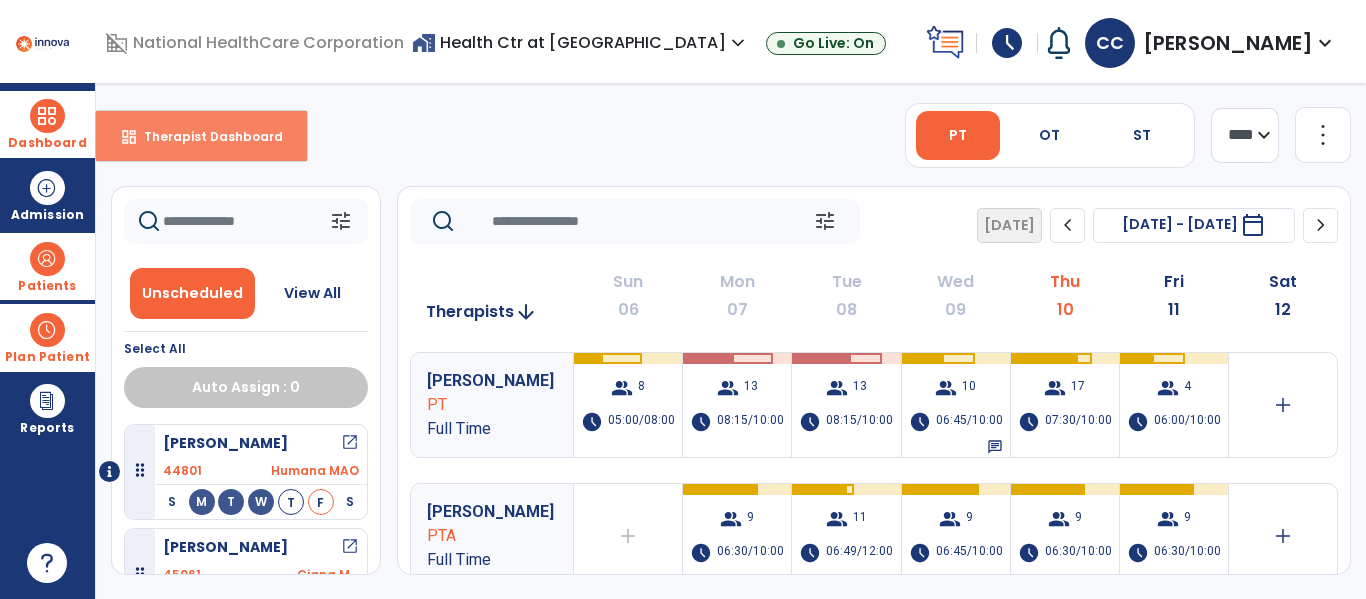 click on "dashboard  Therapist Dashboard" at bounding box center [201, 136] 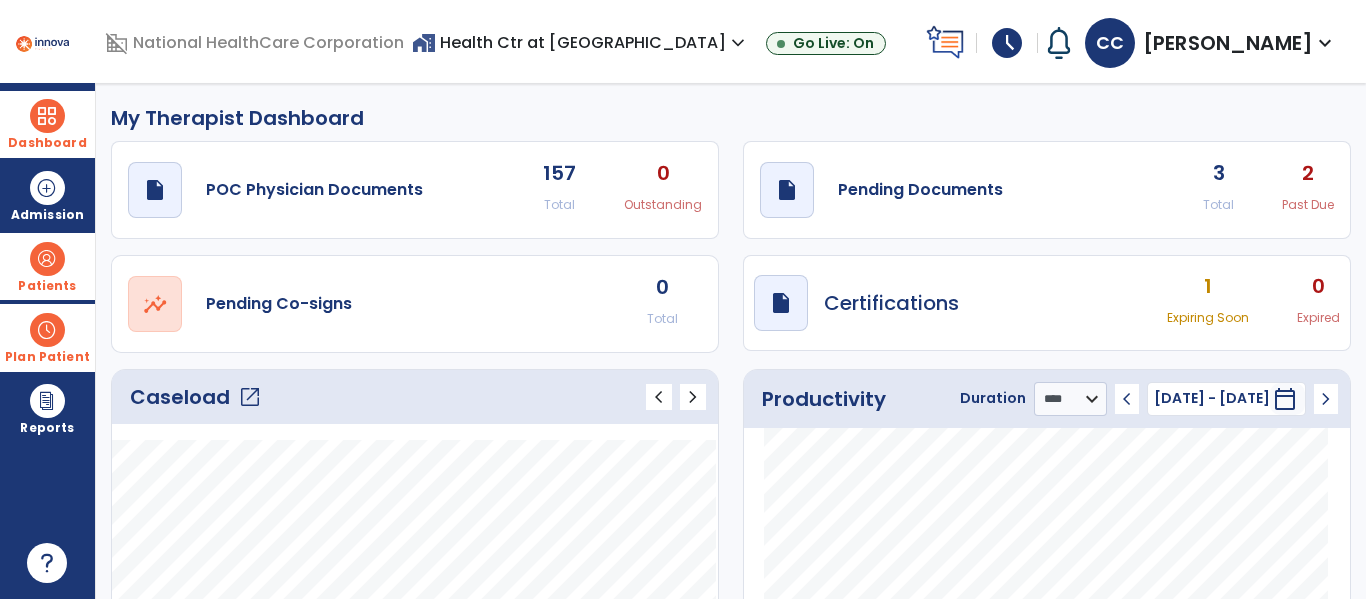 click on "My Therapist Dashboard" 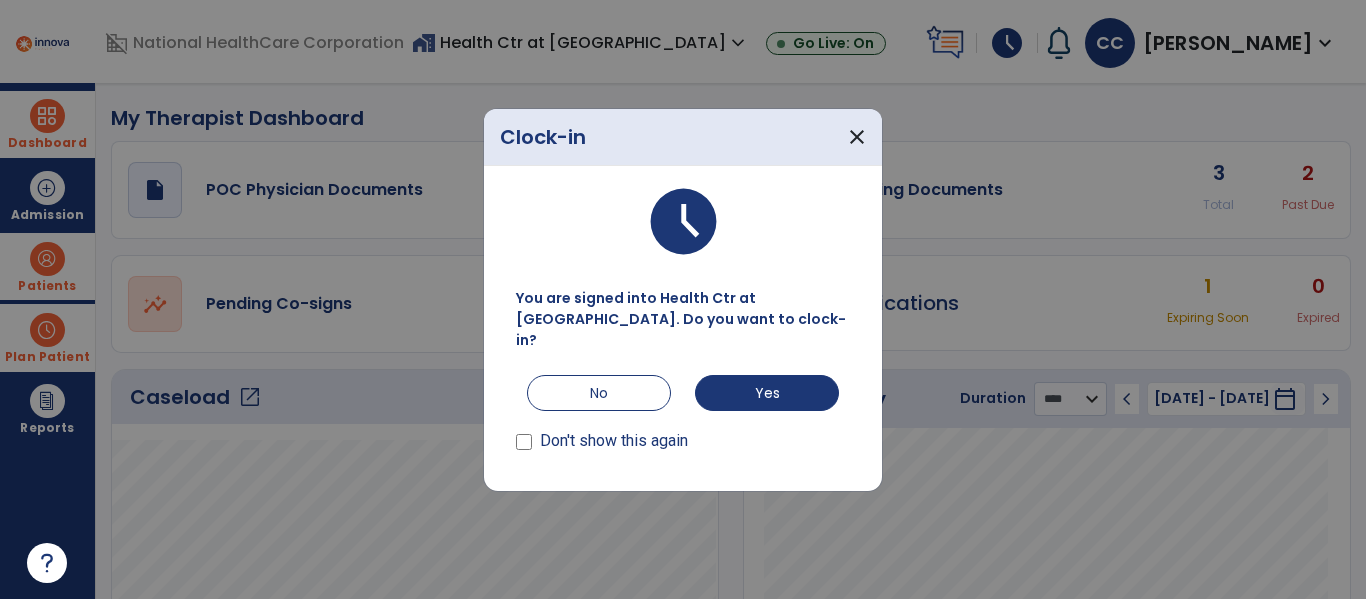 click on "Don't show this again" at bounding box center [614, 441] 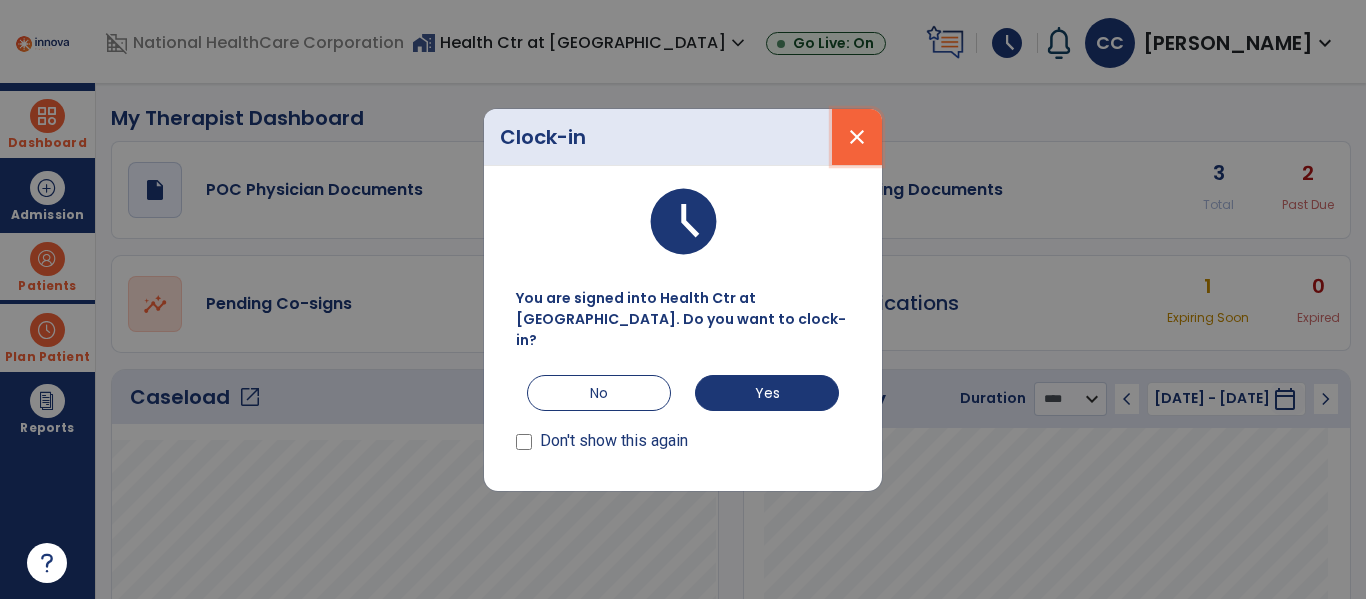 click on "close" at bounding box center [857, 137] 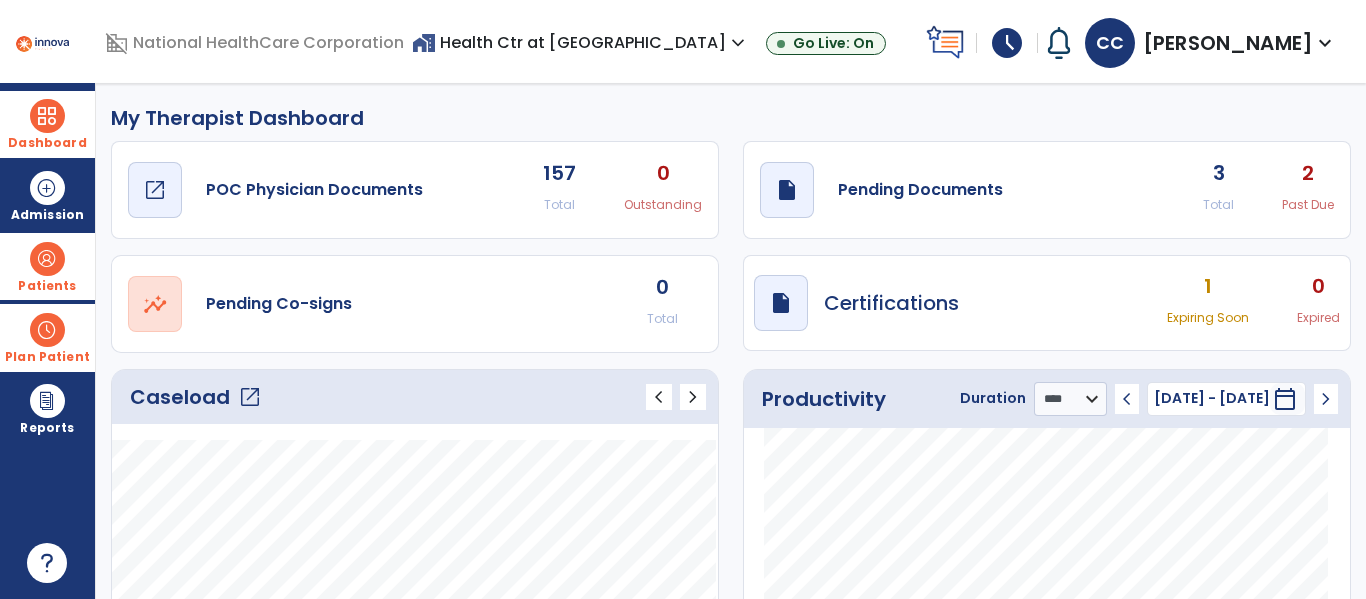 click on "draft   open_in_new  POC Physician Documents" 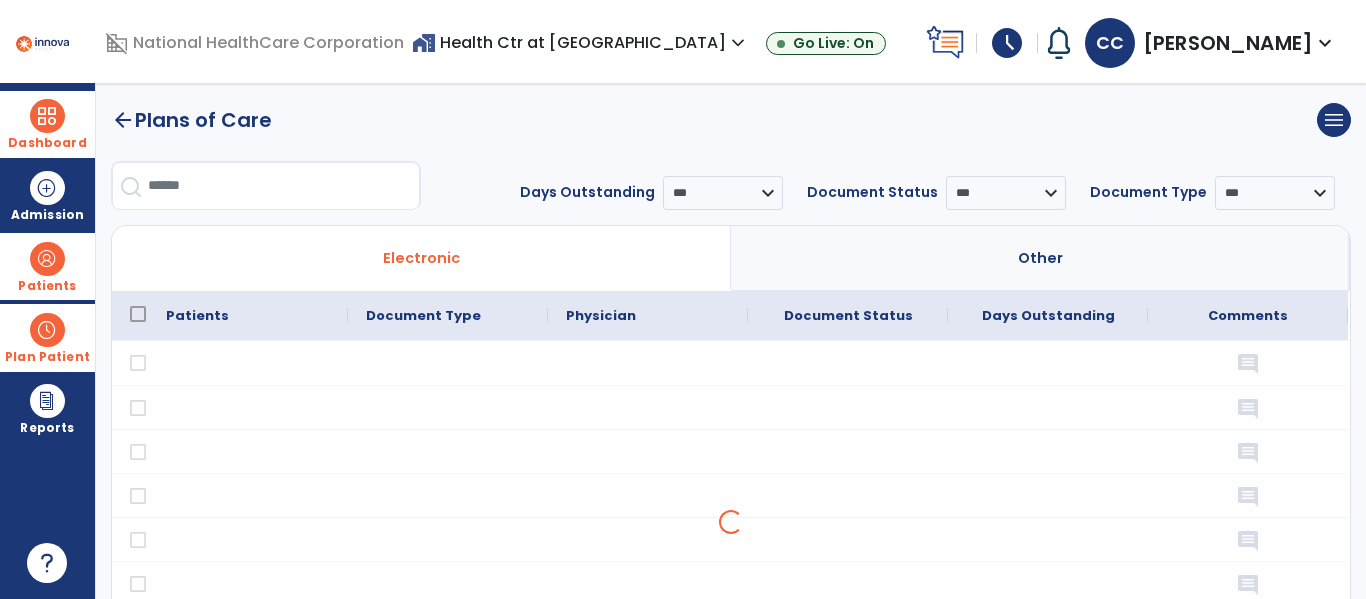 click on "Patients" at bounding box center [47, 266] 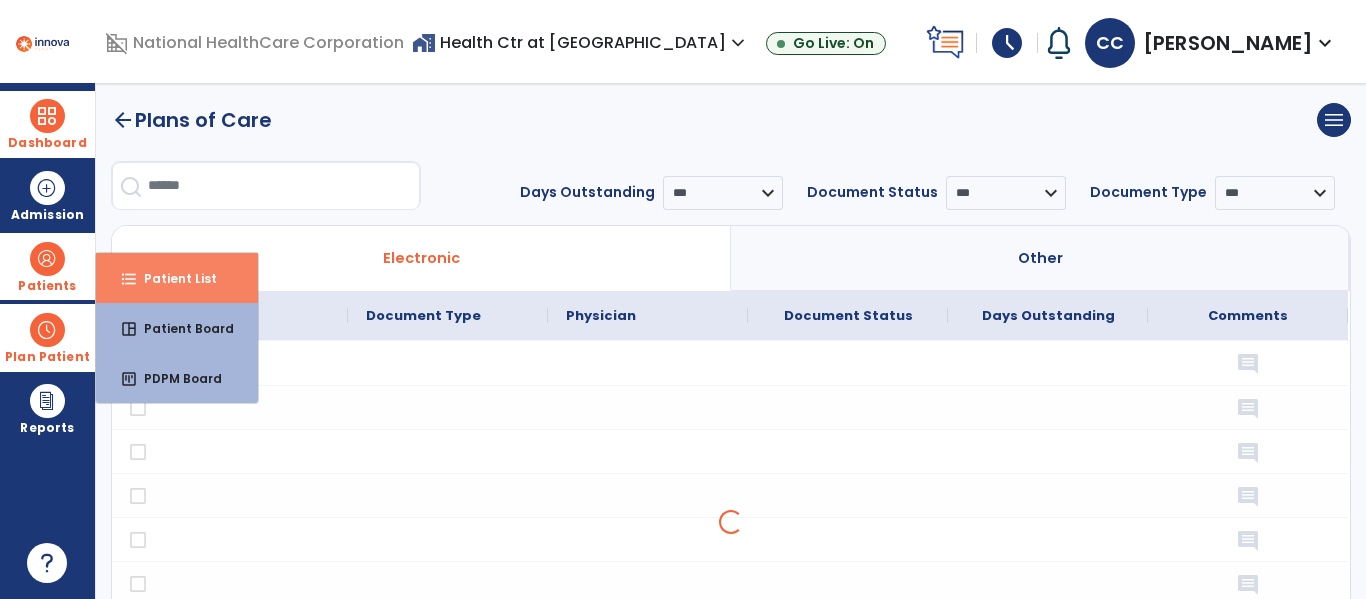 click on "Patient List" at bounding box center (172, 278) 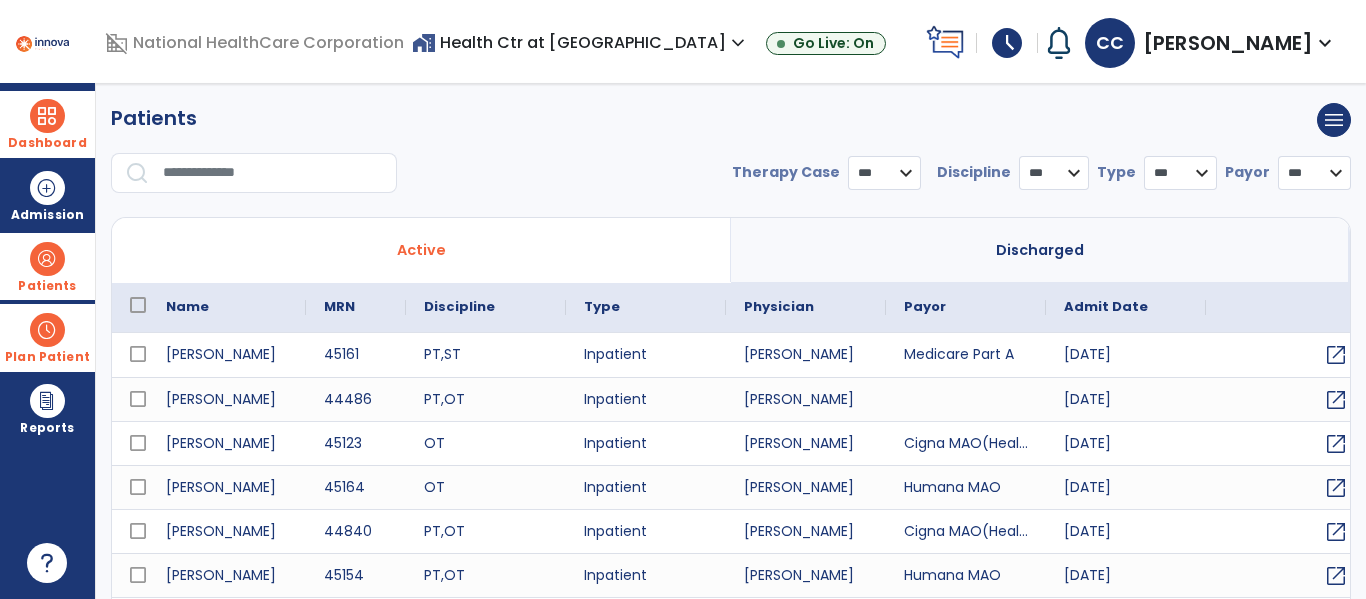 select on "***" 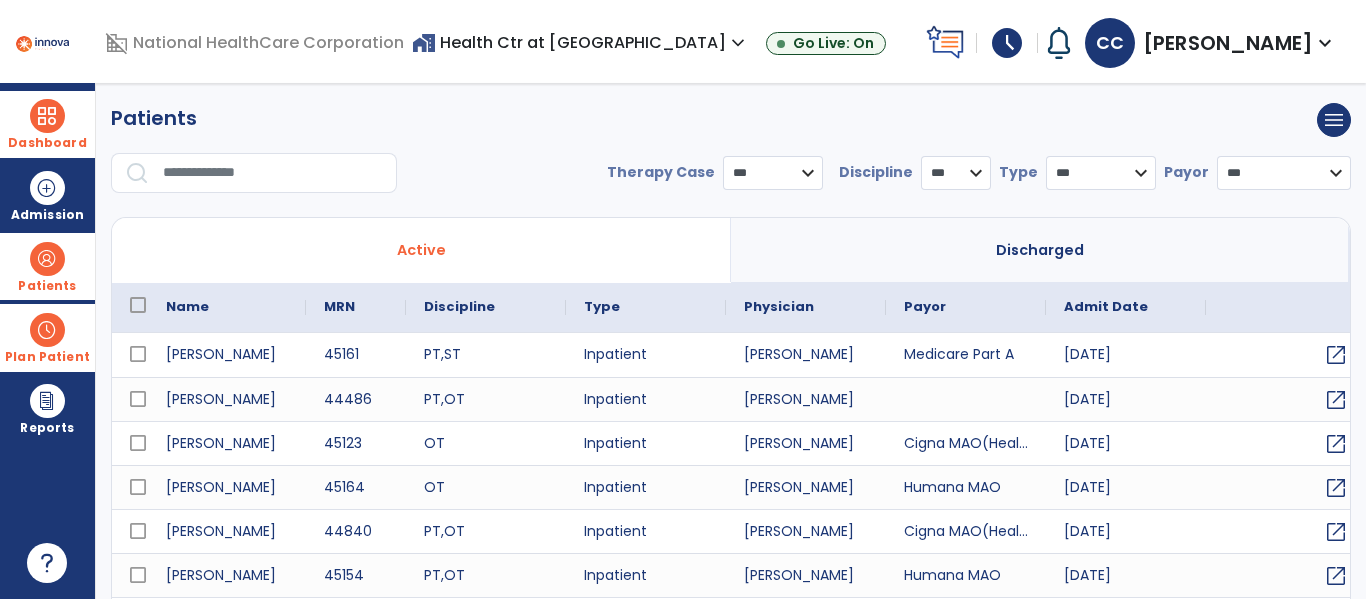 click at bounding box center (273, 173) 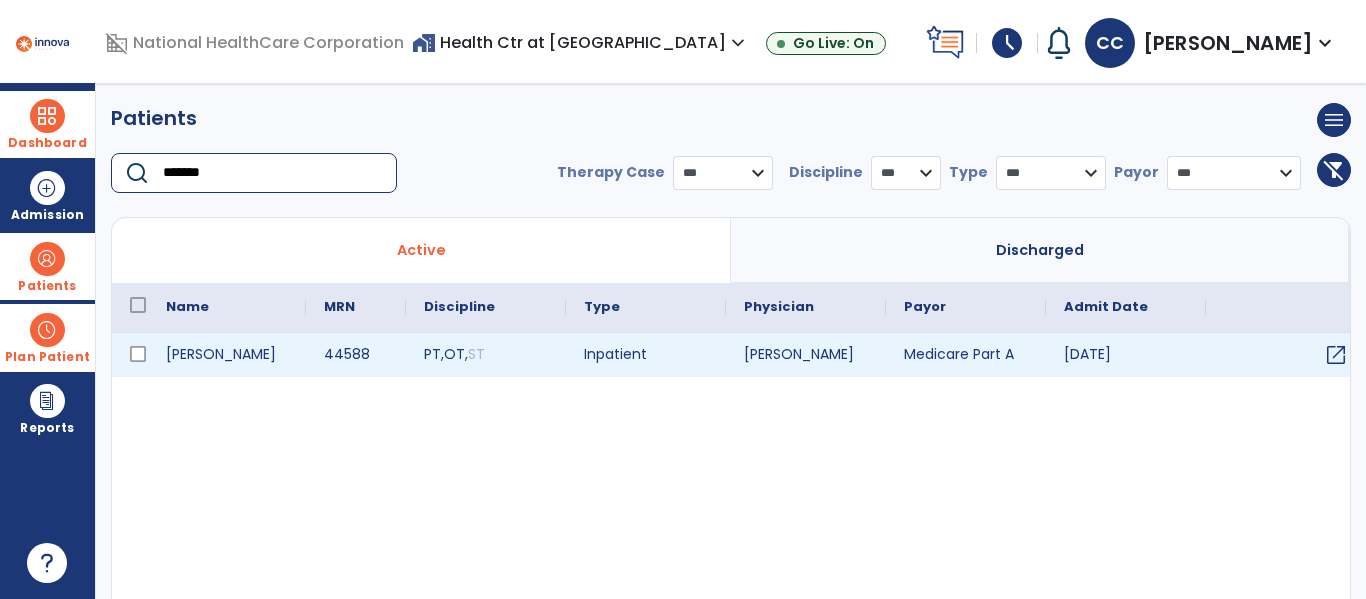 type on "*******" 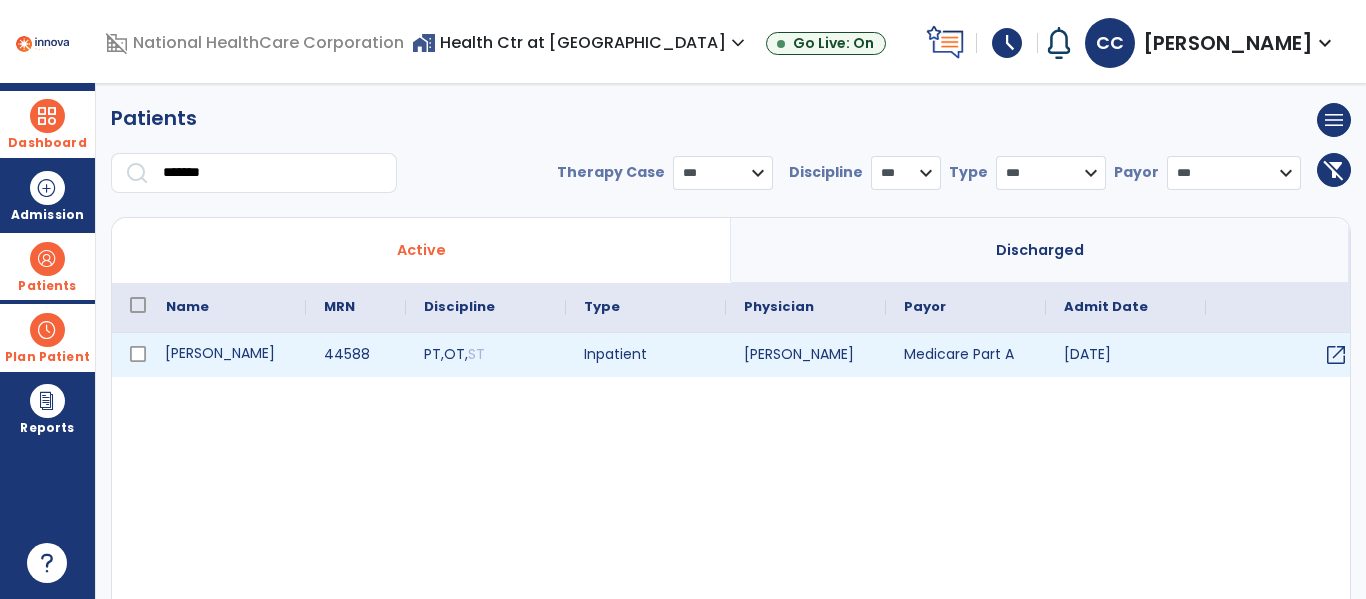 click on "[PERSON_NAME]" at bounding box center [227, 355] 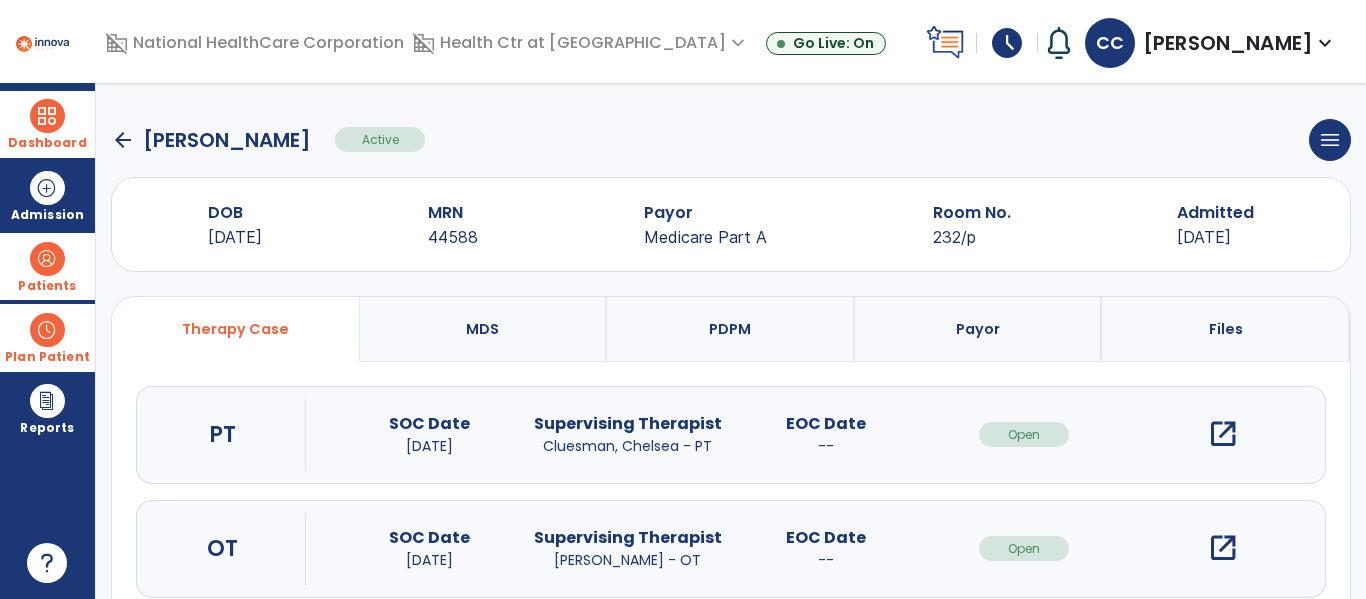 click on "open_in_new" at bounding box center [1223, 434] 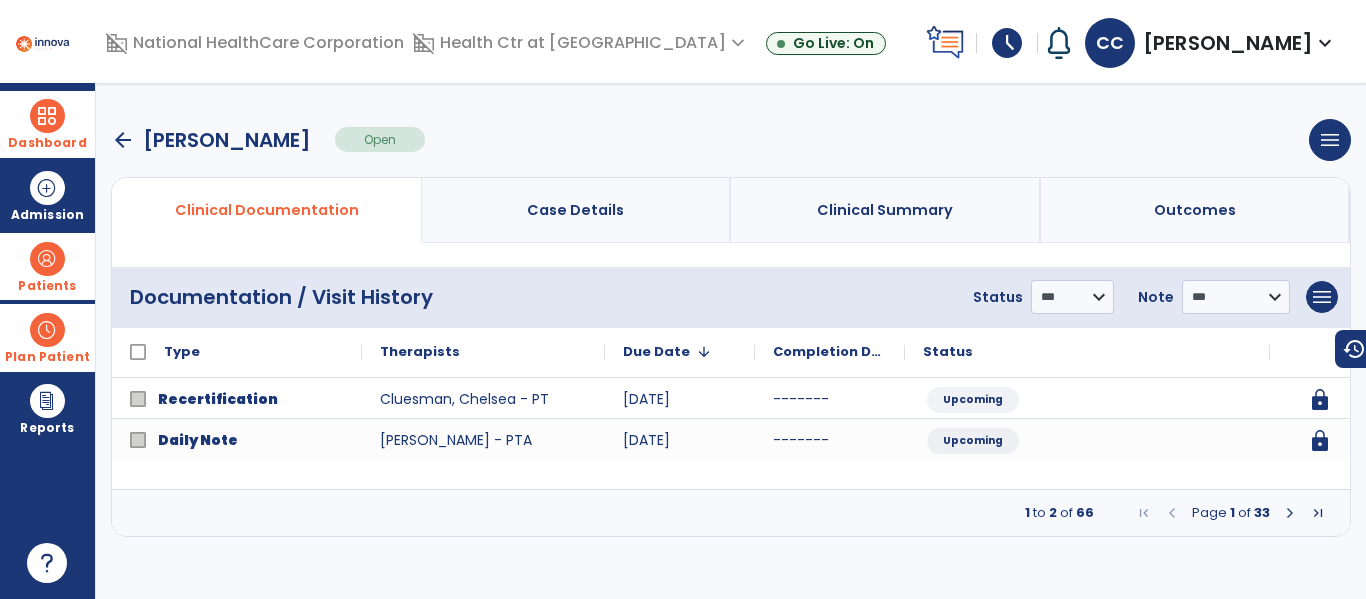 click at bounding box center [1290, 513] 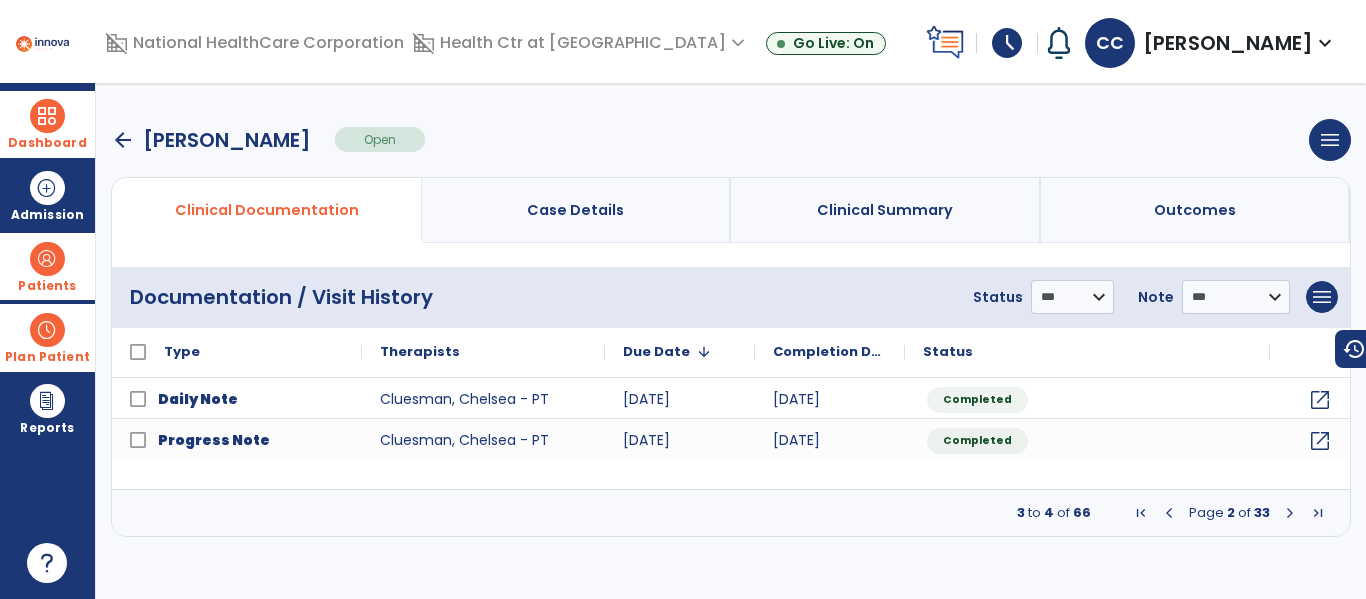 click on "arrow_back" at bounding box center (123, 140) 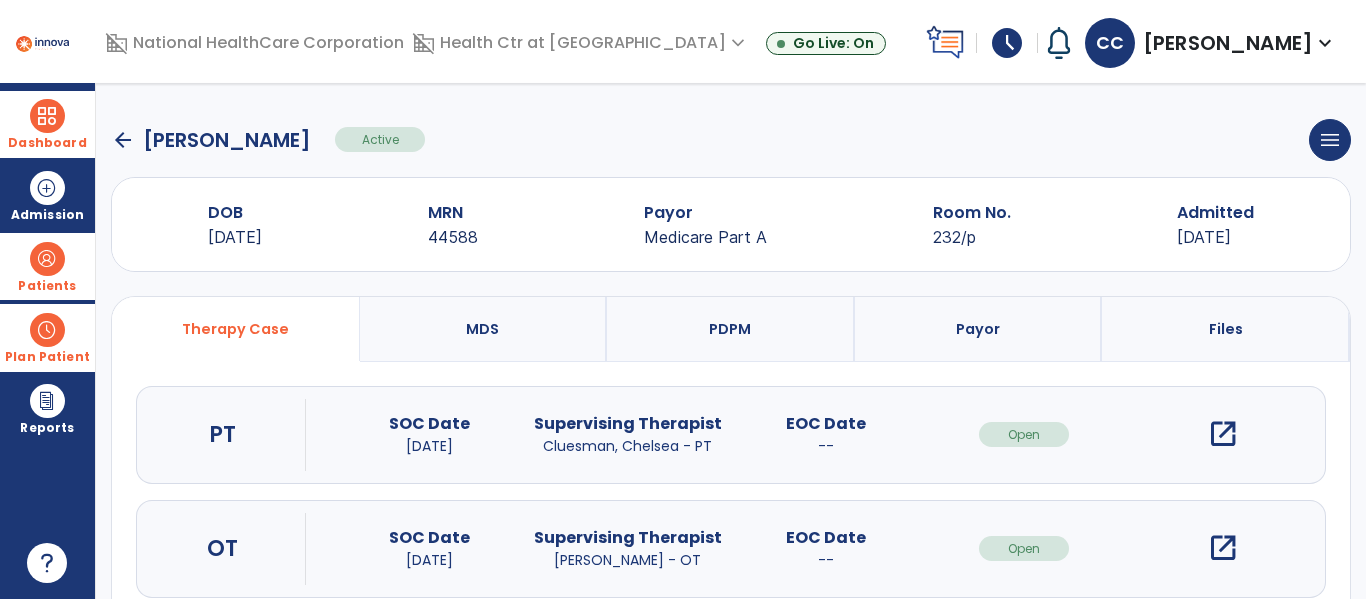 click on "Dashboard" at bounding box center [47, 124] 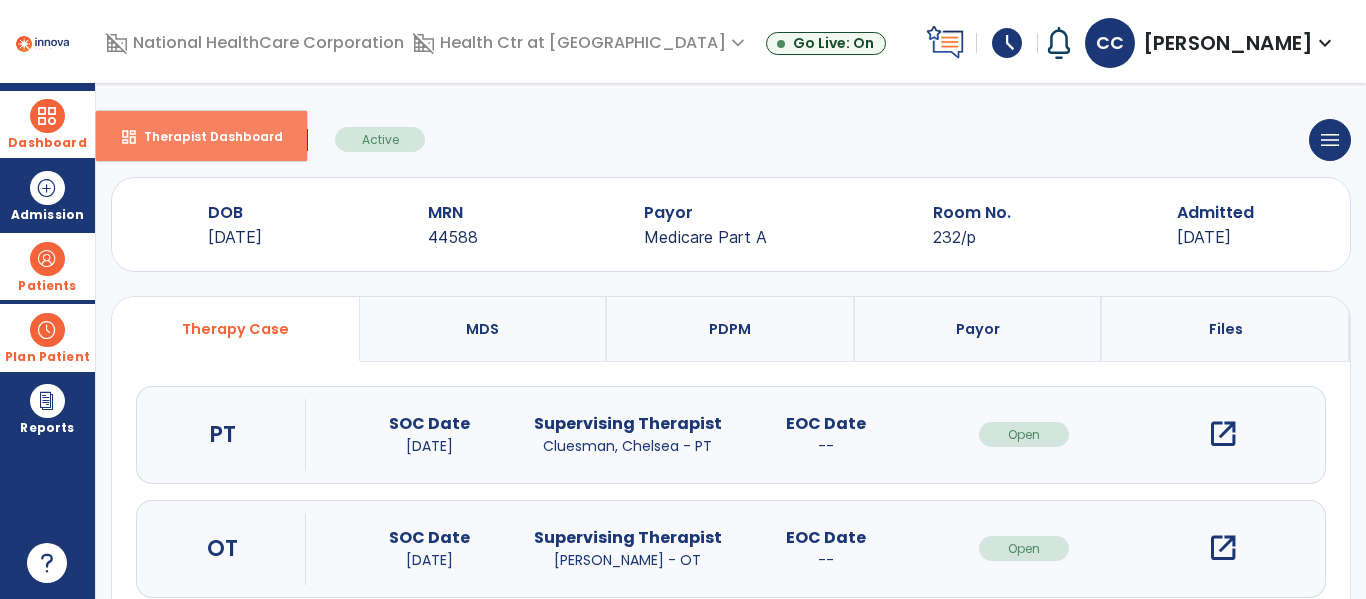 click on "Therapist Dashboard" at bounding box center [205, 136] 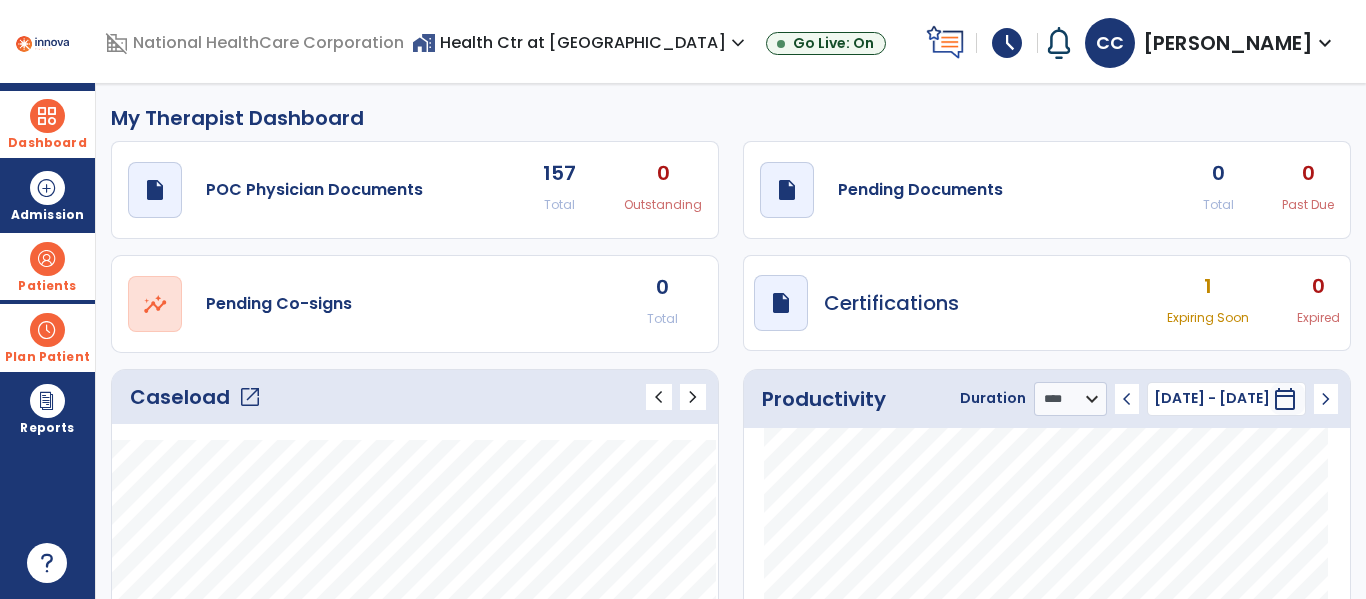 click on "Patients" at bounding box center (47, 266) 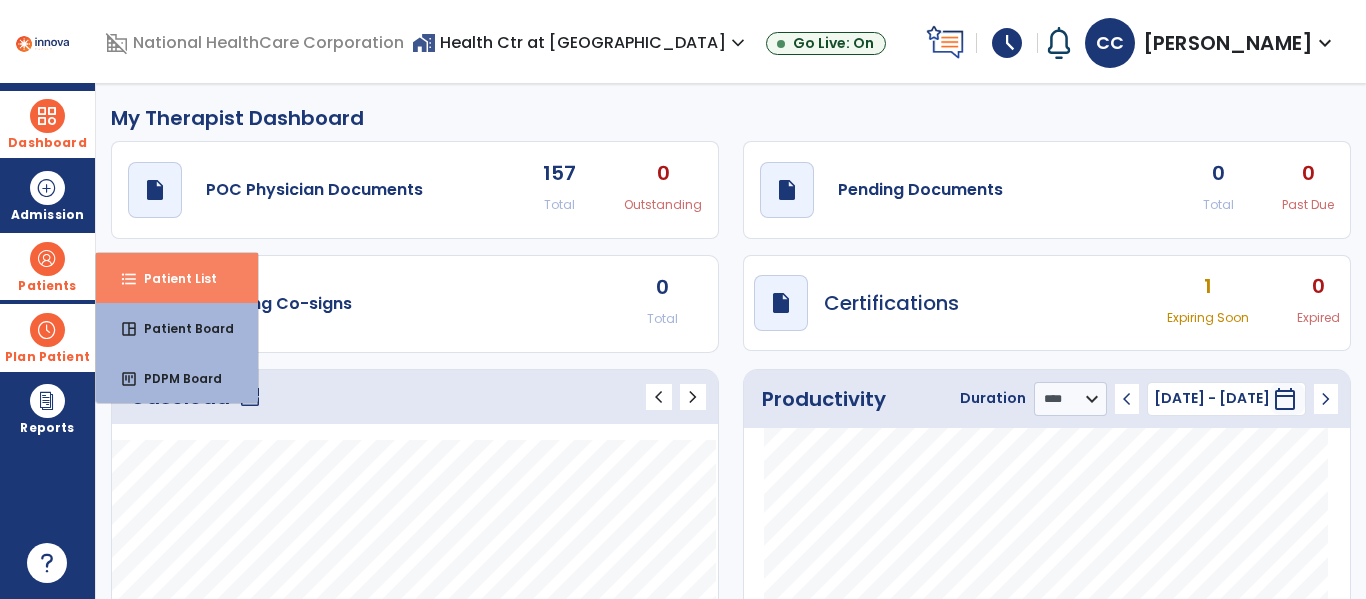 click on "format_list_bulleted  Patient List" at bounding box center [177, 278] 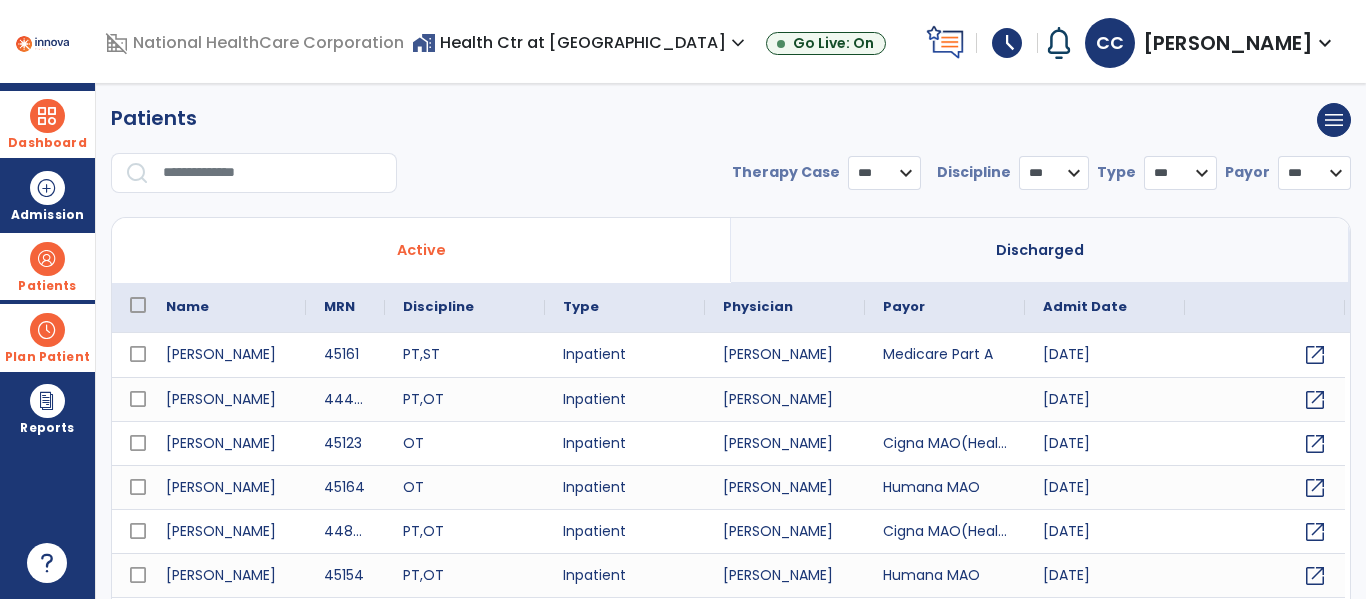 select on "***" 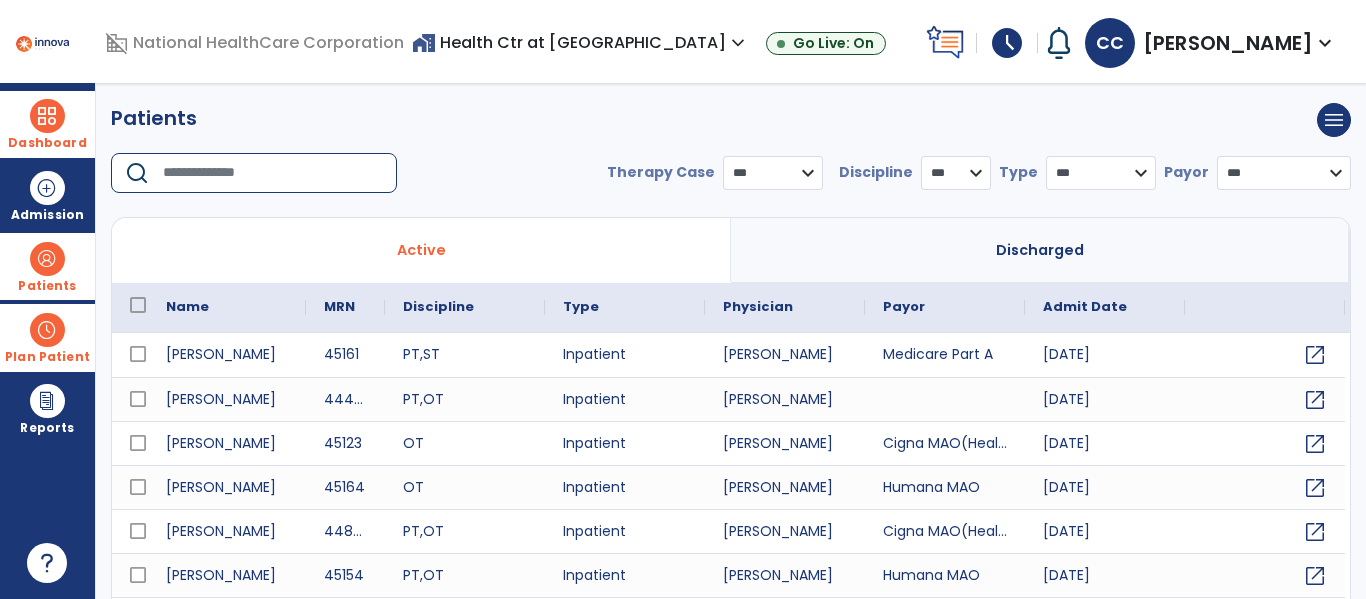 click at bounding box center [273, 173] 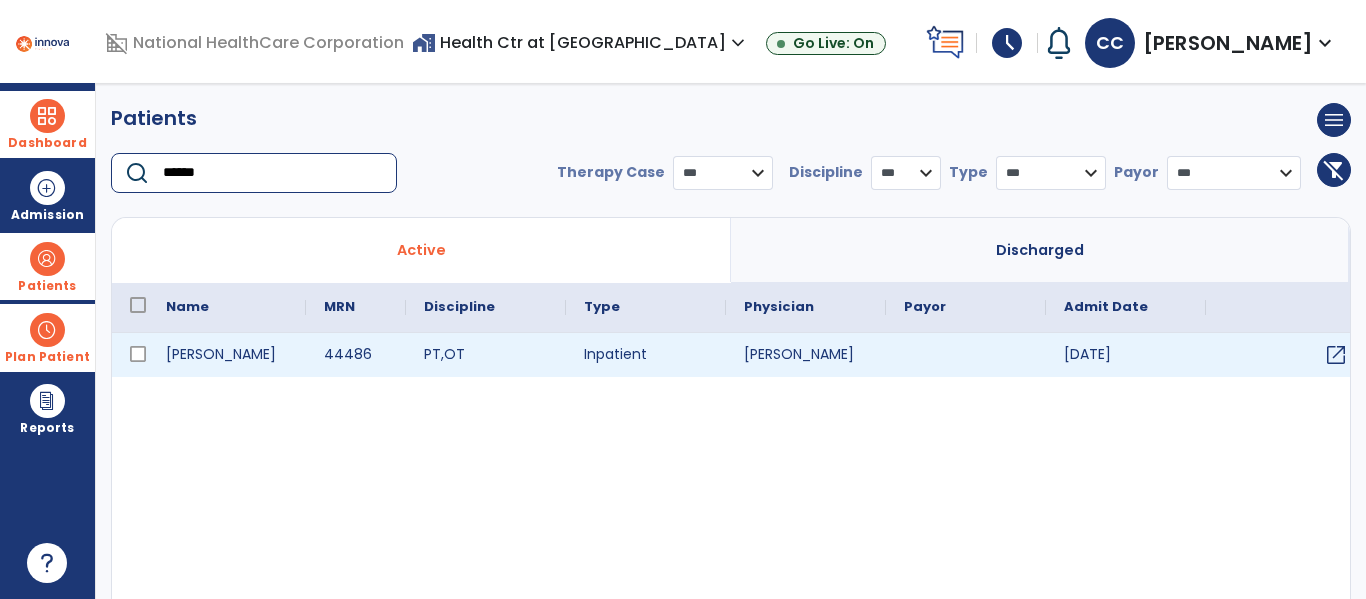 type on "******" 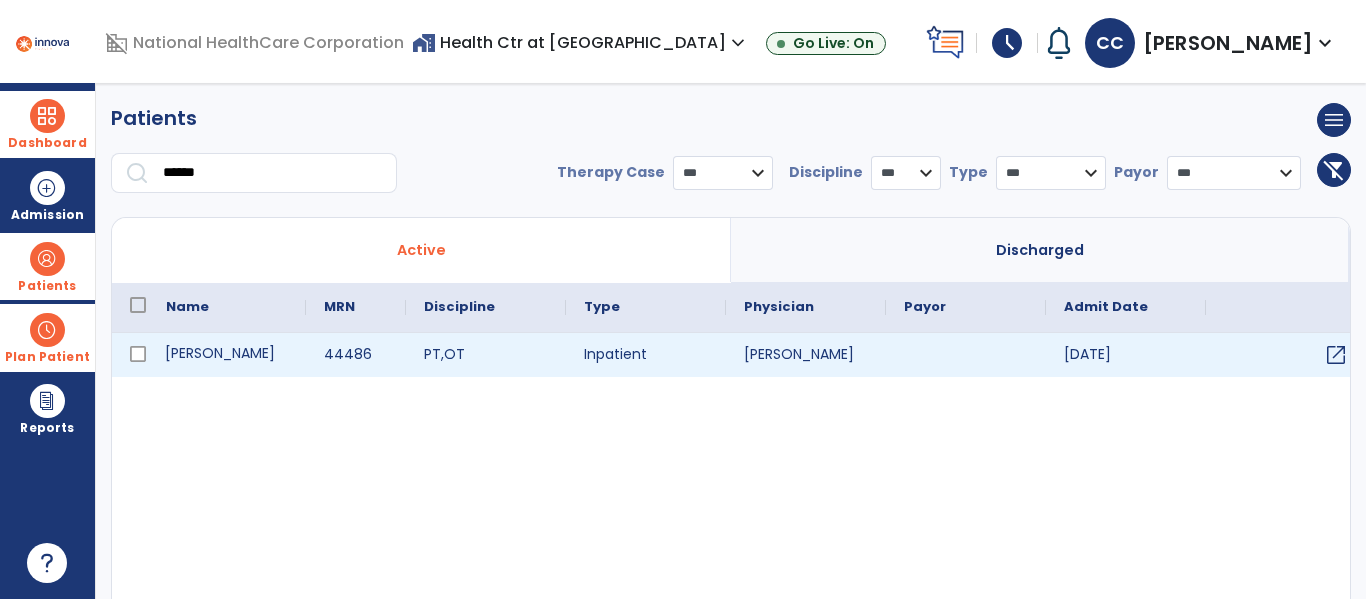 click on "[PERSON_NAME]" at bounding box center (227, 355) 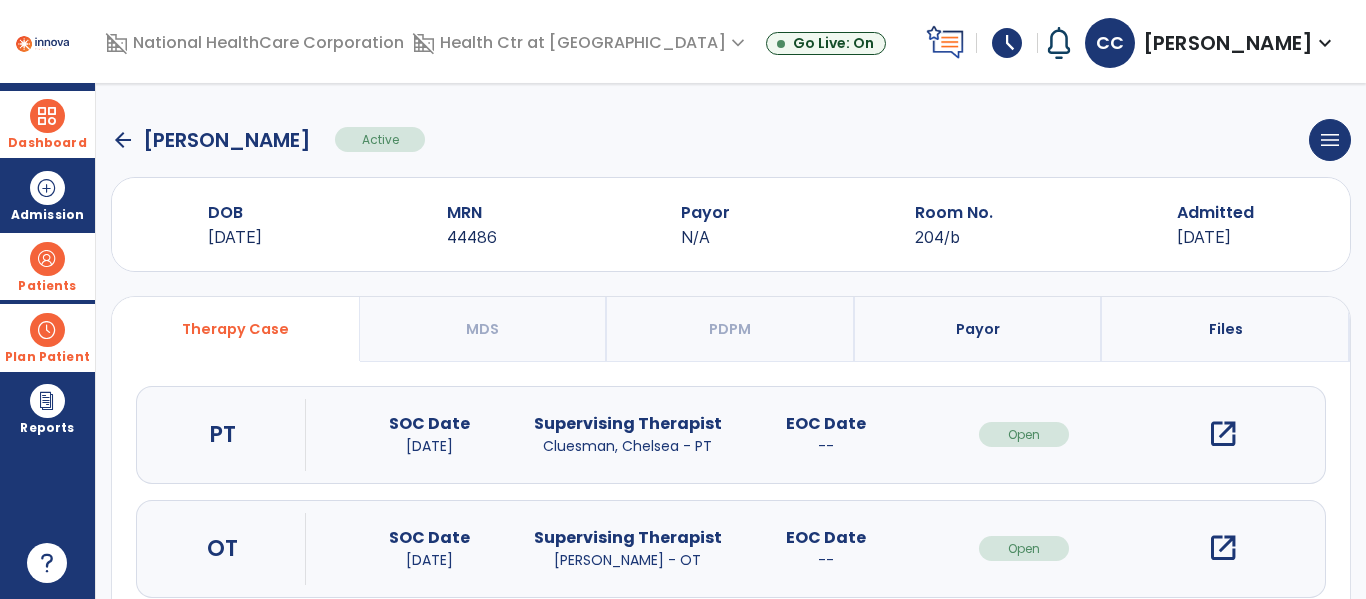 click on "open_in_new" at bounding box center (1223, 434) 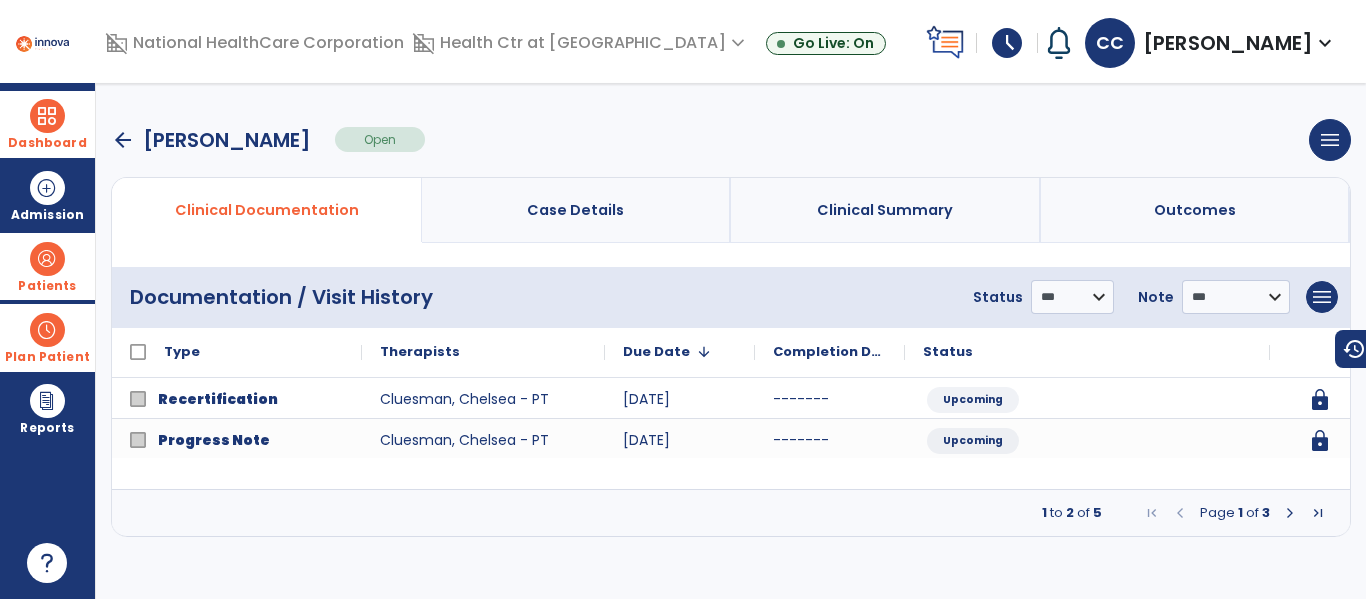 click at bounding box center [1290, 513] 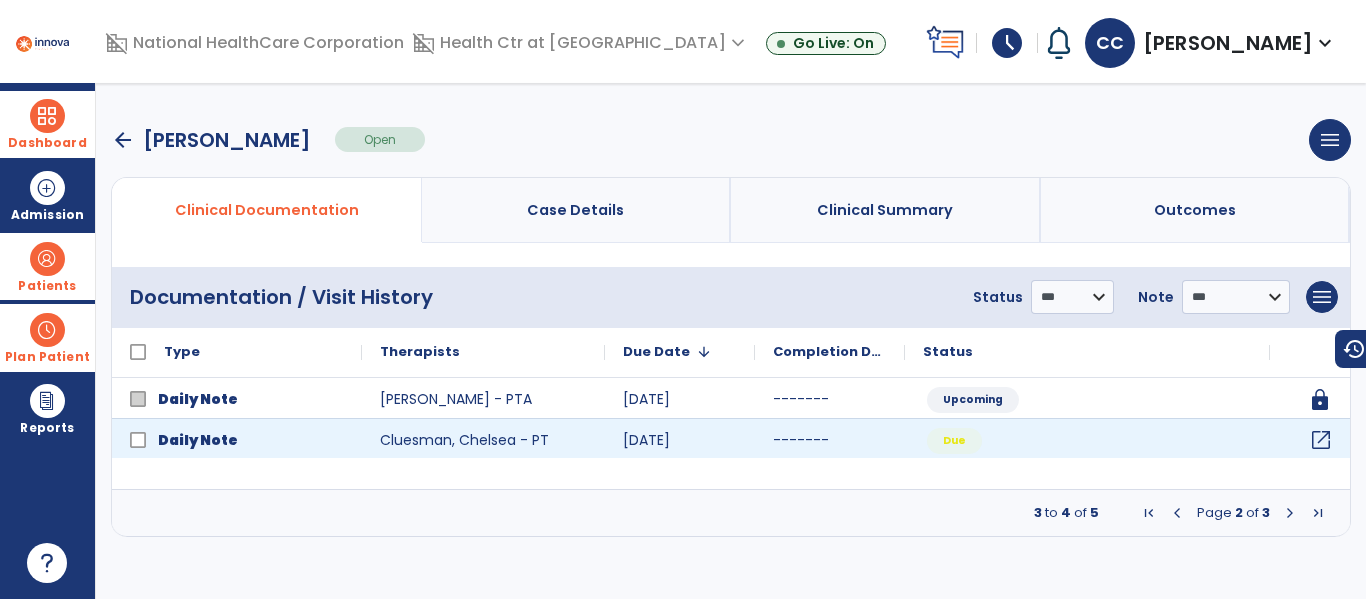 click on "open_in_new" 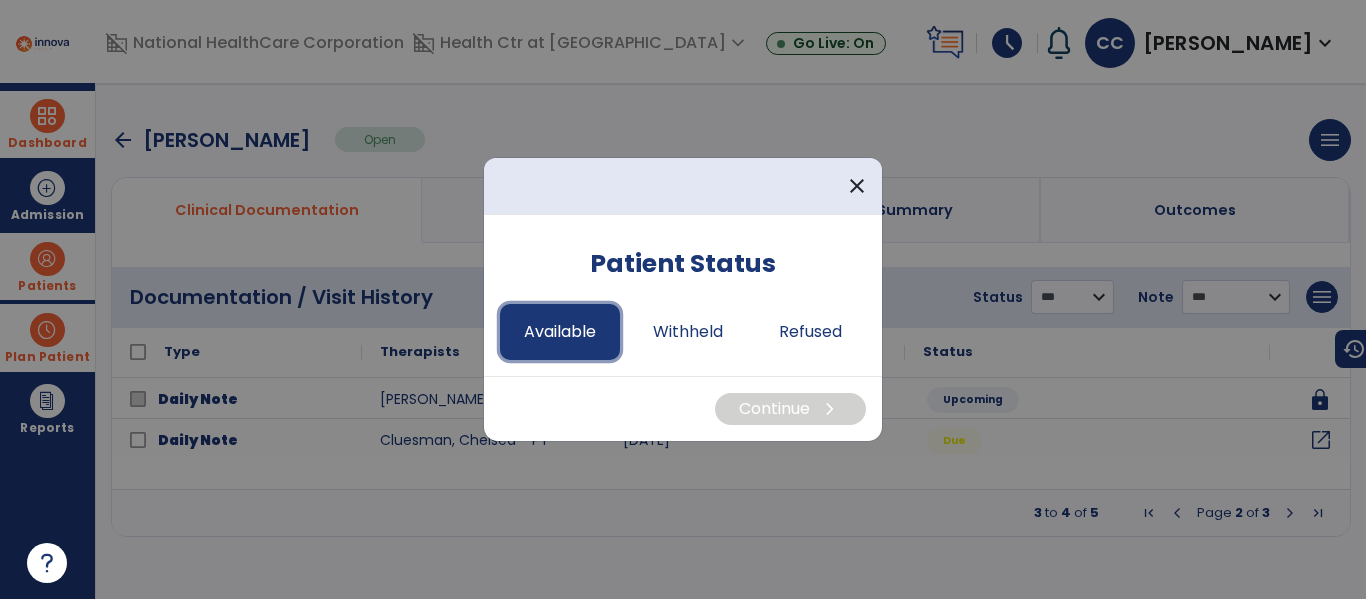 click on "Available" at bounding box center (560, 332) 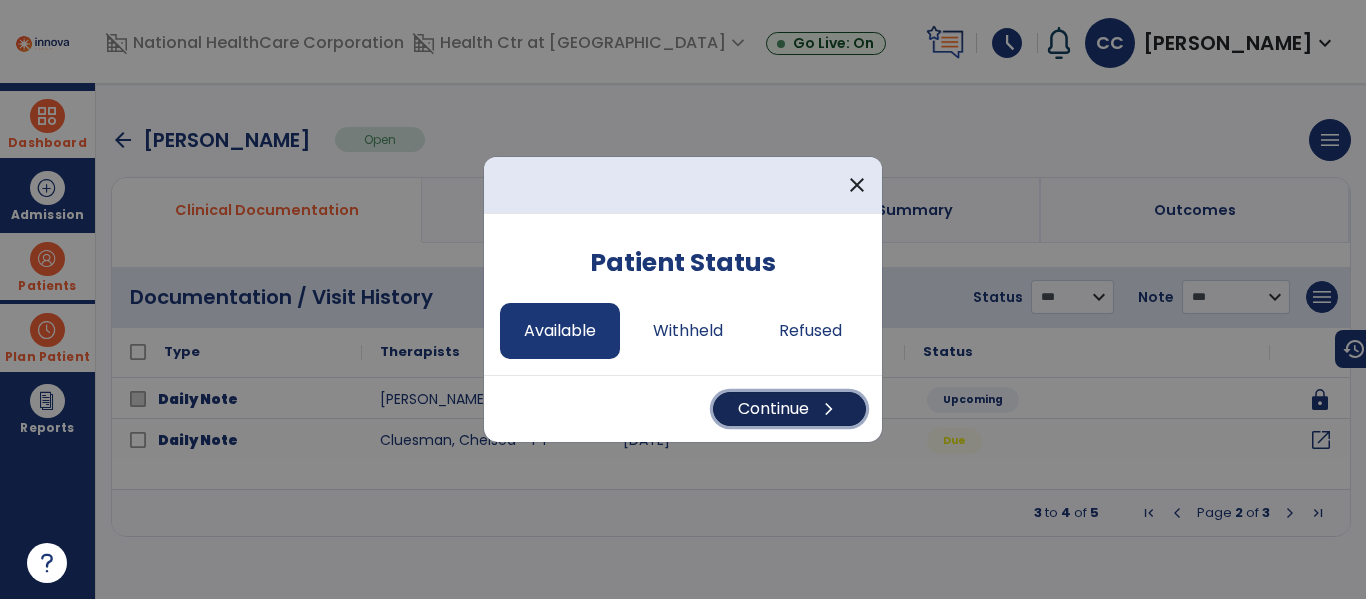 click on "Continue   chevron_right" at bounding box center [789, 409] 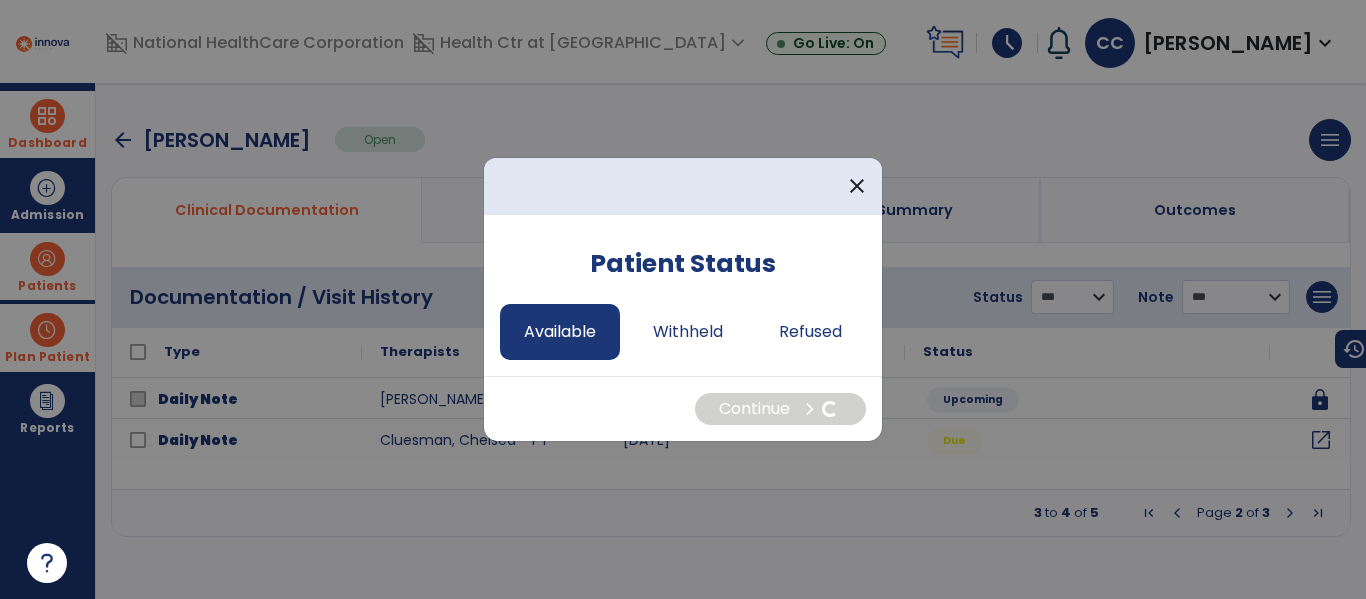 select on "*" 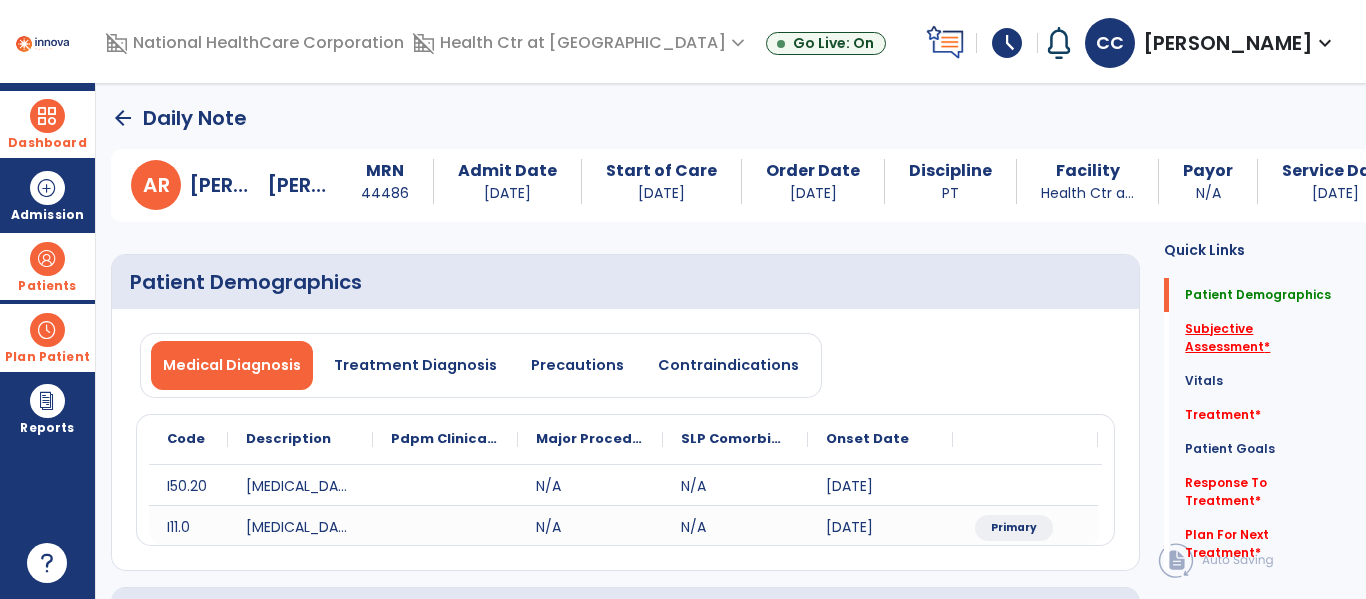 click on "Subjective Assessment   *" 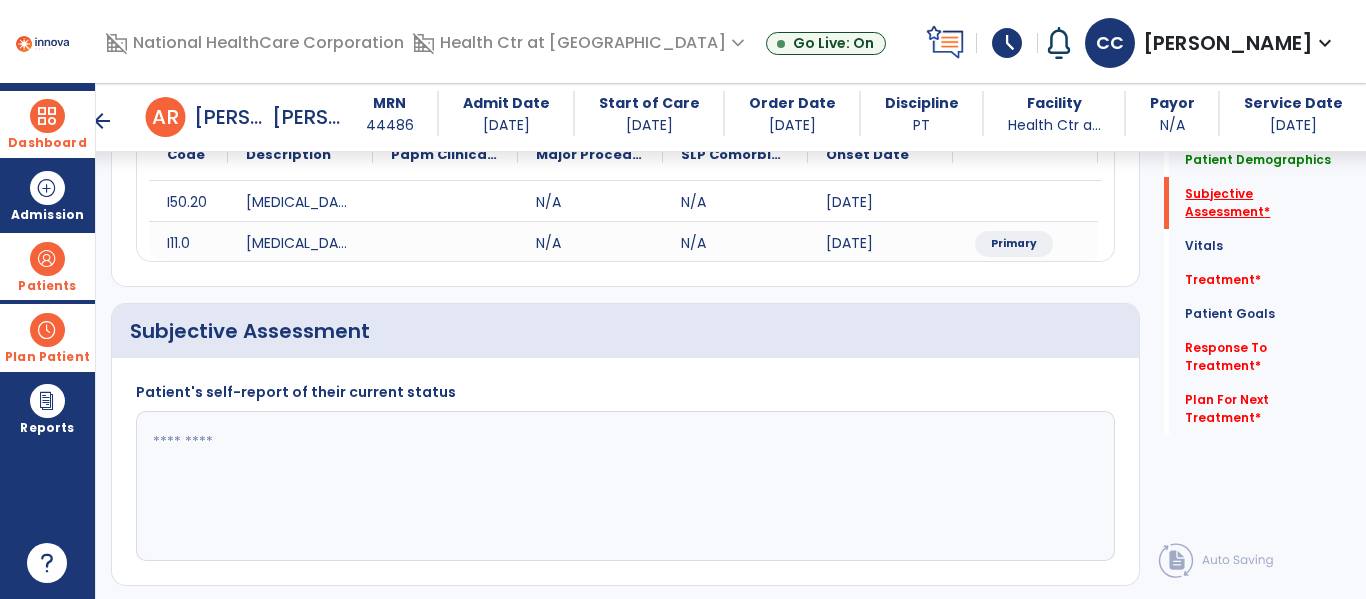 scroll, scrollTop: 387, scrollLeft: 0, axis: vertical 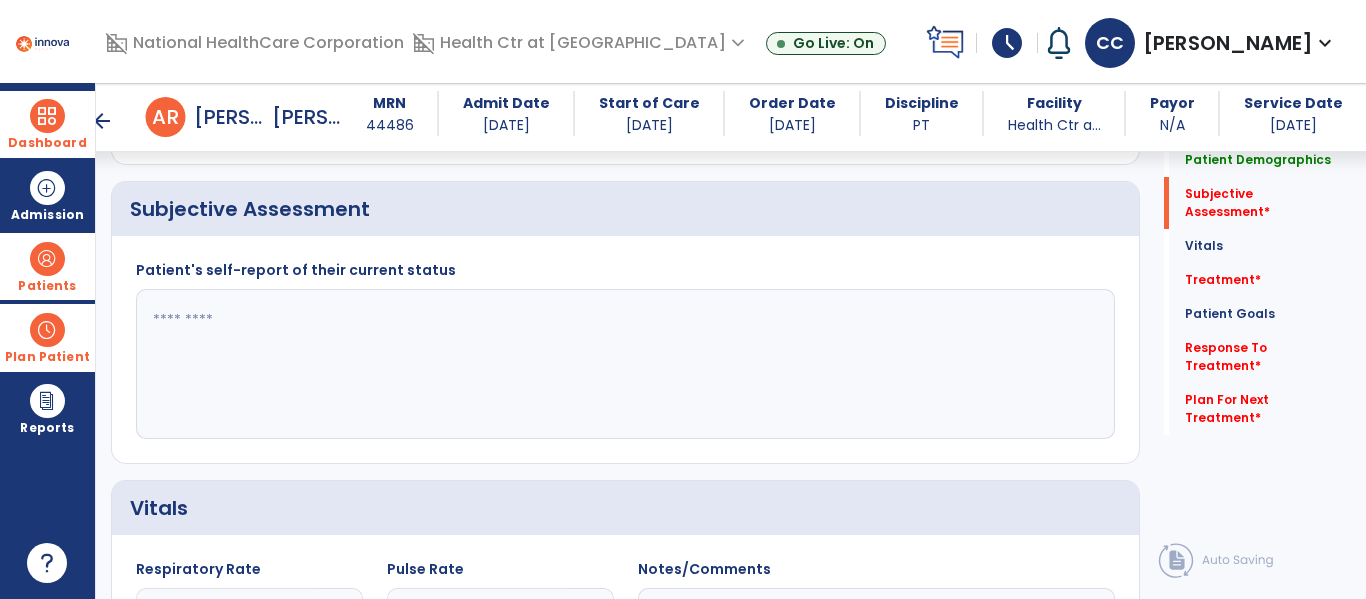 click 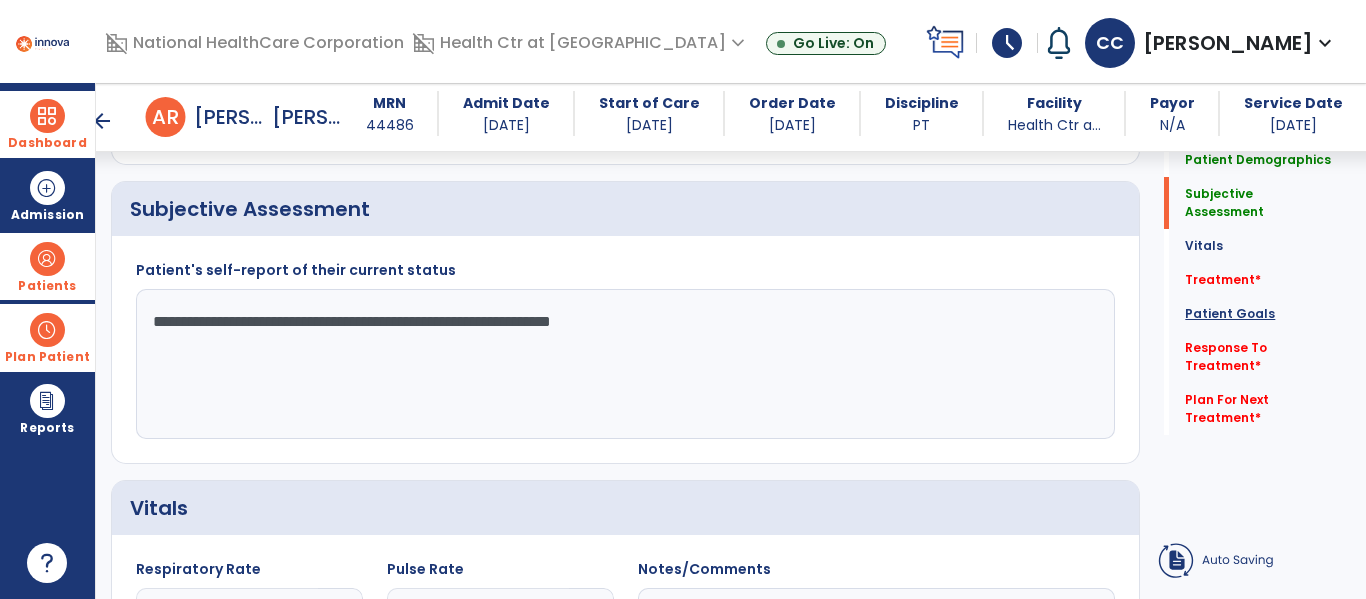 type on "**********" 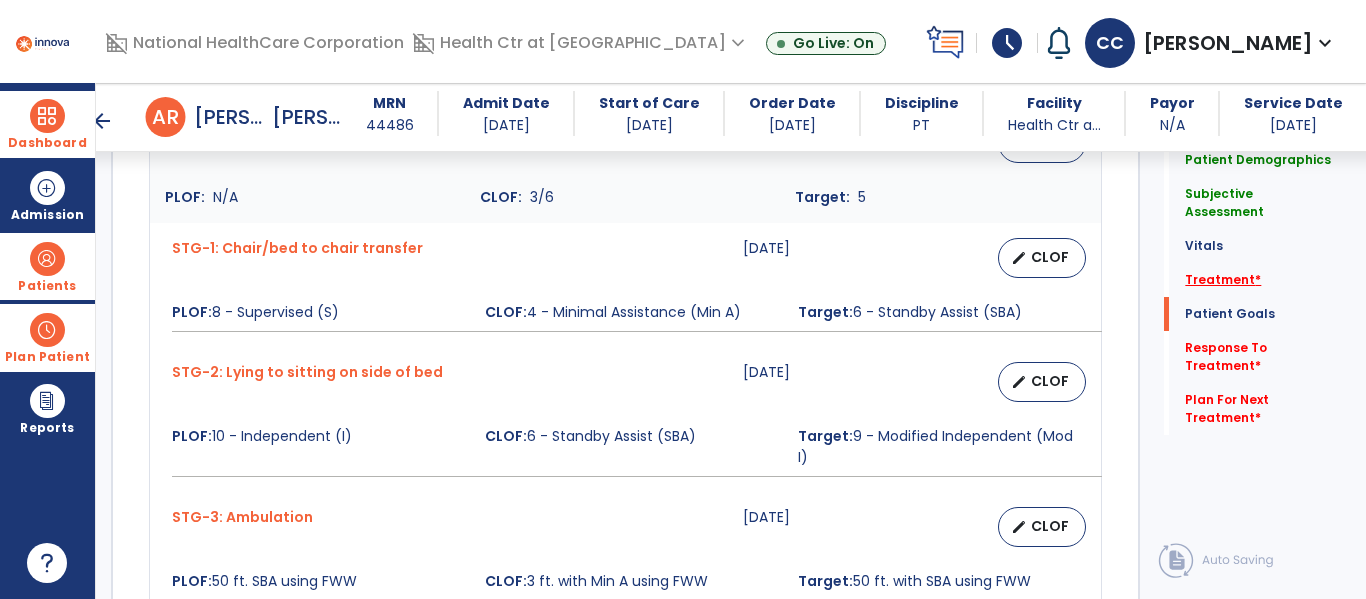 click on "Treatment   *" 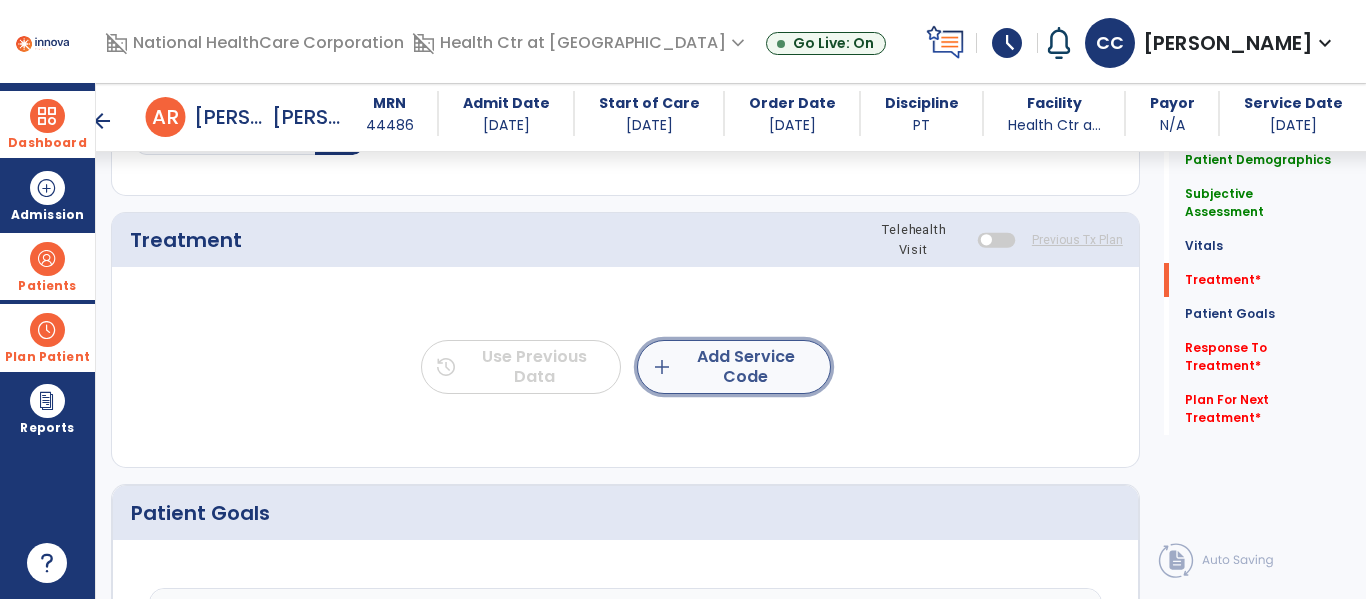 click on "add  Add Service Code" 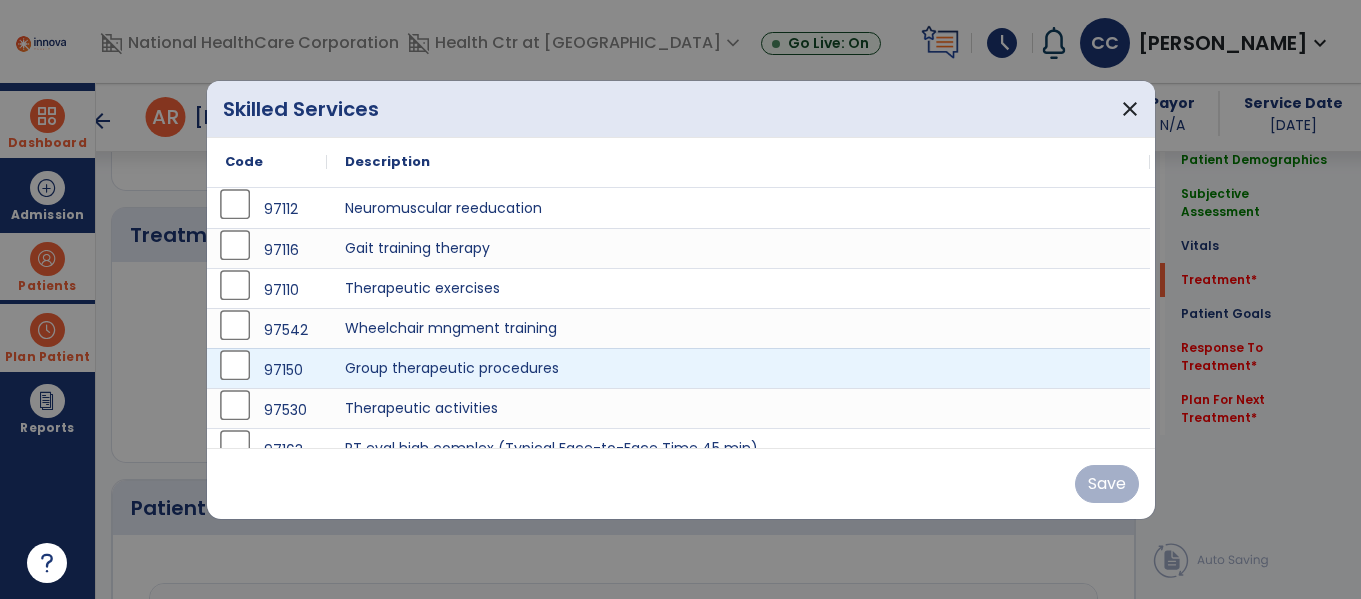 scroll, scrollTop: 1077, scrollLeft: 0, axis: vertical 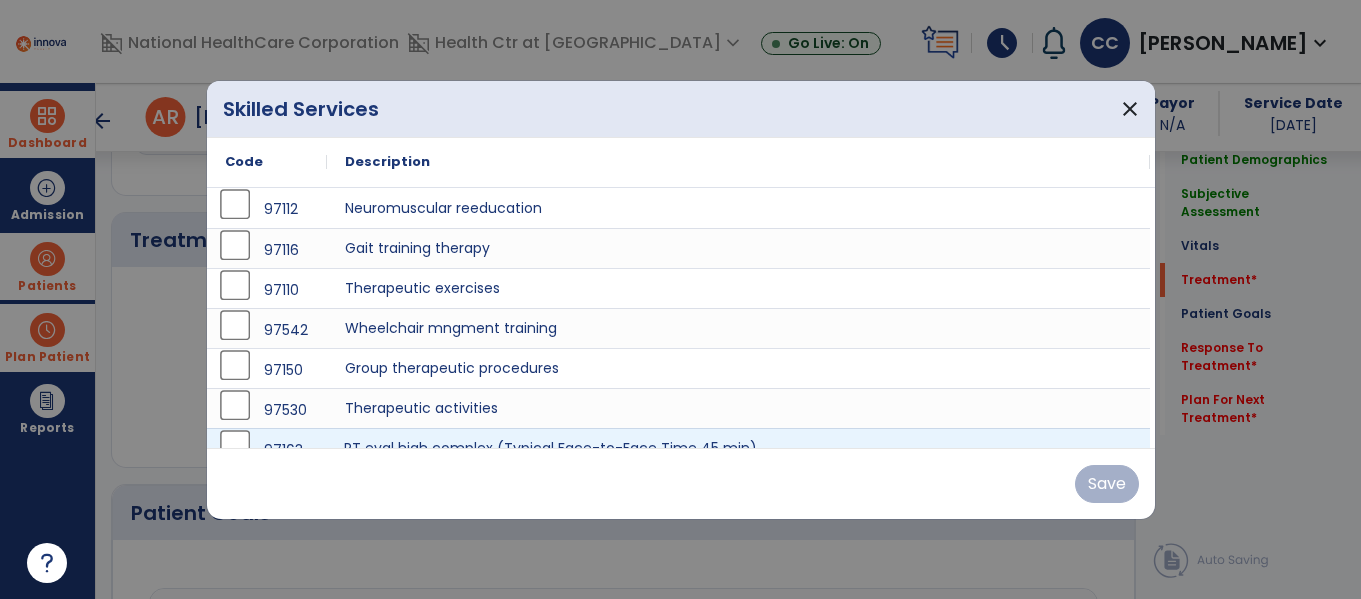 click on "PT eval high complex (Typical Face-to-Face Time 45 min)" at bounding box center (738, 448) 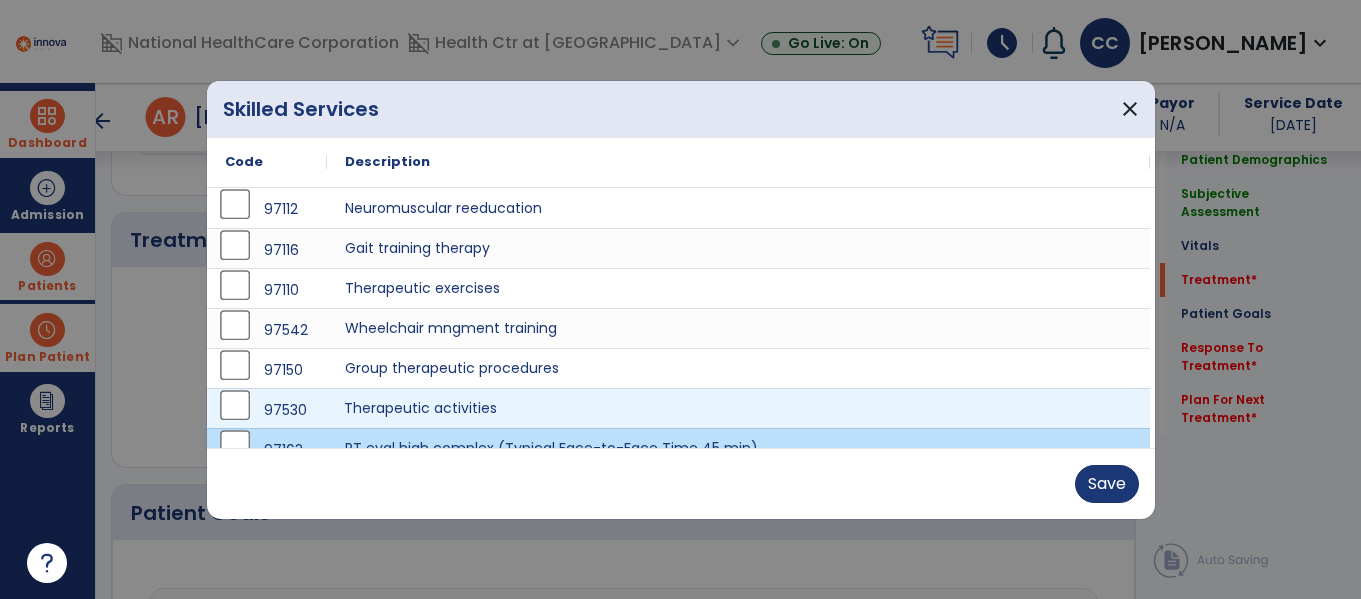 click on "Therapeutic activities" at bounding box center (738, 408) 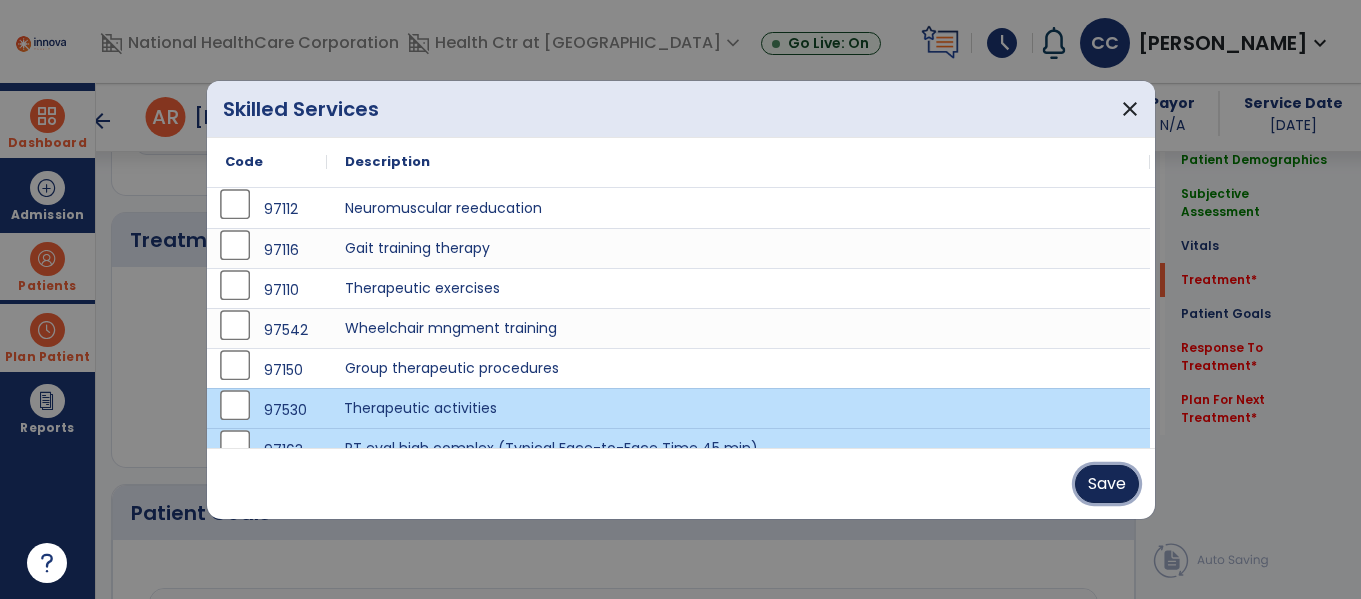click on "Save" at bounding box center [1107, 484] 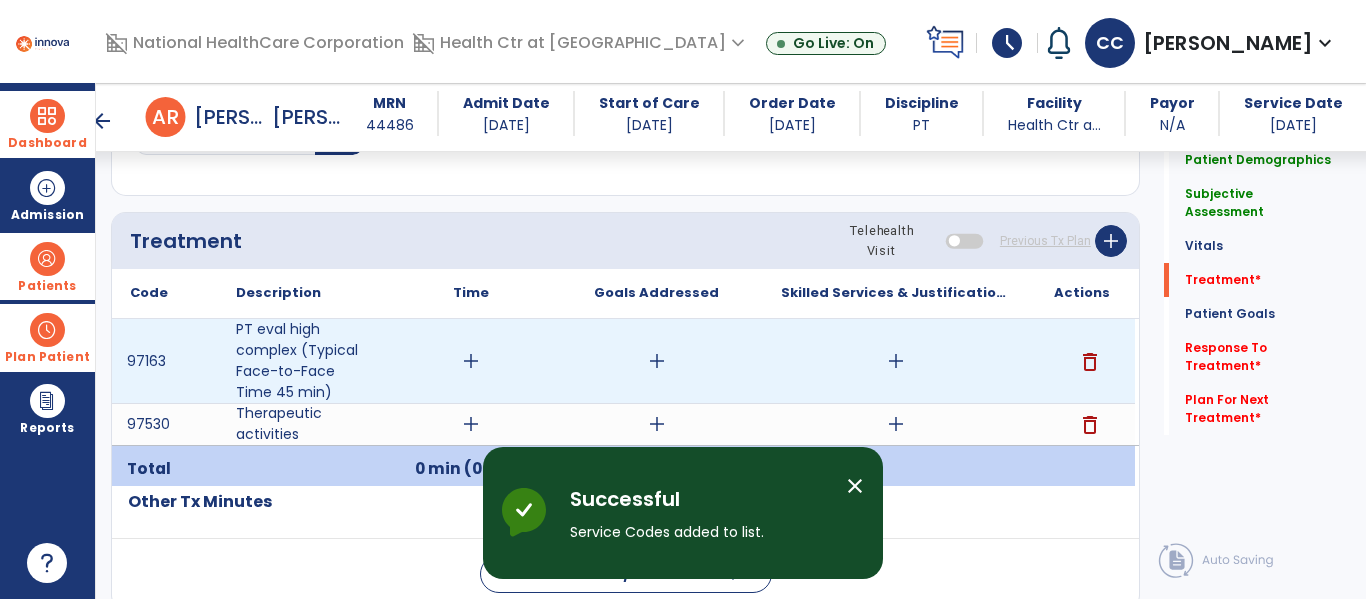 click on "add" at bounding box center [471, 361] 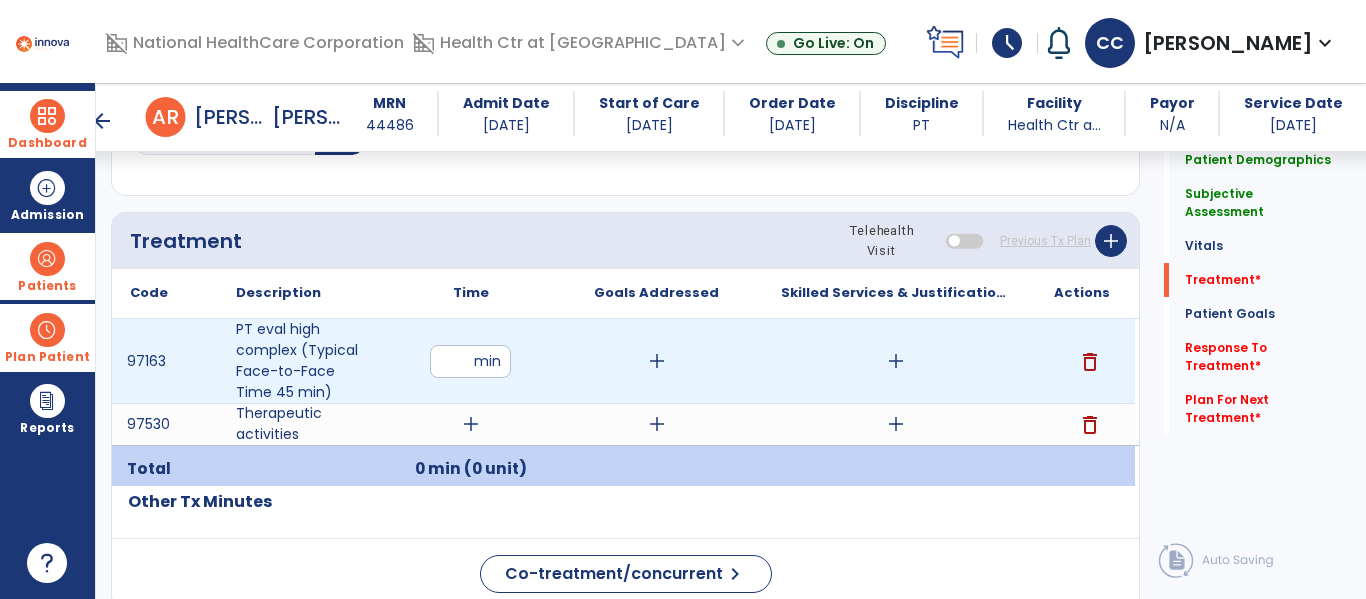 type on "**" 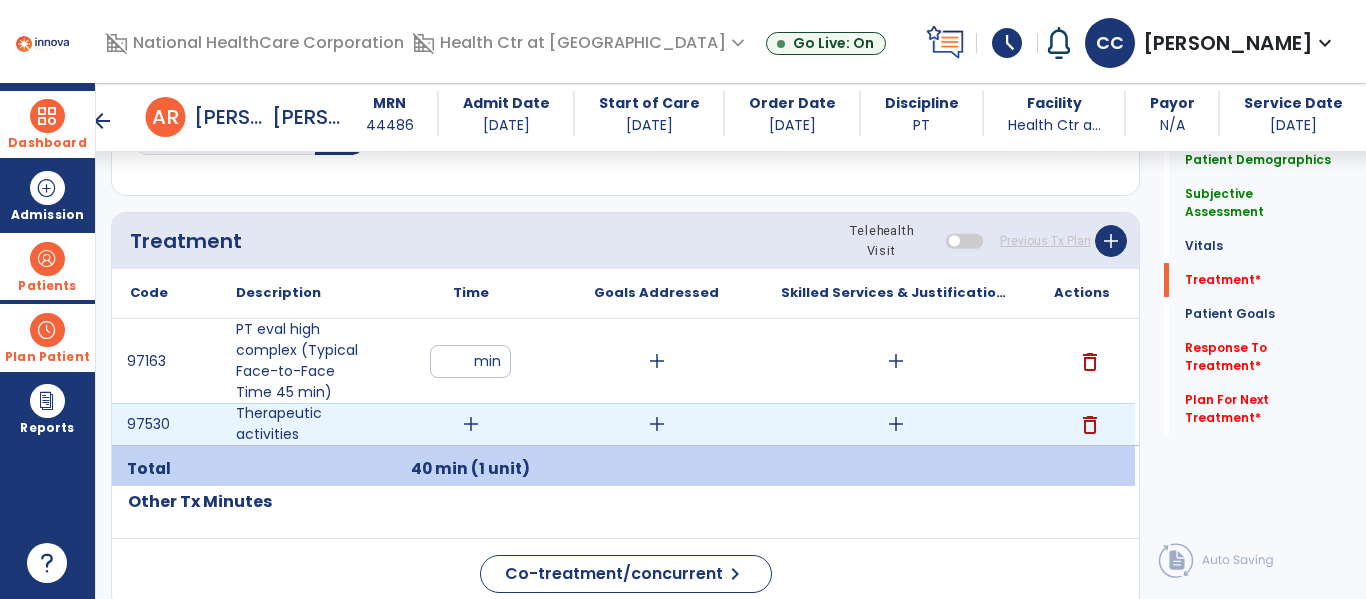 click on "add" at bounding box center [471, 424] 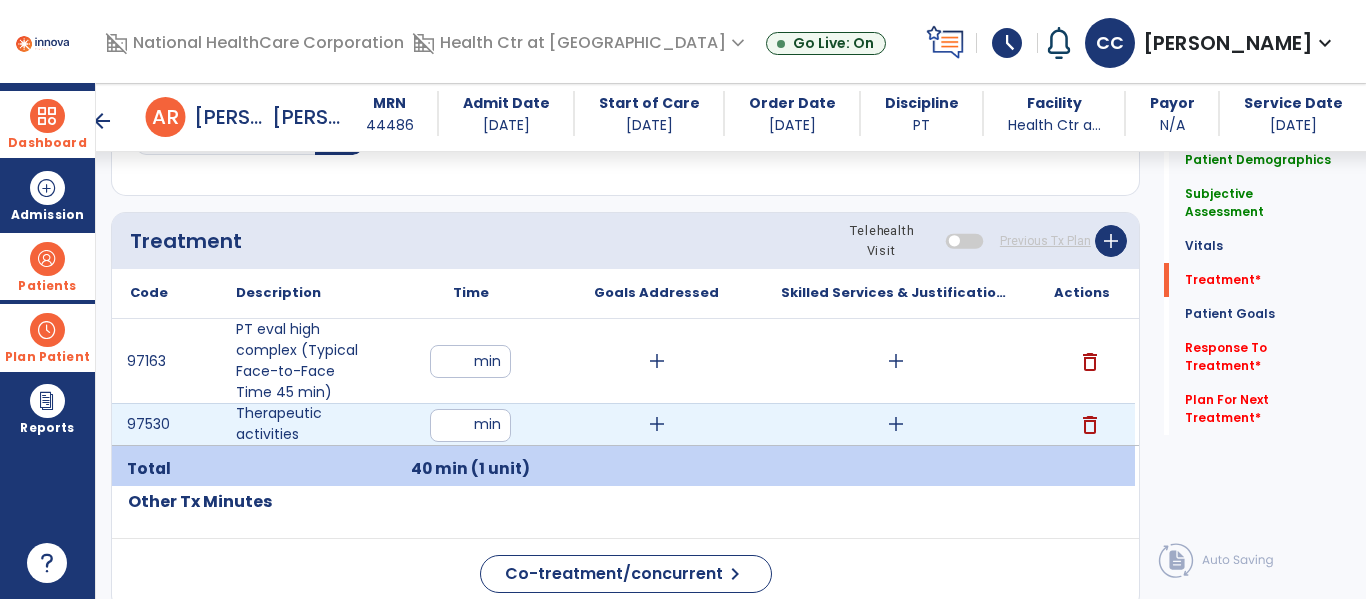 type on "**" 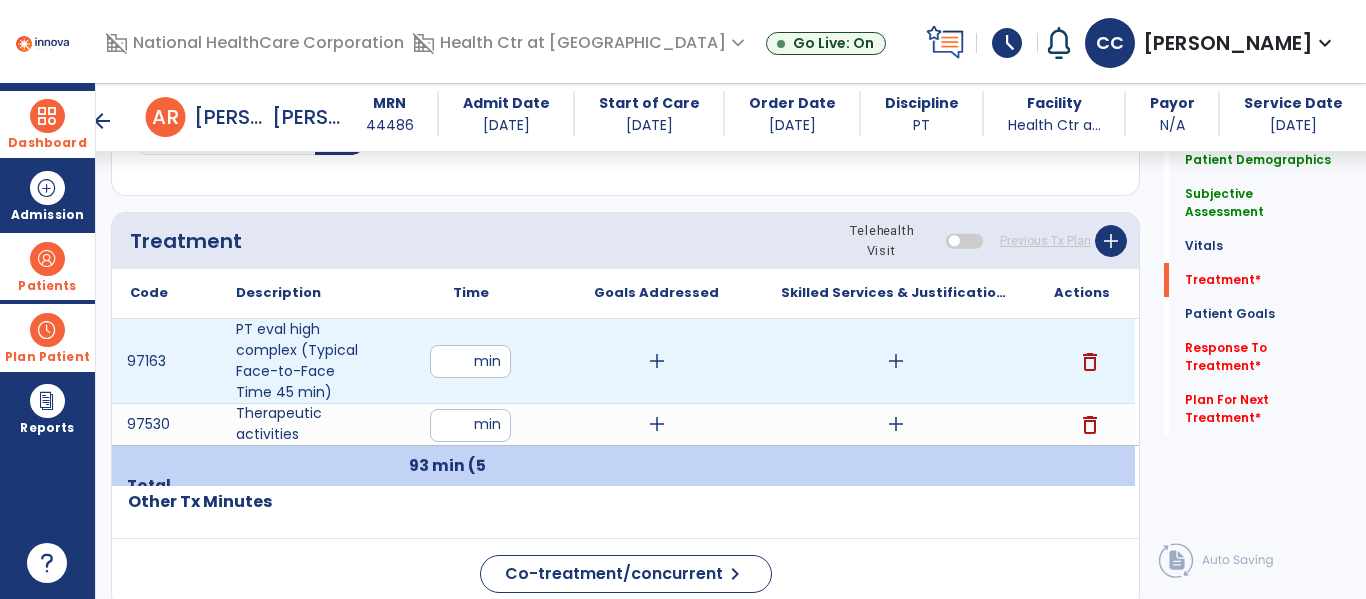 click on "add" at bounding box center (896, 361) 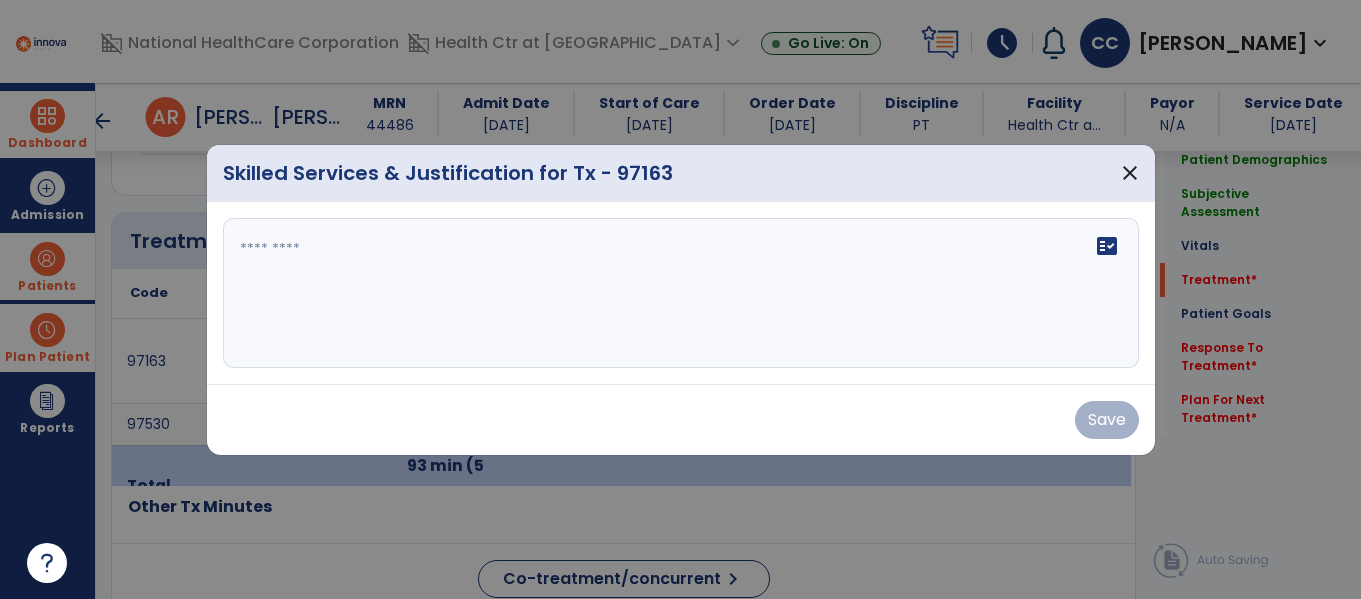 scroll, scrollTop: 1077, scrollLeft: 0, axis: vertical 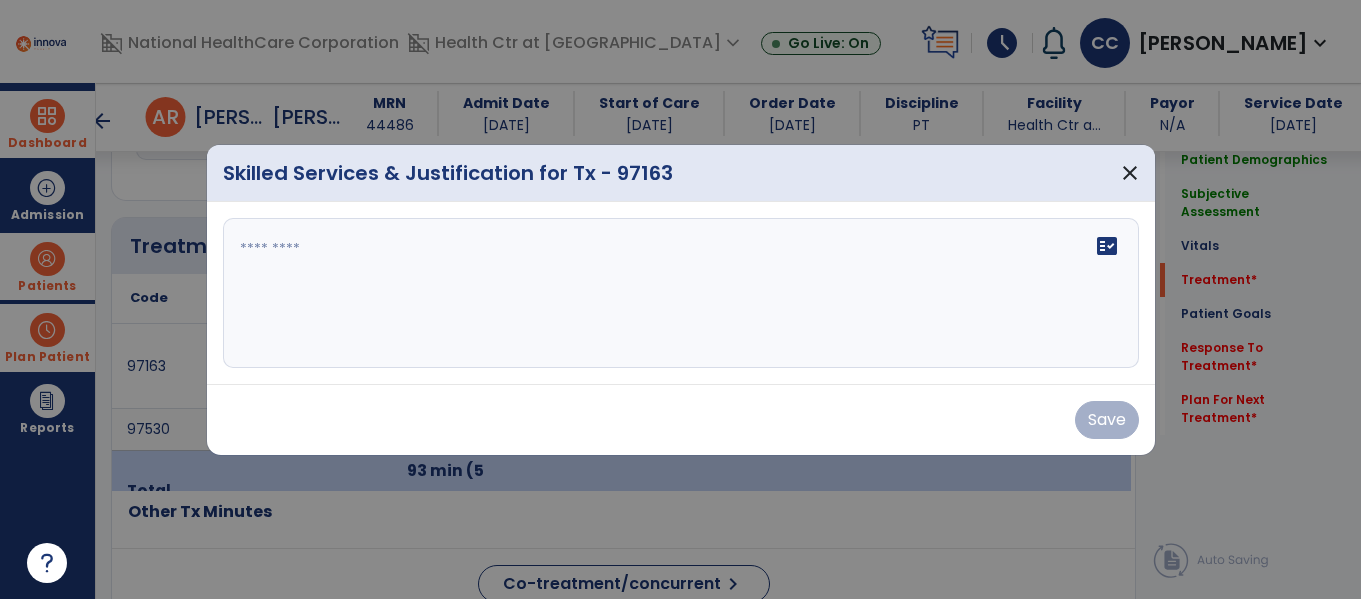 click on "fact_check" at bounding box center [681, 293] 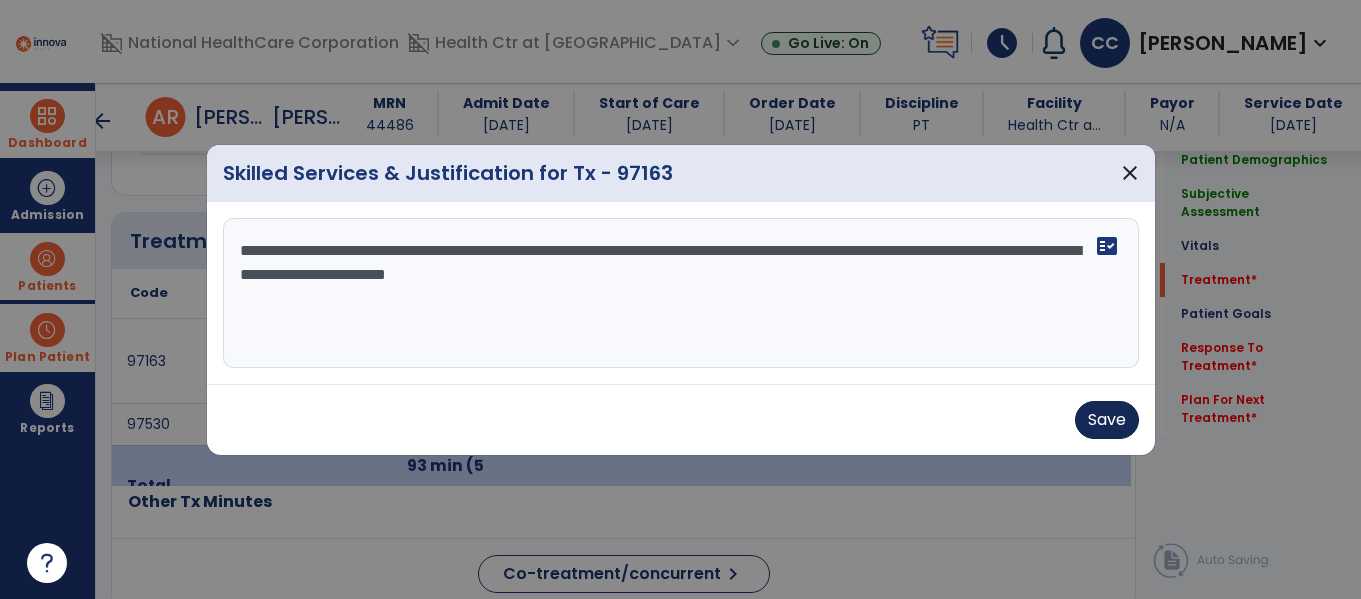 type on "**********" 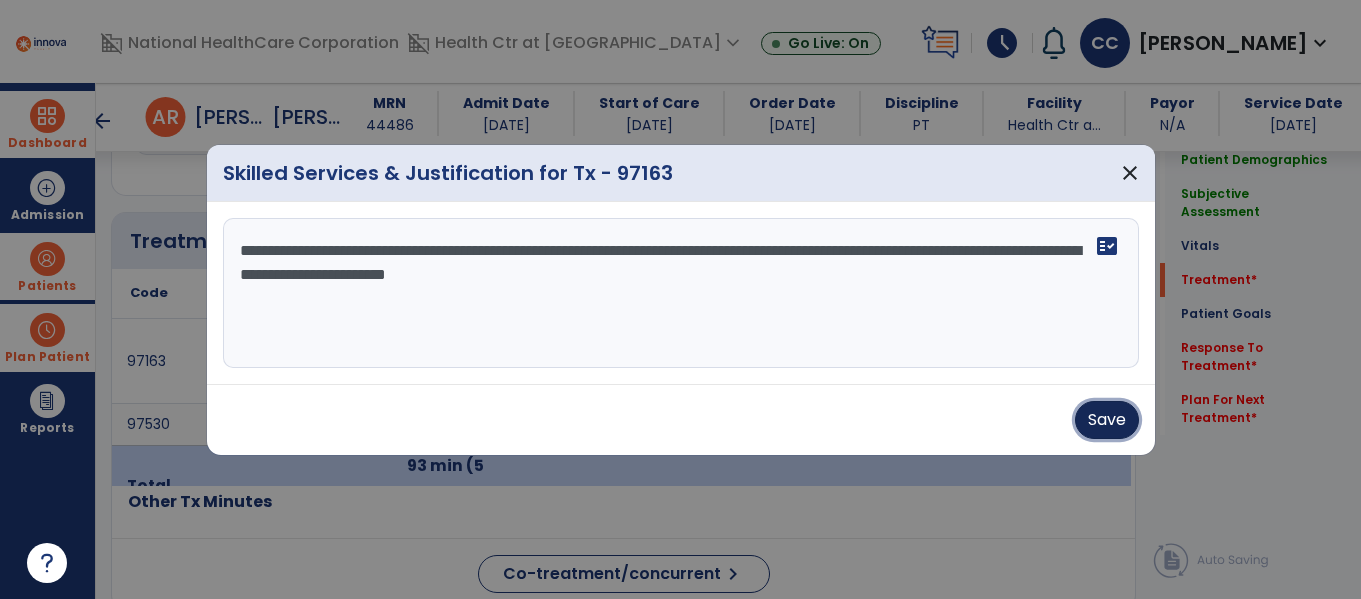 click on "Save" at bounding box center (1107, 420) 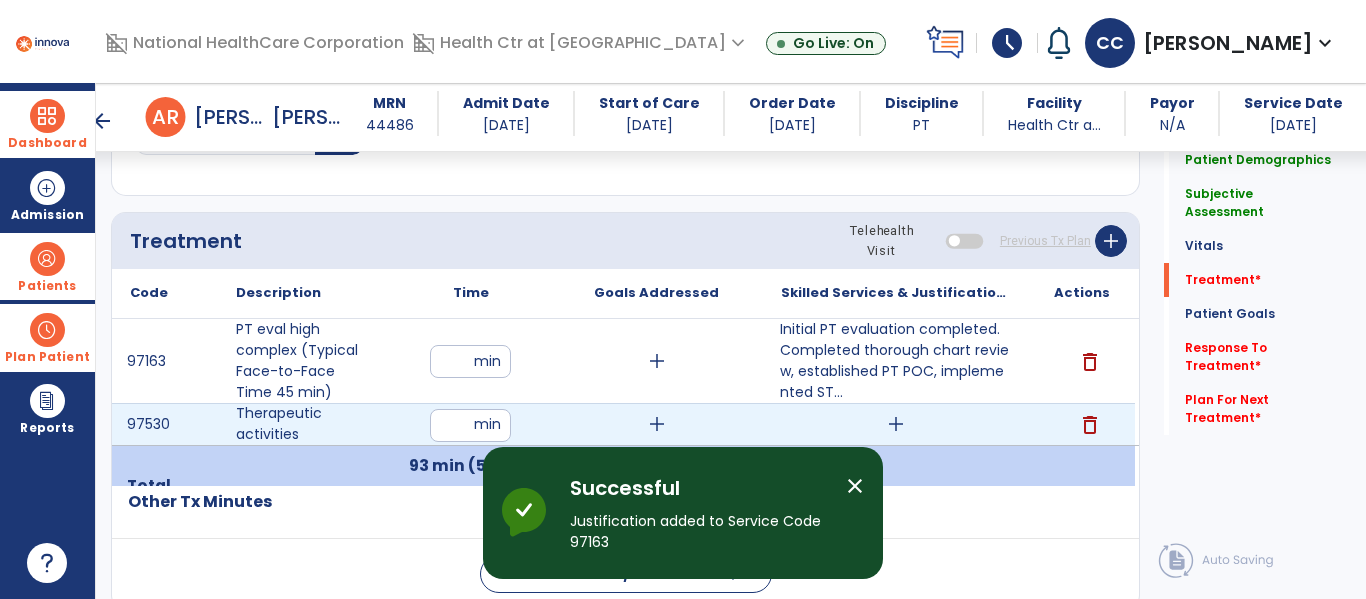 click on "add" at bounding box center [896, 424] 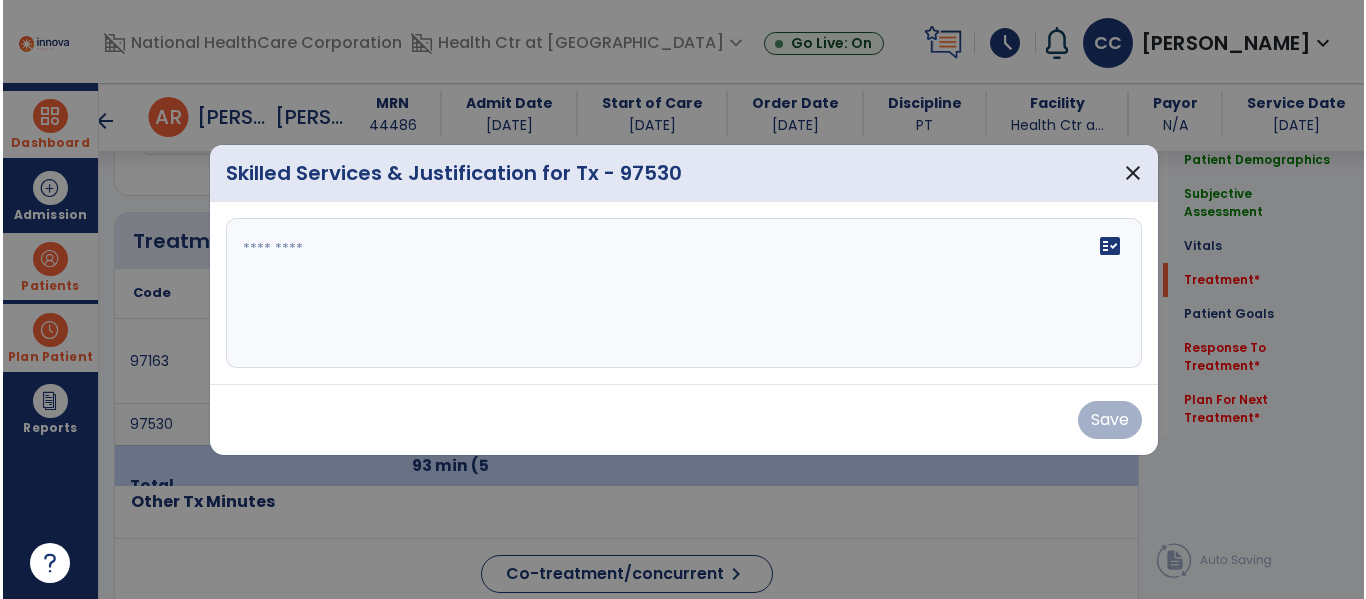 scroll, scrollTop: 1077, scrollLeft: 0, axis: vertical 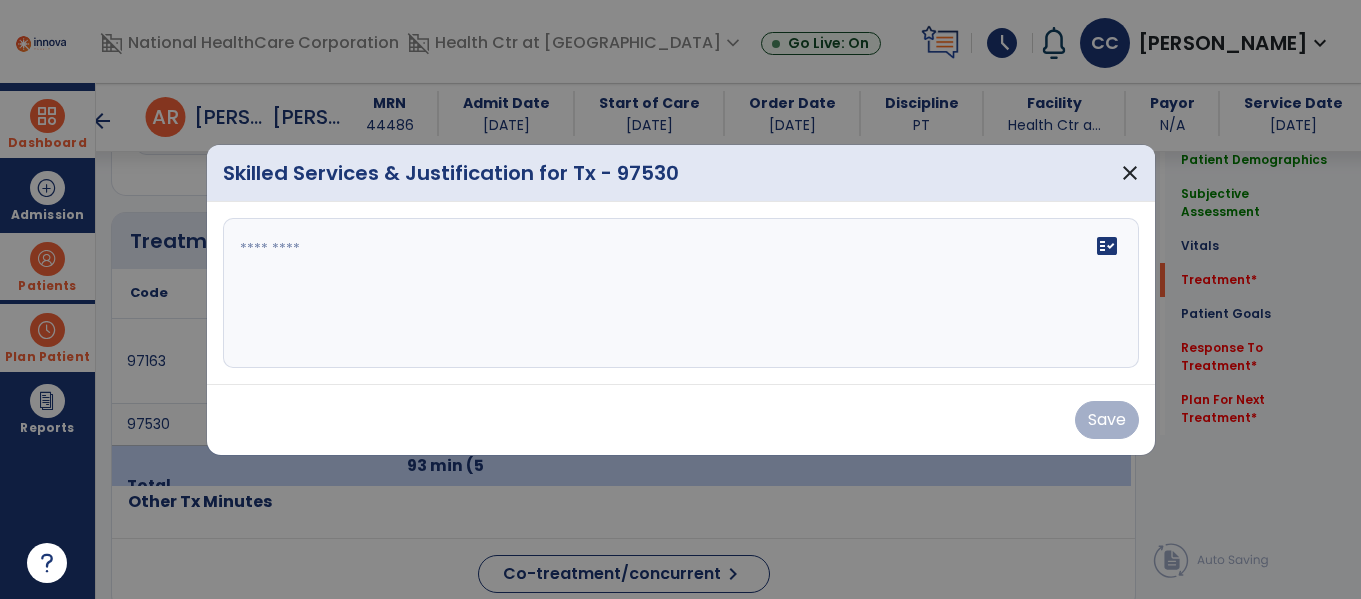 click on "fact_check" at bounding box center (681, 293) 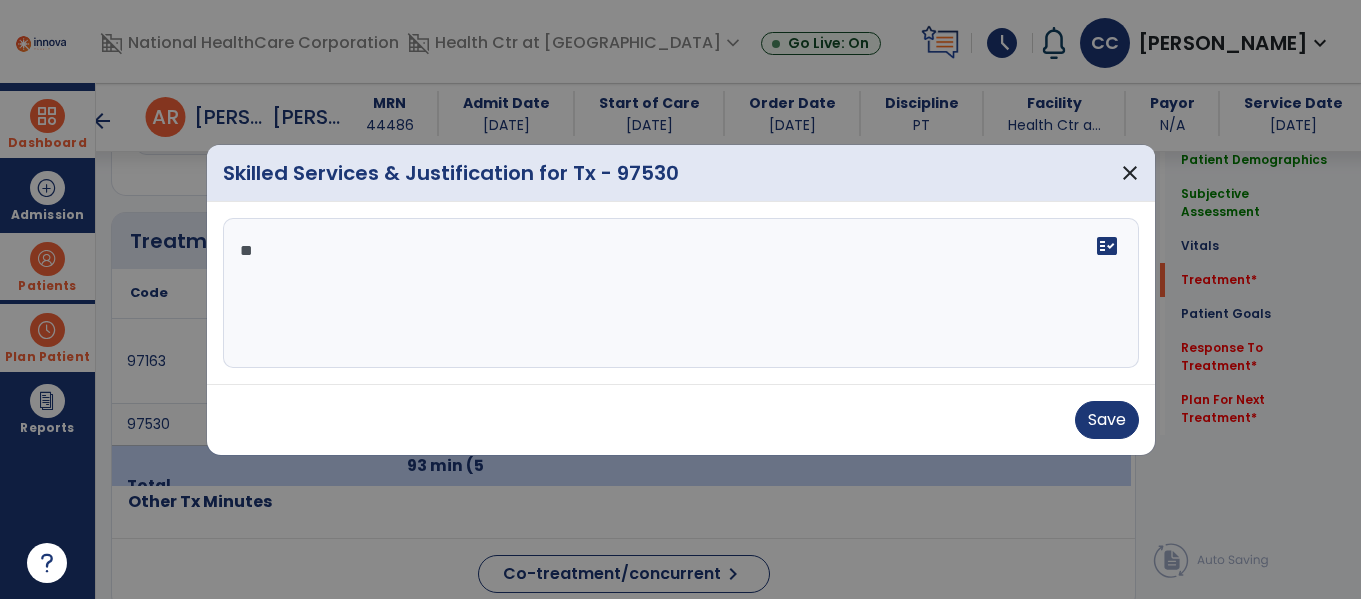 type on "*" 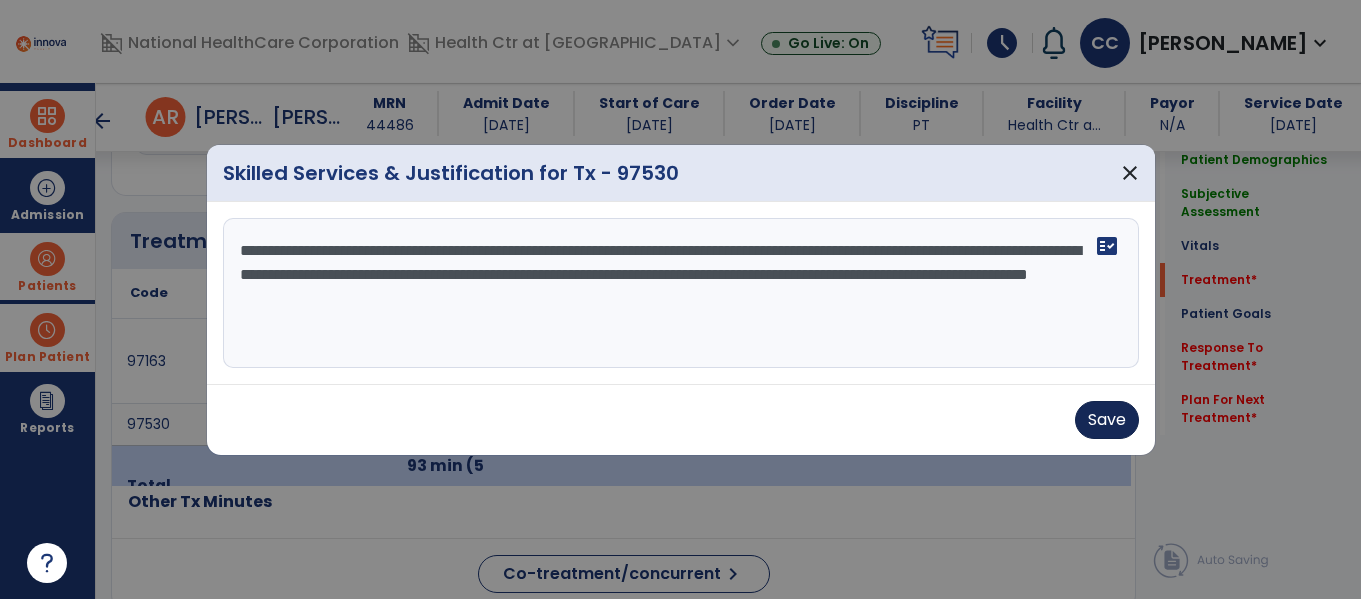 type on "**********" 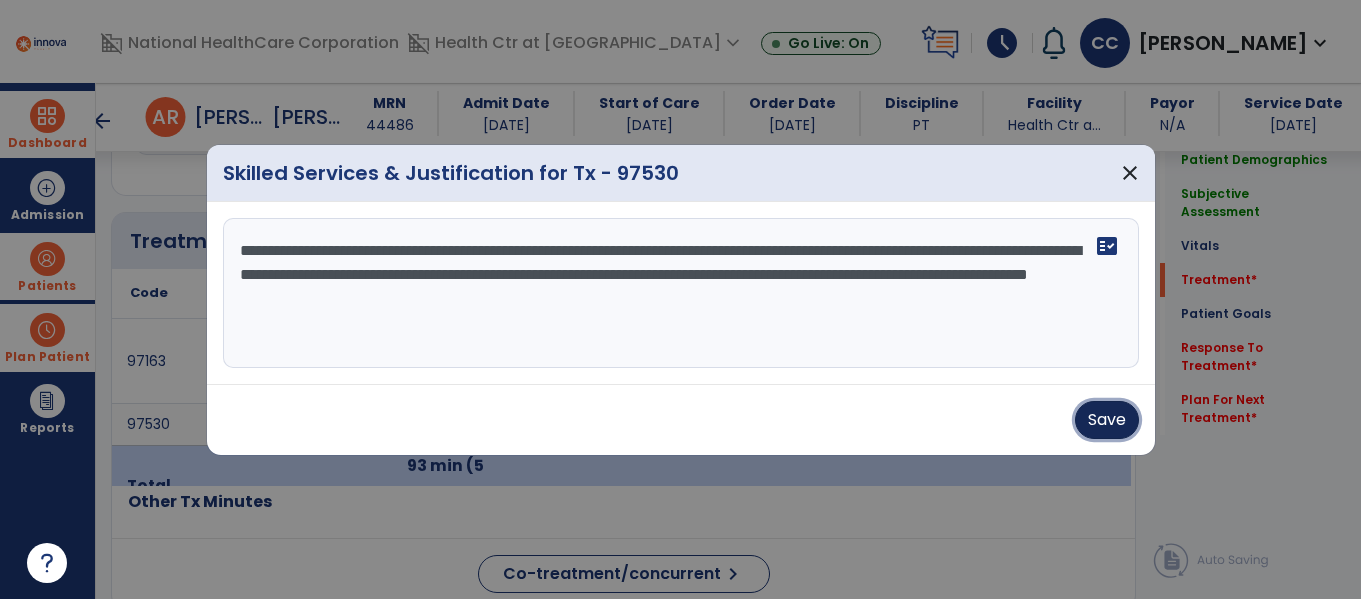 click on "Save" at bounding box center (1107, 420) 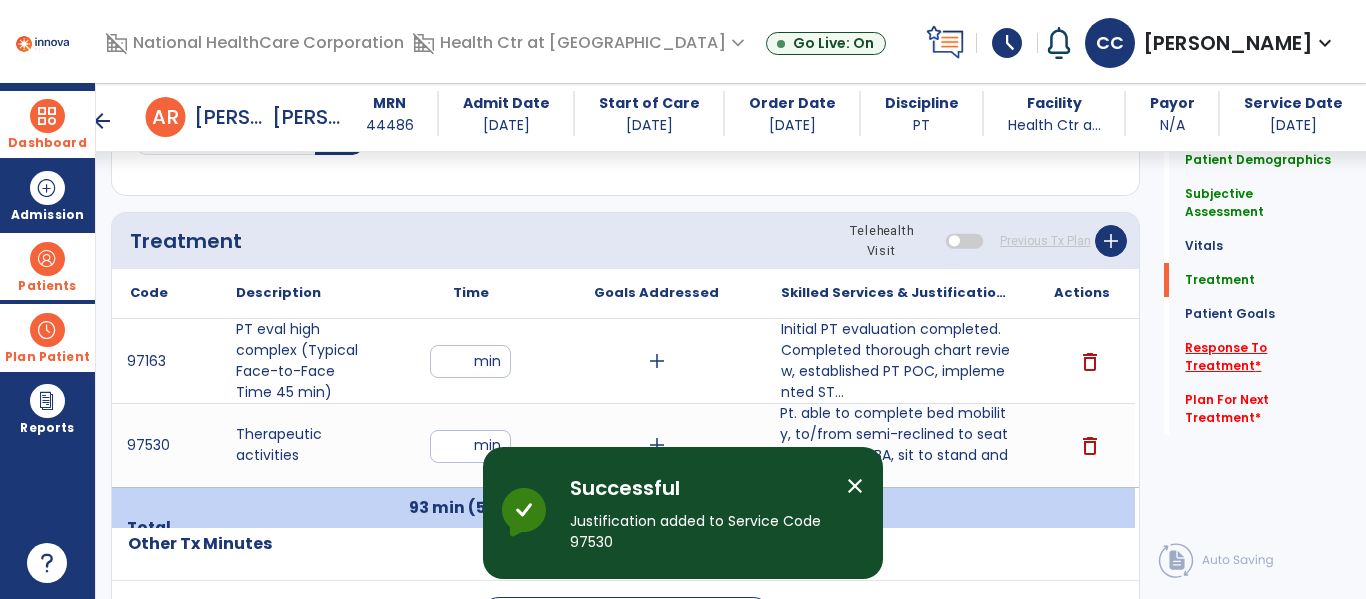 click on "Response To Treatment   *" 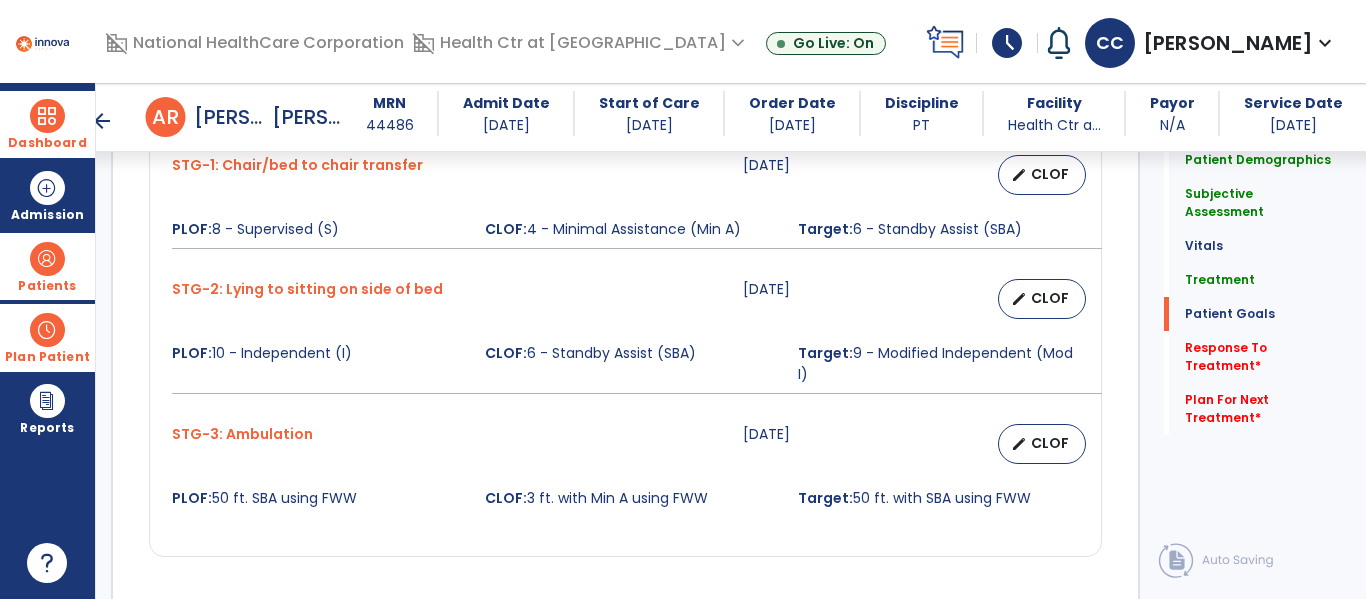 scroll, scrollTop: 2222, scrollLeft: 0, axis: vertical 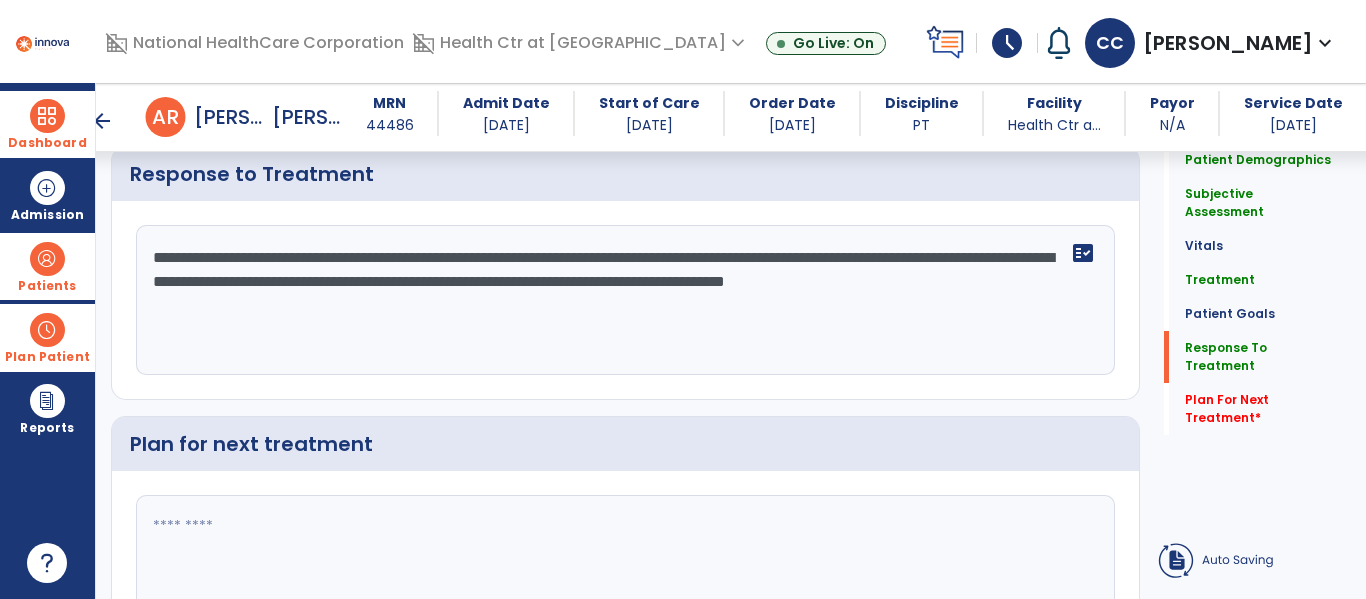 type on "**********" 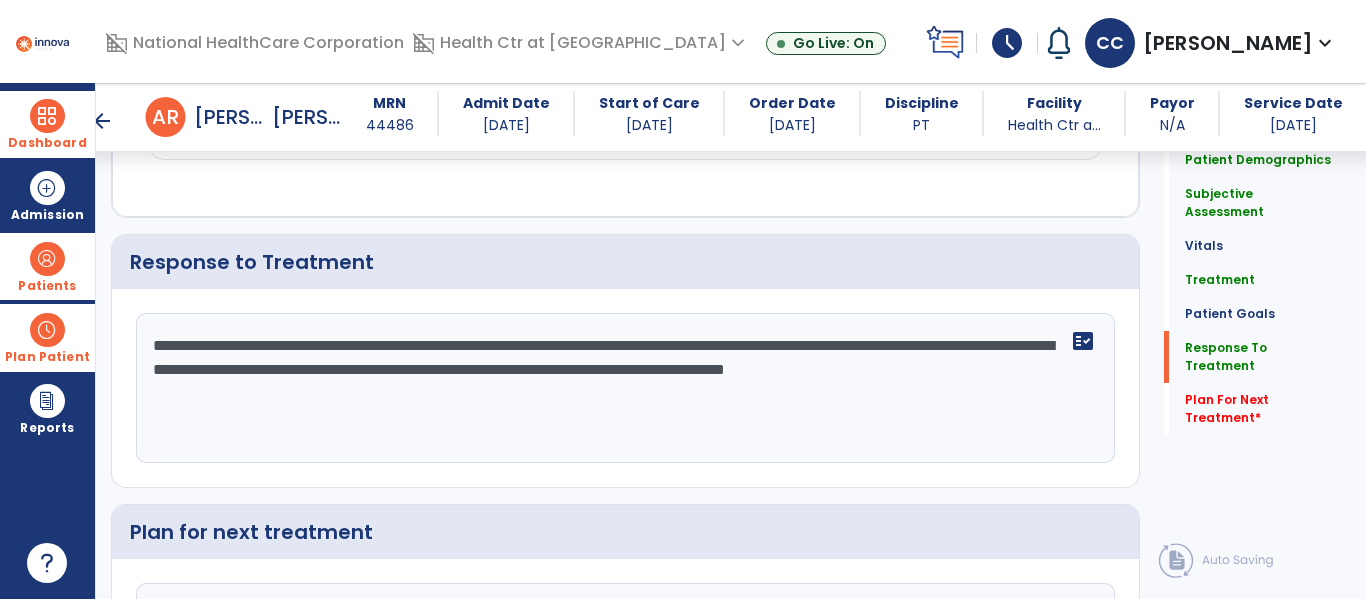 click 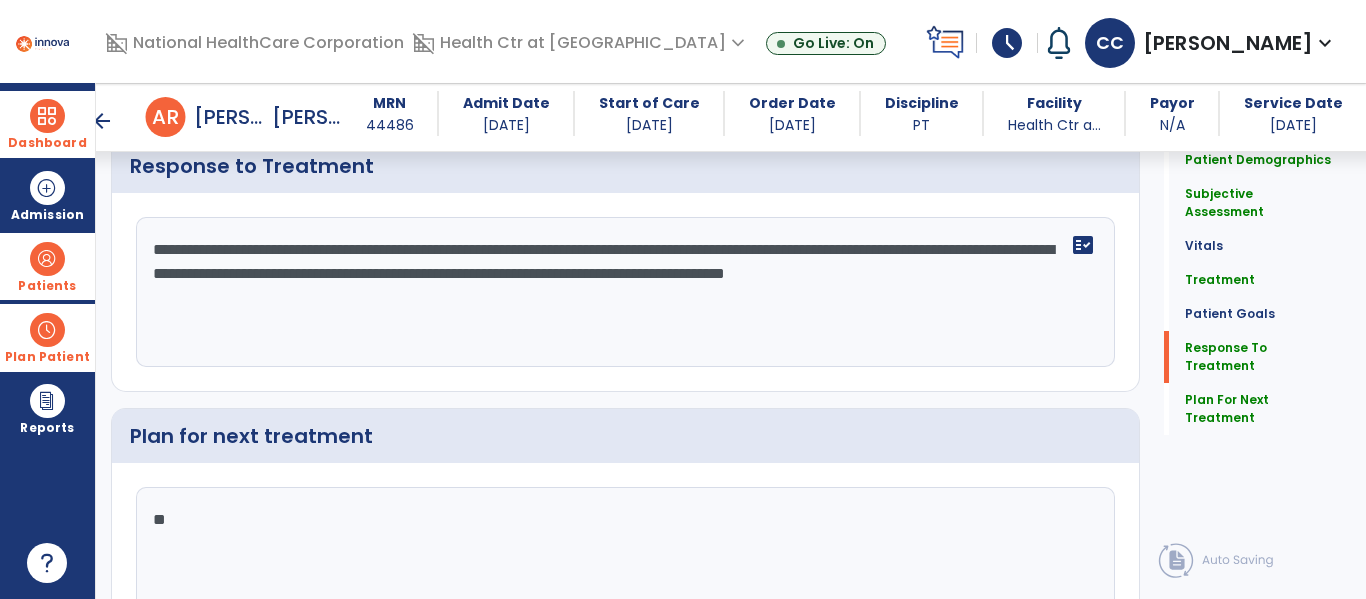 type on "*" 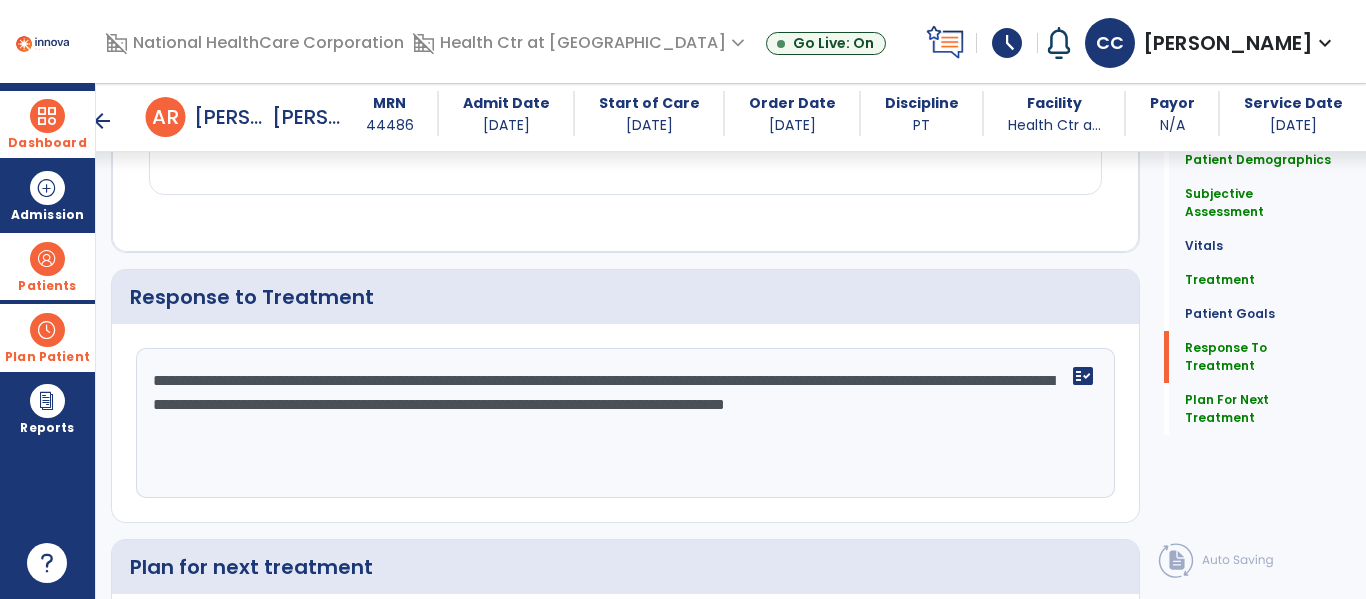 scroll, scrollTop: 2231, scrollLeft: 0, axis: vertical 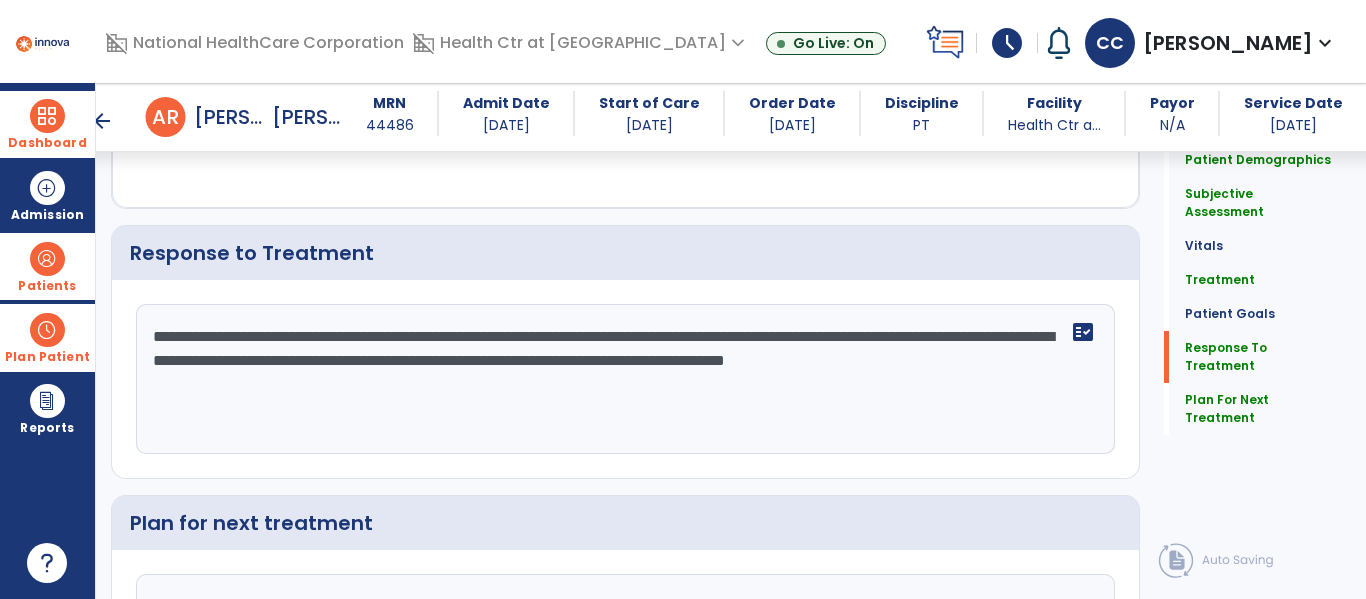 type on "**********" 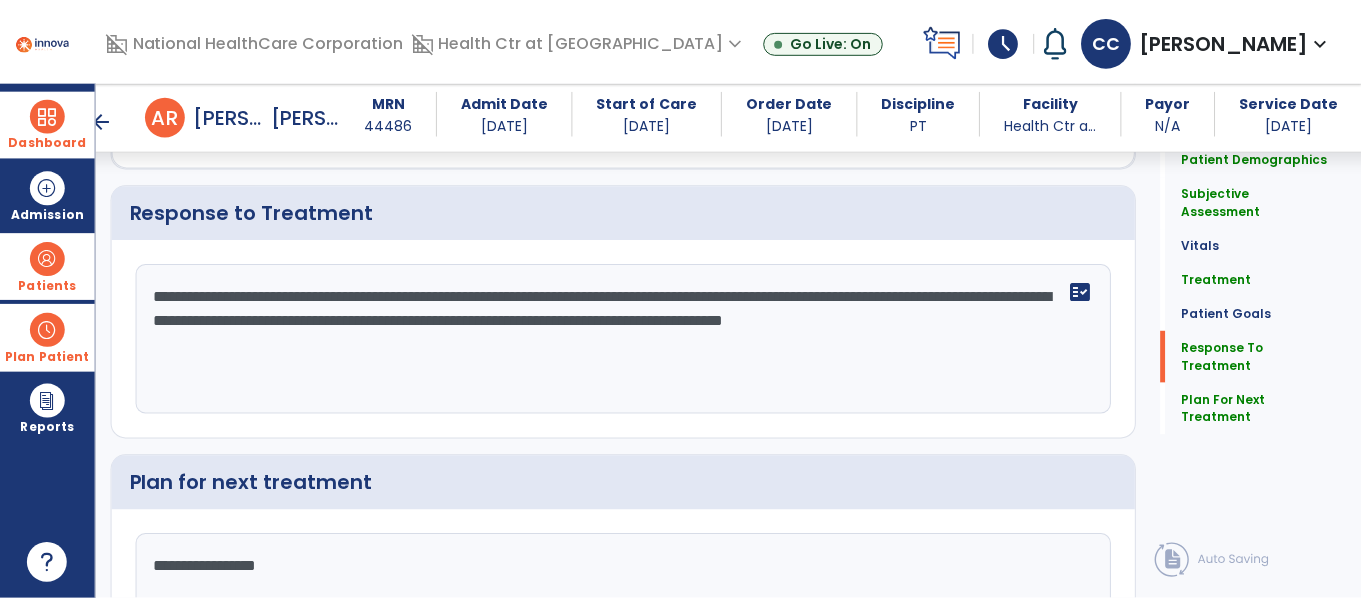 scroll, scrollTop: 2427, scrollLeft: 0, axis: vertical 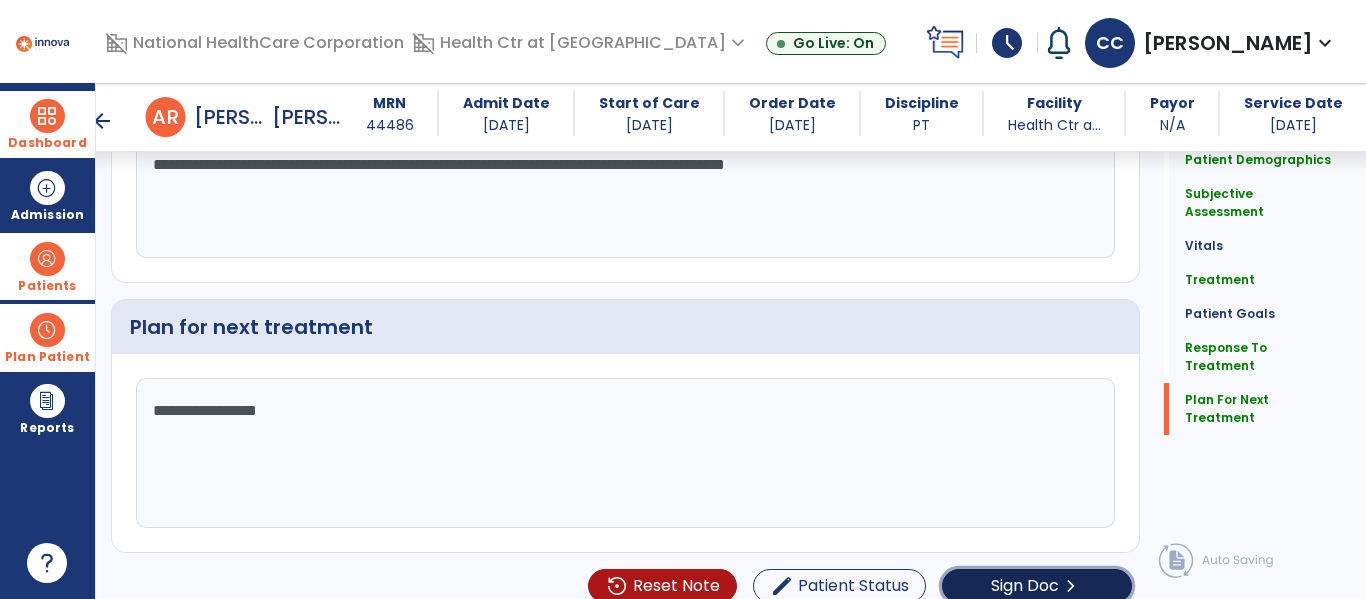 click on "chevron_right" 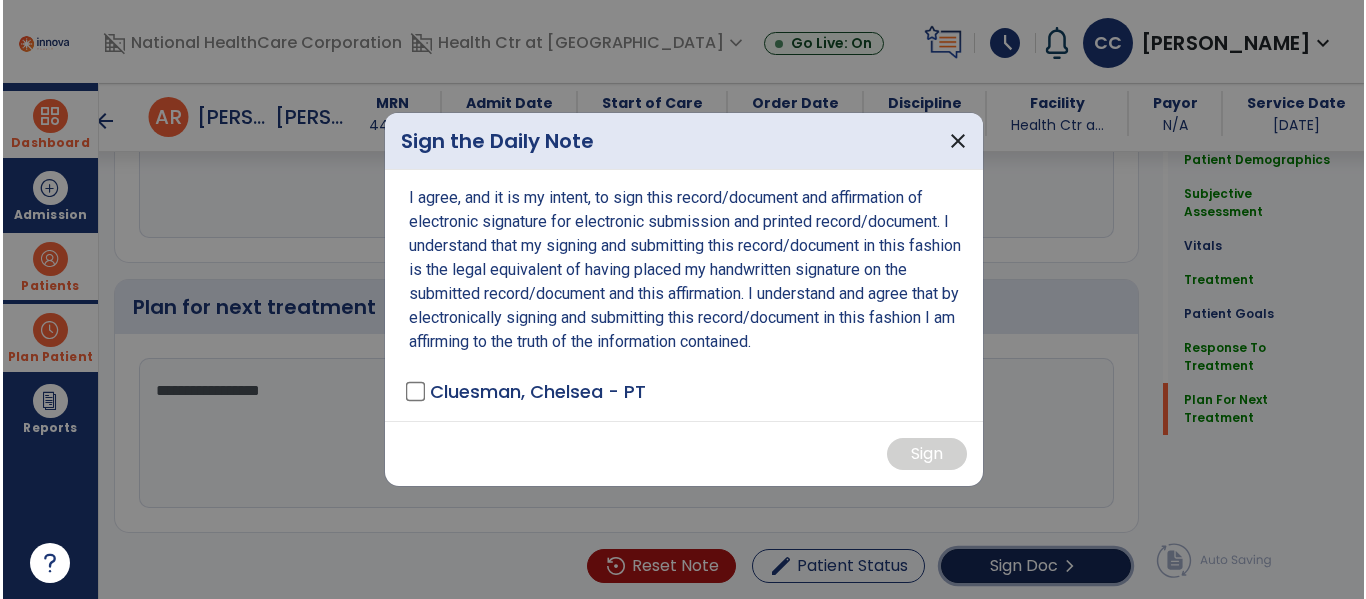 scroll, scrollTop: 2448, scrollLeft: 0, axis: vertical 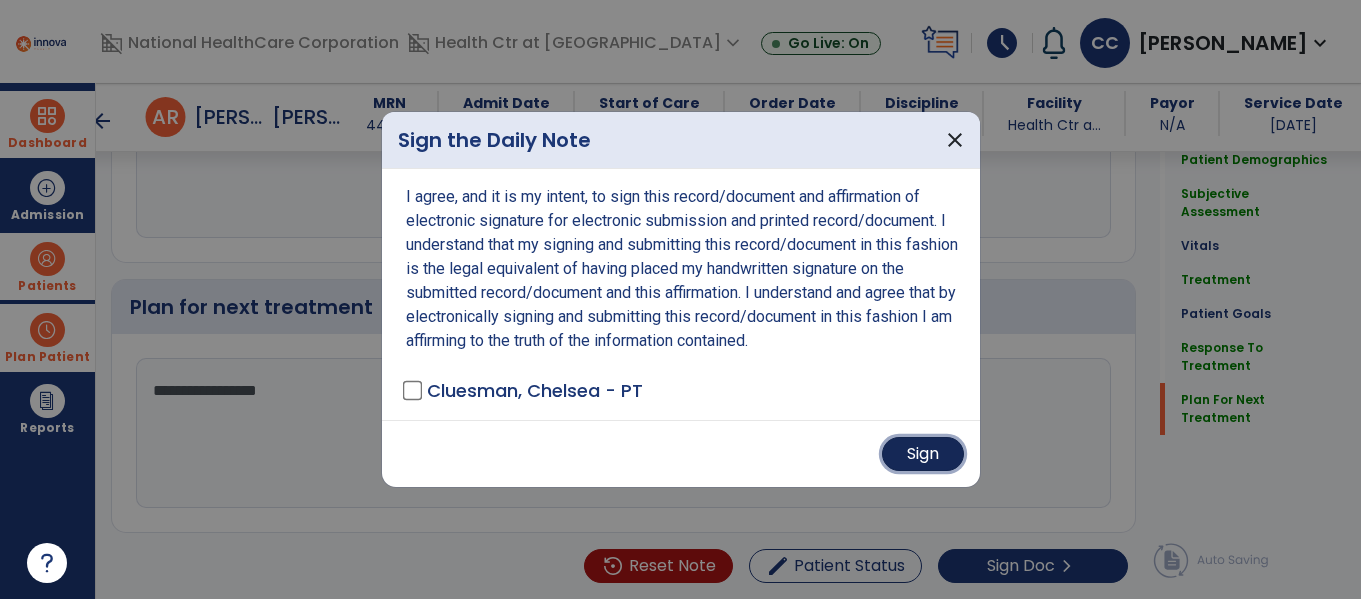 click on "Sign" at bounding box center [923, 454] 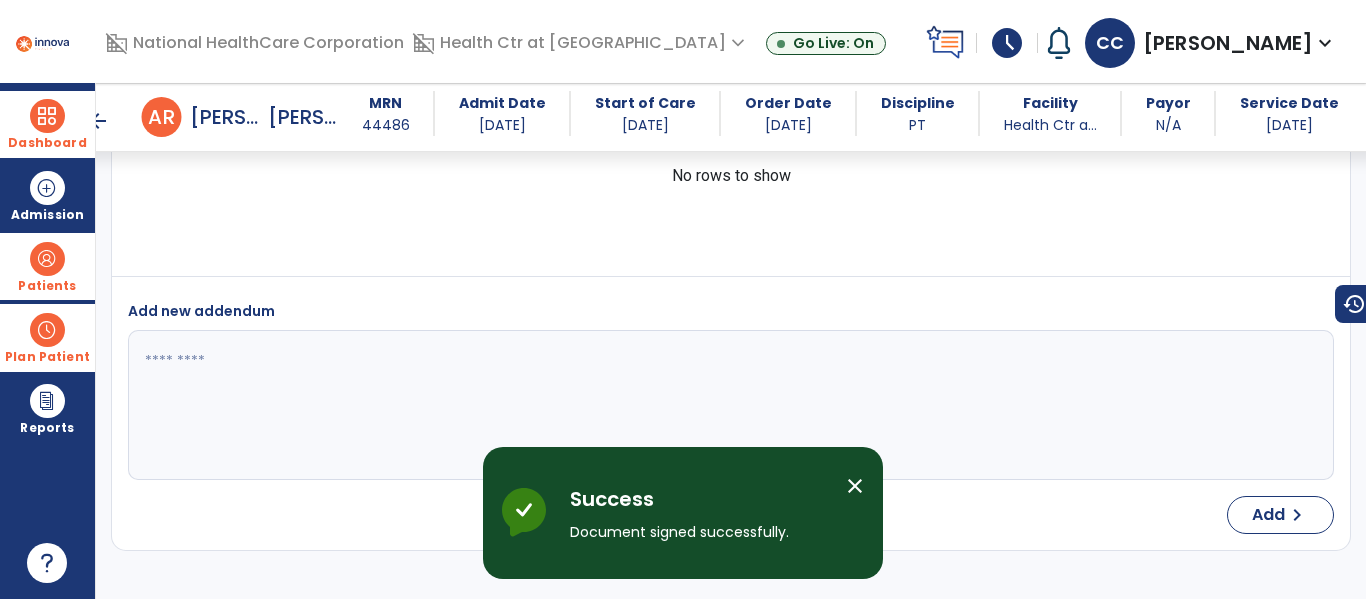 scroll, scrollTop: 3462, scrollLeft: 0, axis: vertical 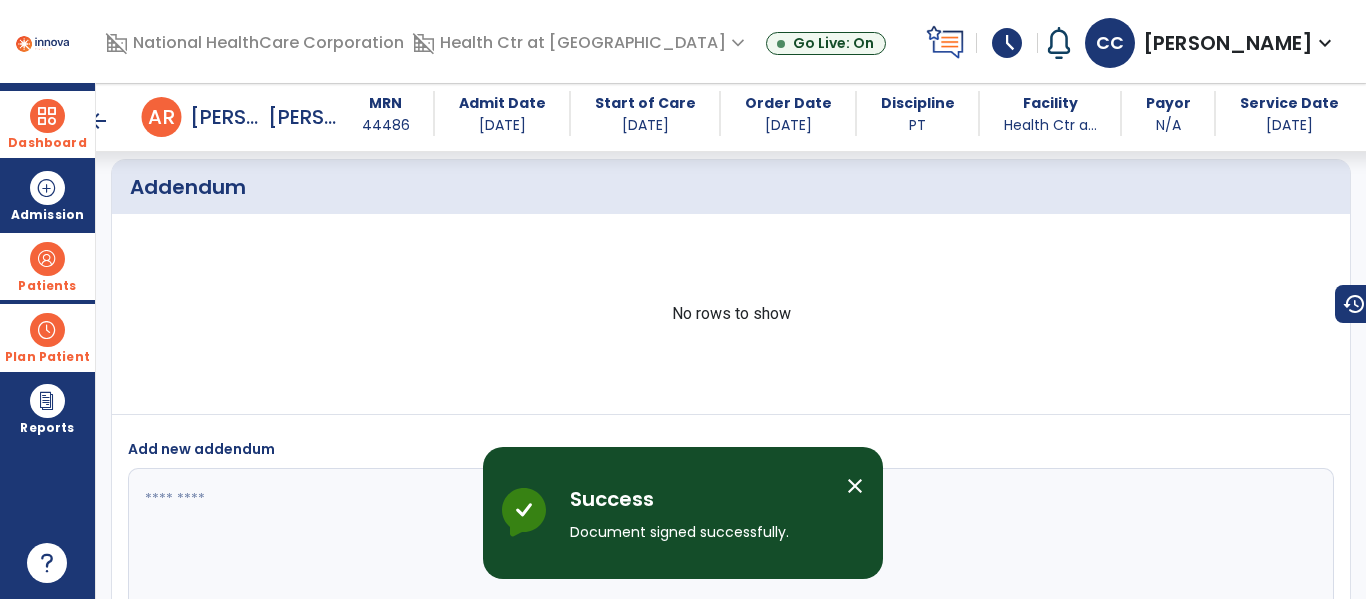 click on "arrow_back" at bounding box center [98, 121] 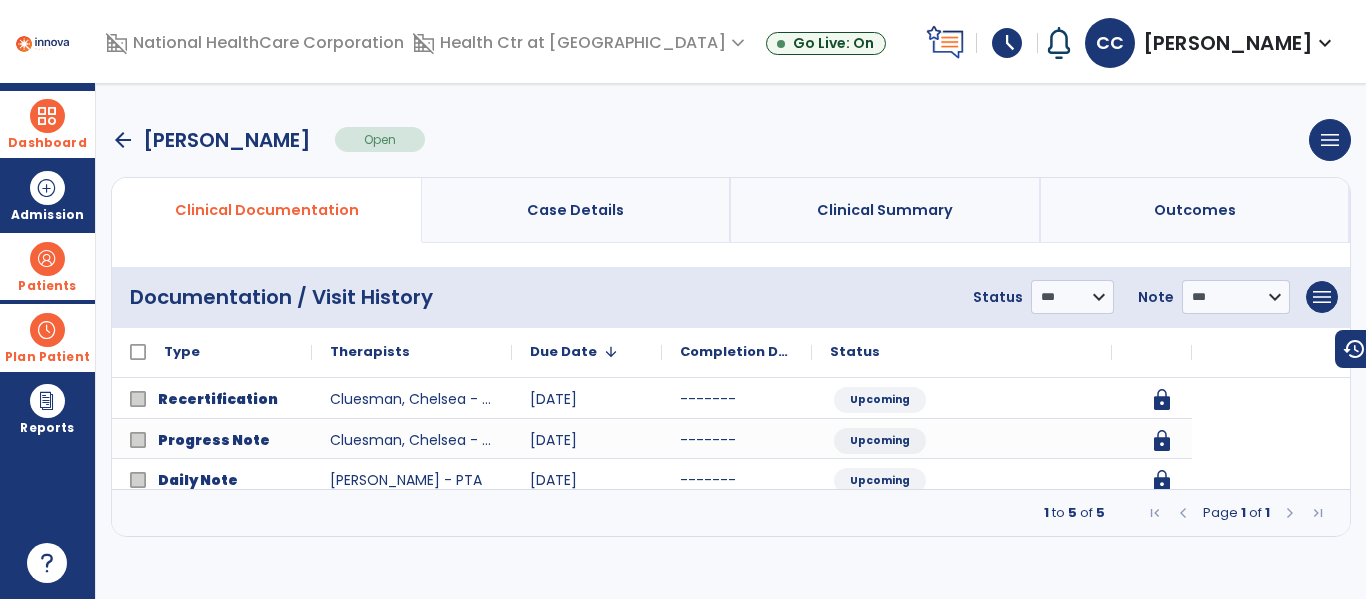 scroll, scrollTop: 0, scrollLeft: 0, axis: both 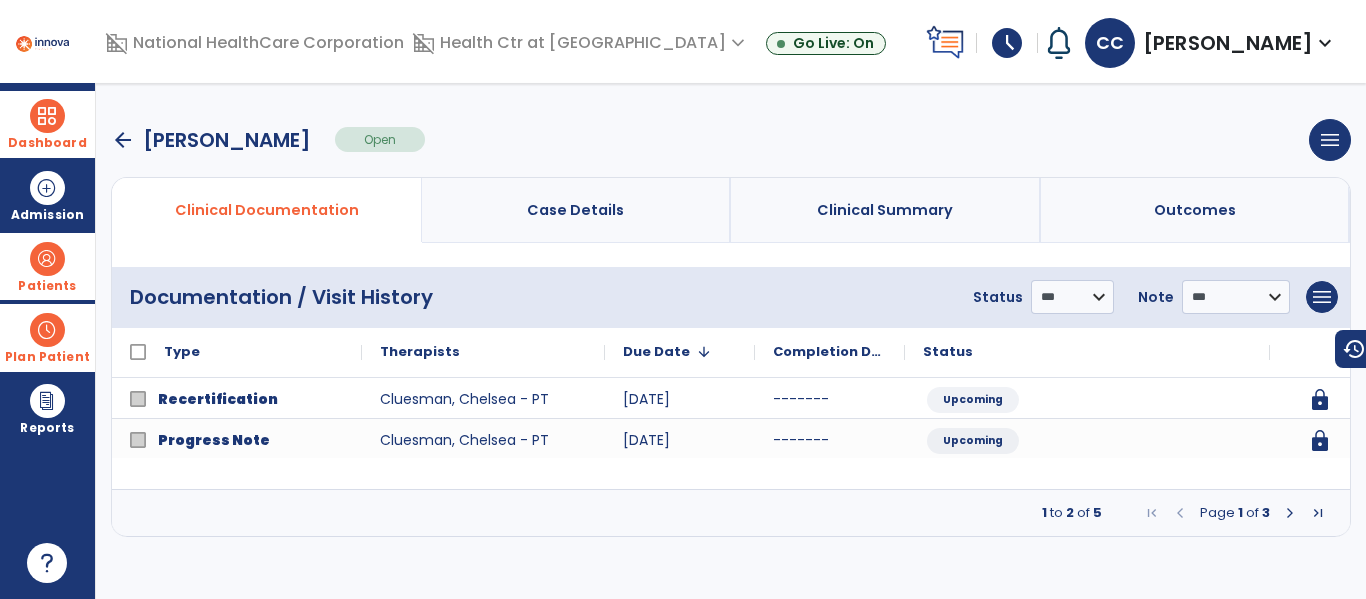 click on "Dashboard" at bounding box center [47, 124] 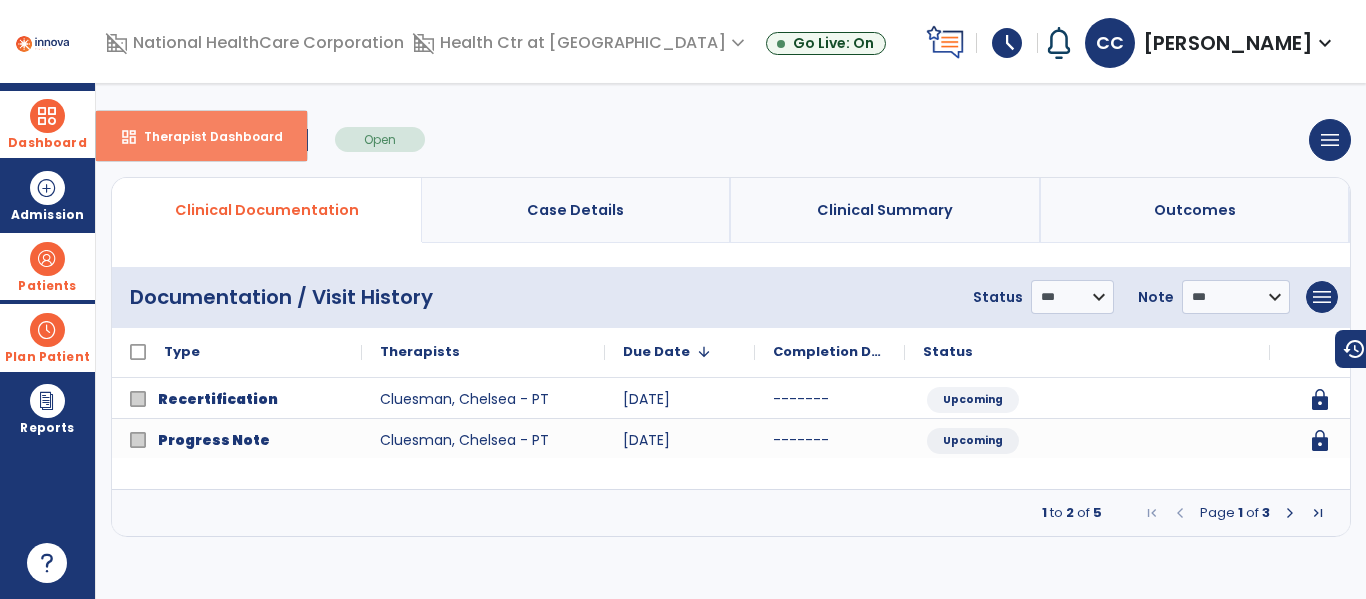 click on "Therapist Dashboard" at bounding box center (205, 136) 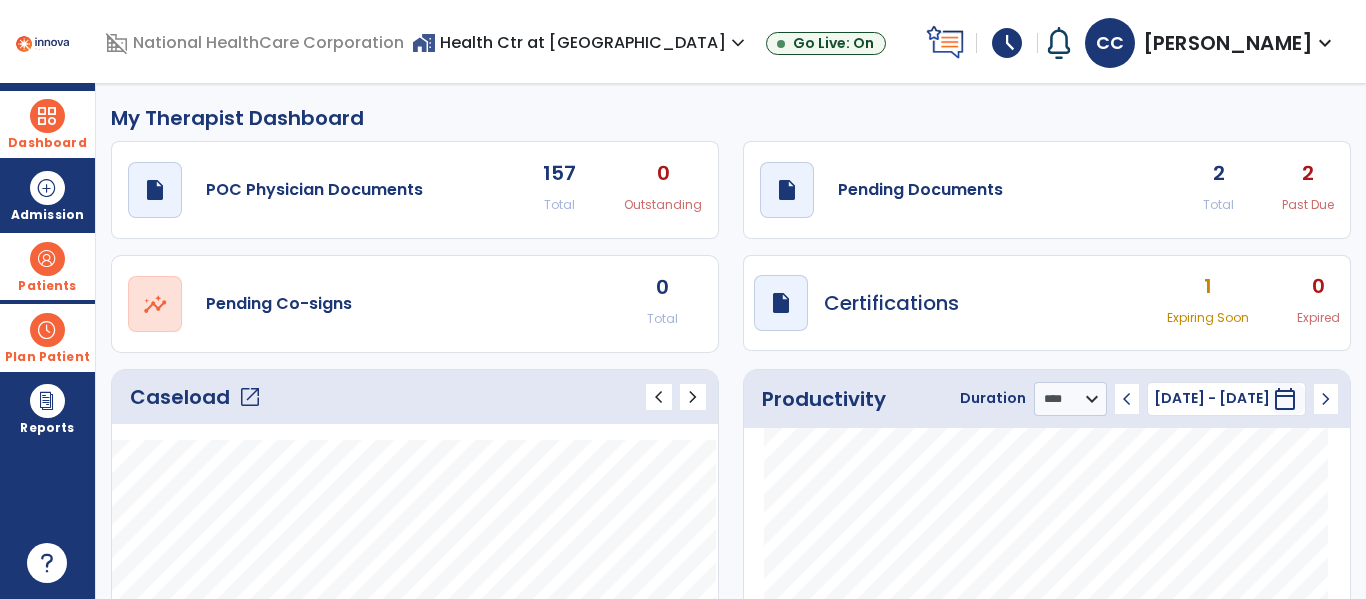 click on "schedule" at bounding box center [1007, 43] 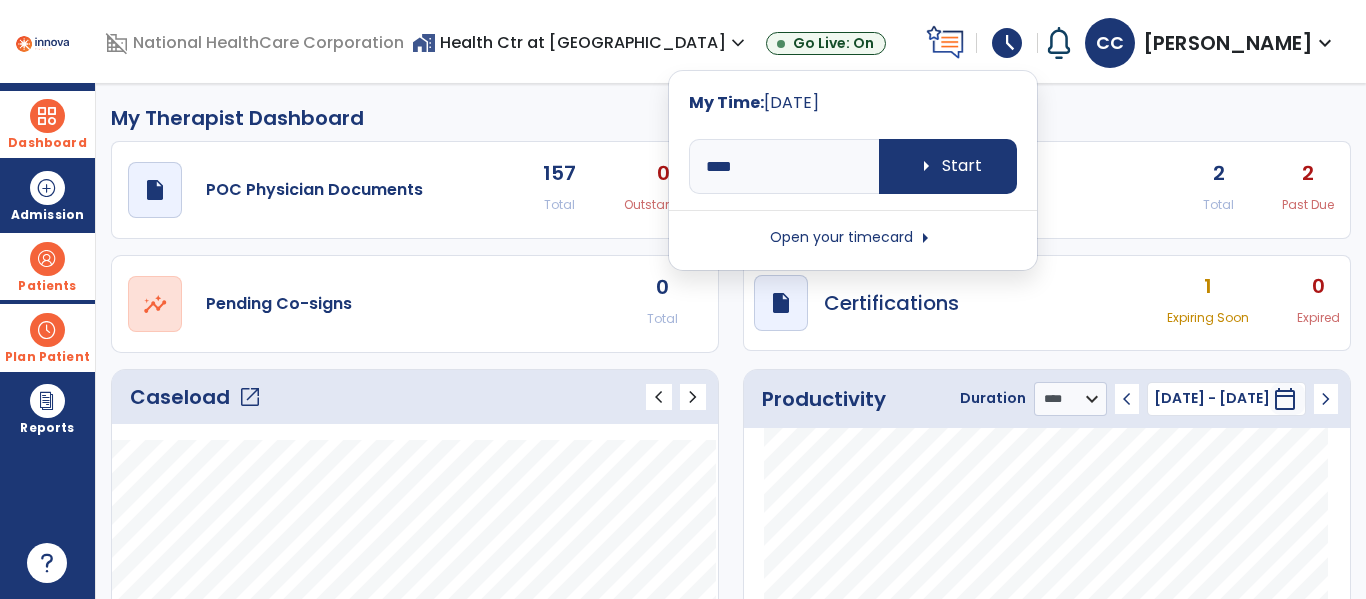 click on "Open your timecard  arrow_right" at bounding box center (853, 238) 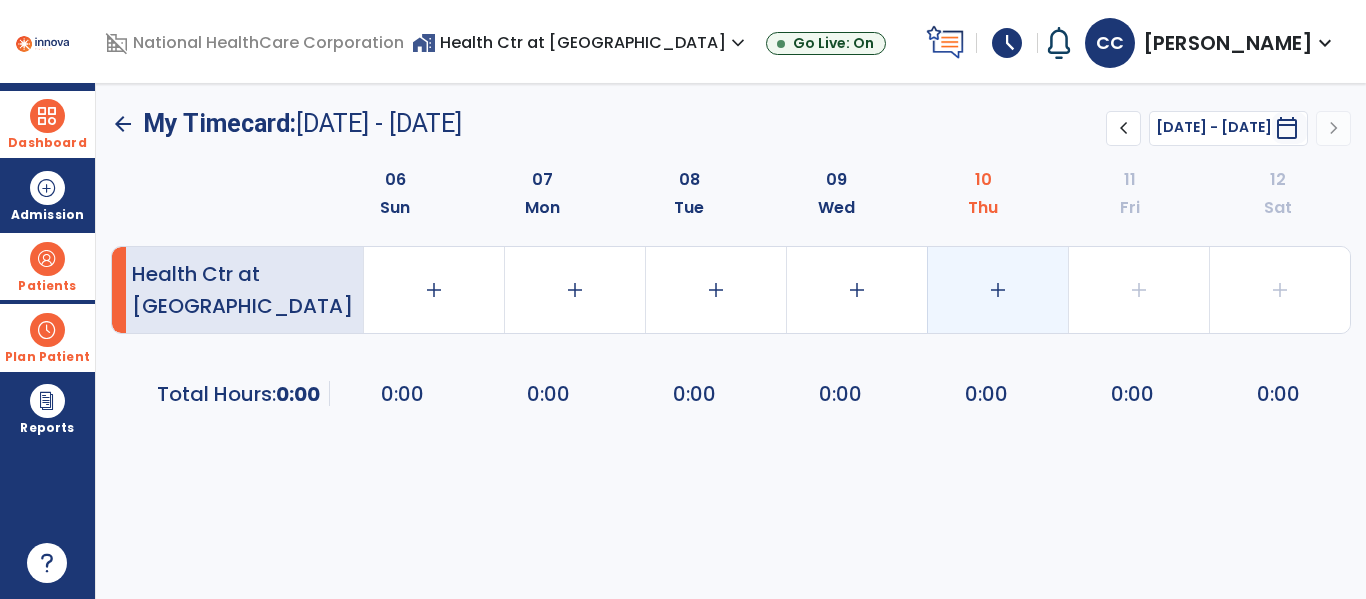 click on "add" 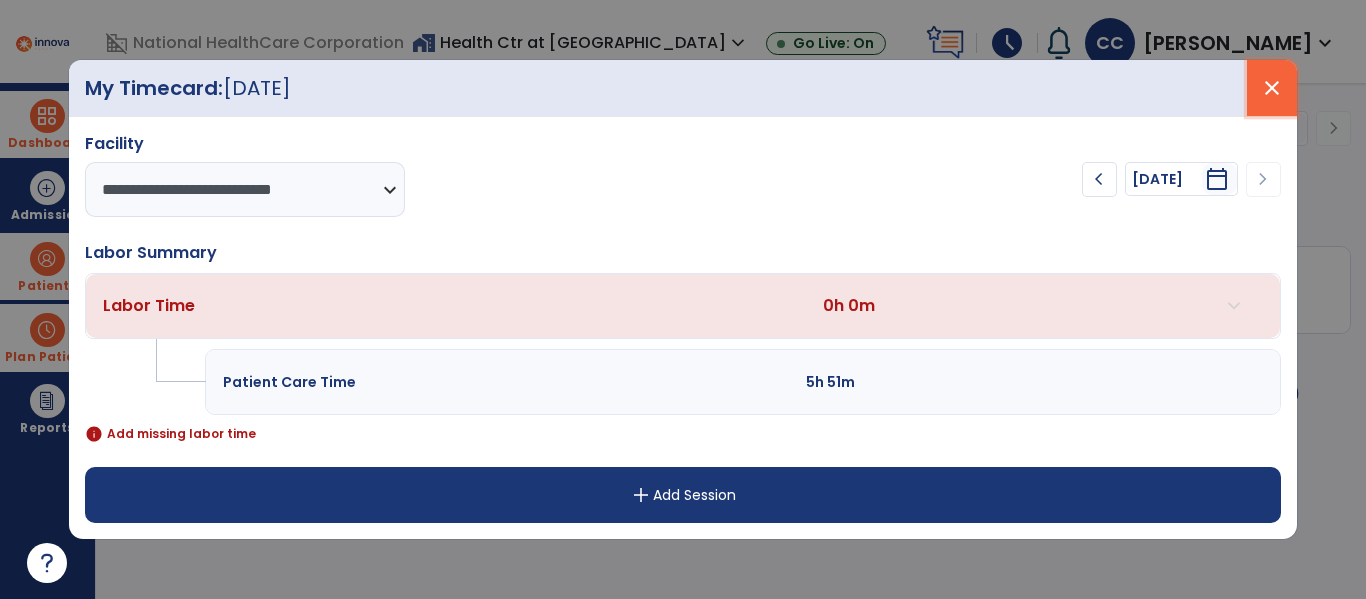 click on "close" at bounding box center (1272, 88) 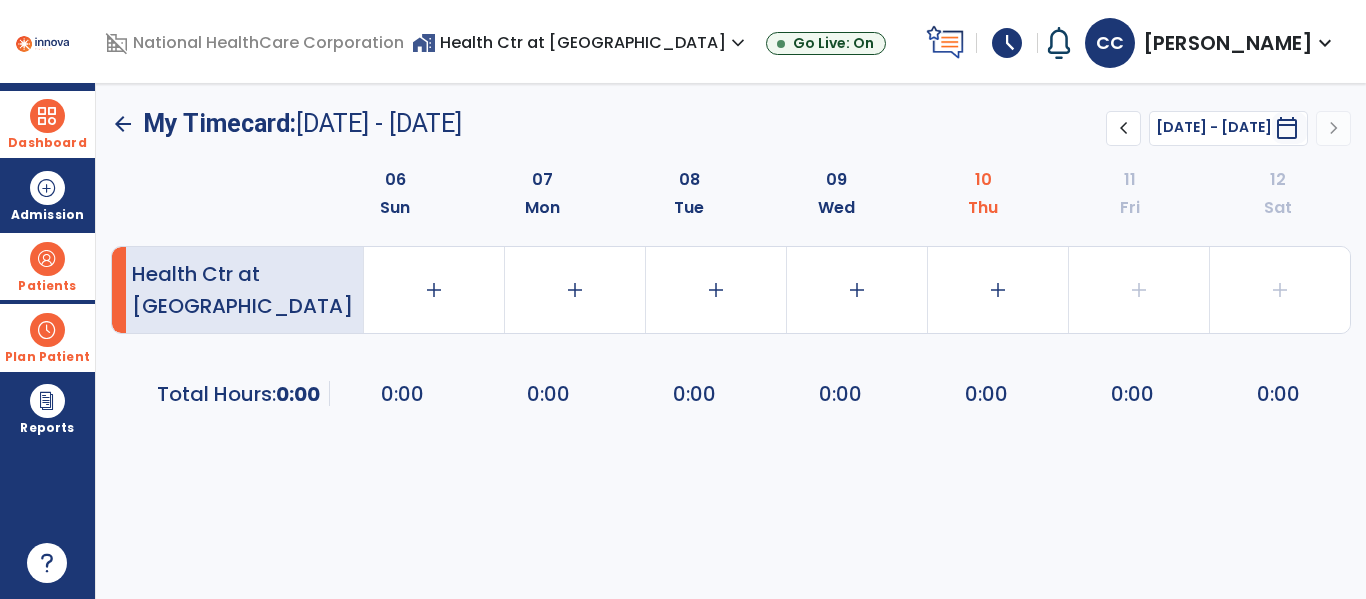 click on "arrow_back" 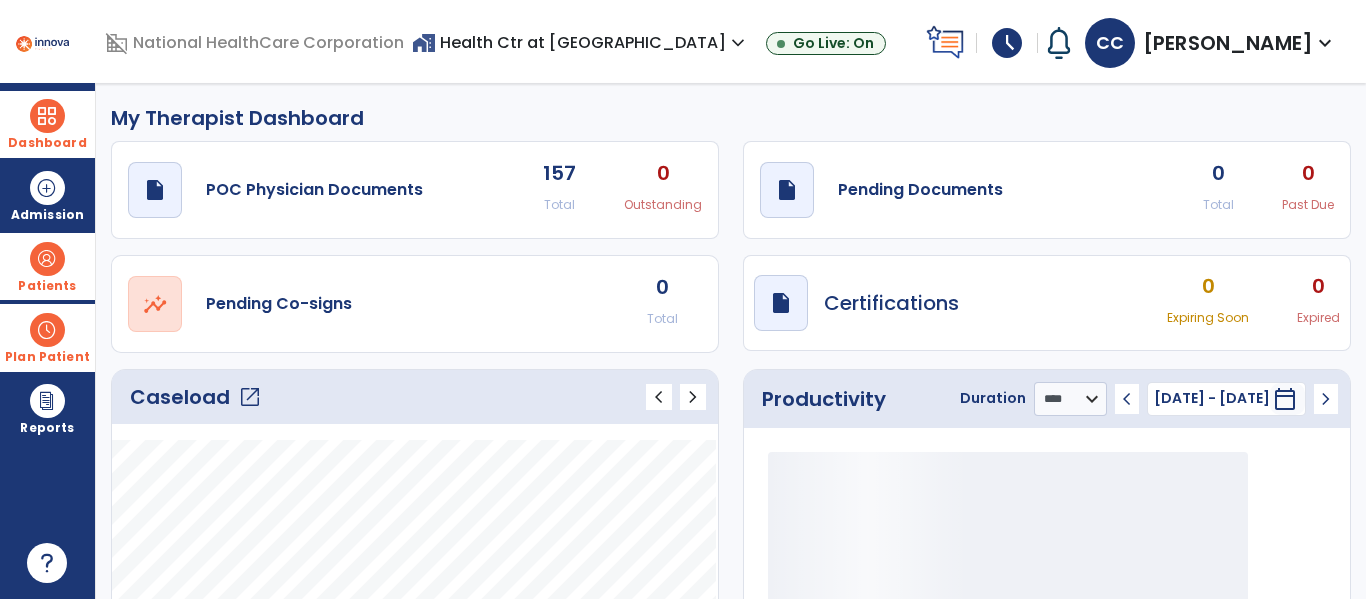 click on "Dashboard" at bounding box center (47, 143) 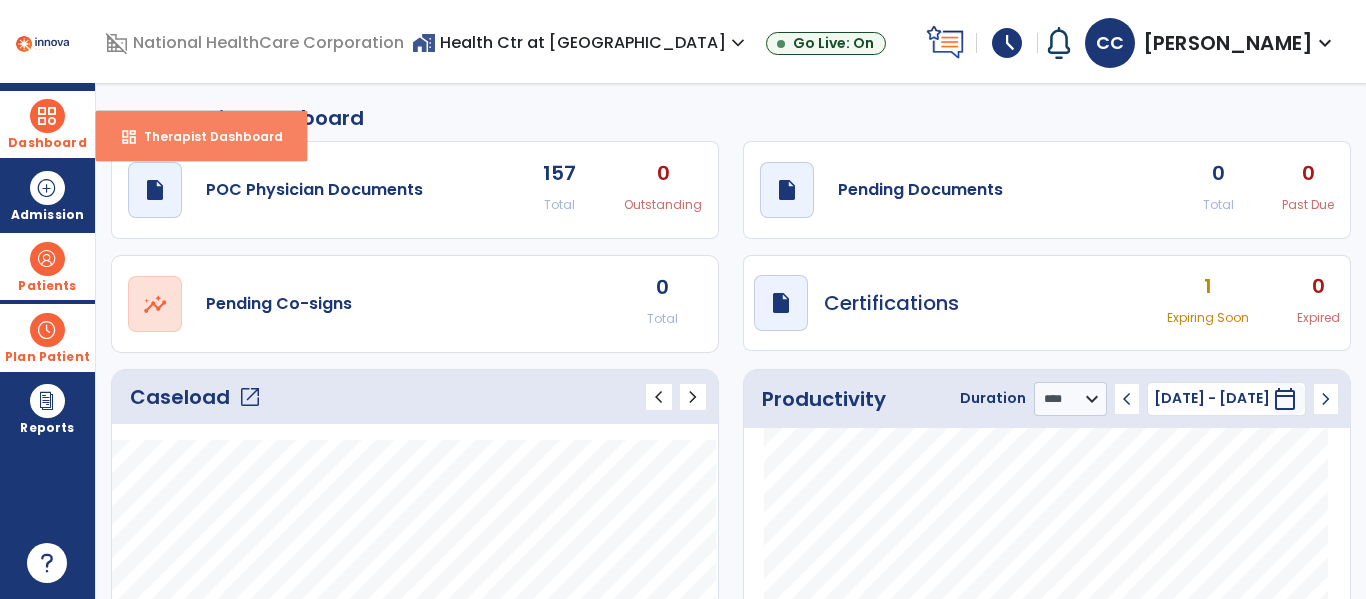 click on "Therapist Dashboard" at bounding box center (205, 136) 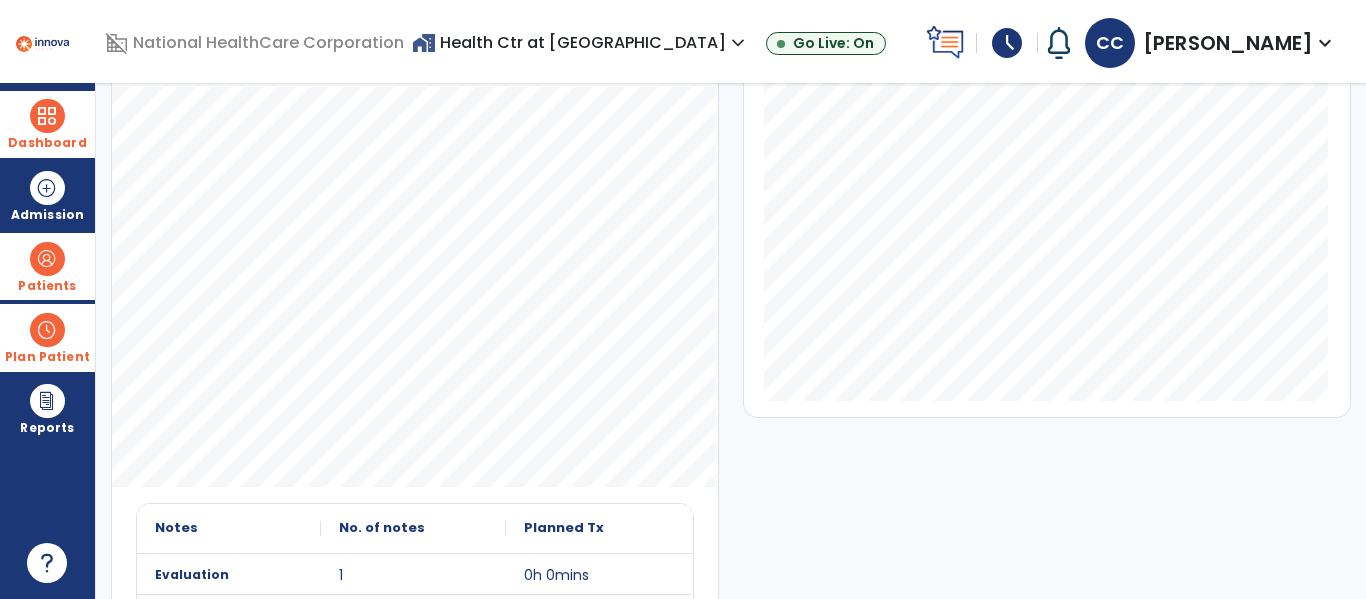 scroll, scrollTop: 0, scrollLeft: 0, axis: both 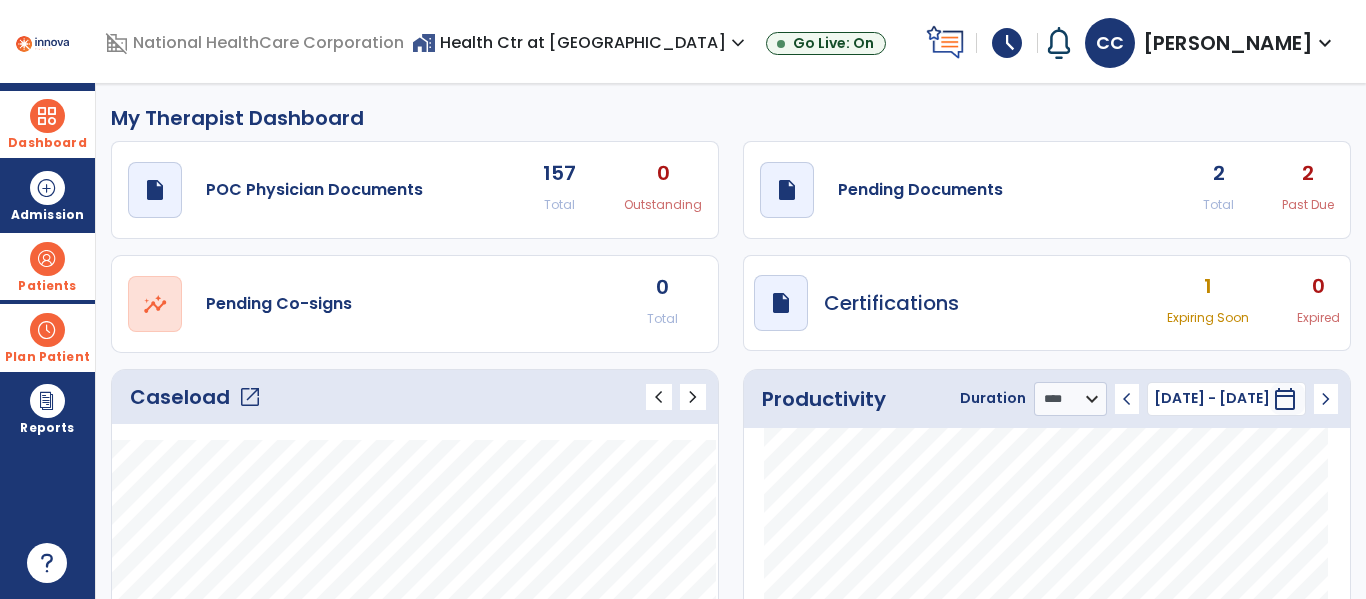 click on "Patients" at bounding box center [47, 286] 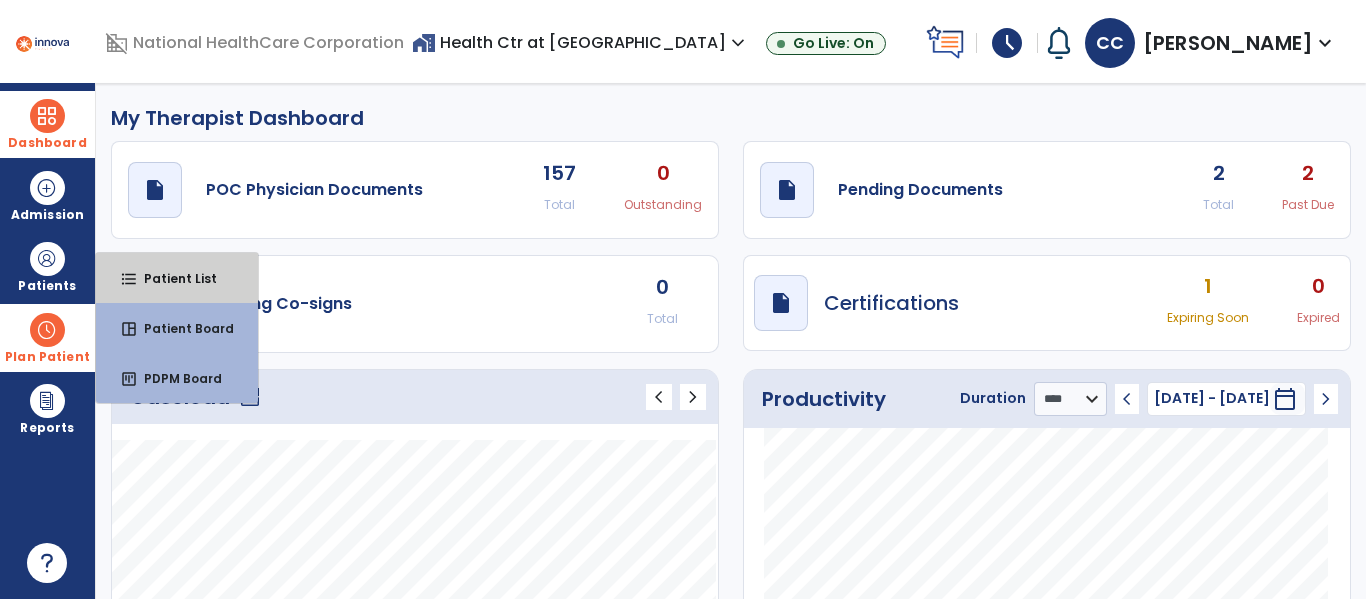 click on "format_list_bulleted  Patient List" at bounding box center [177, 278] 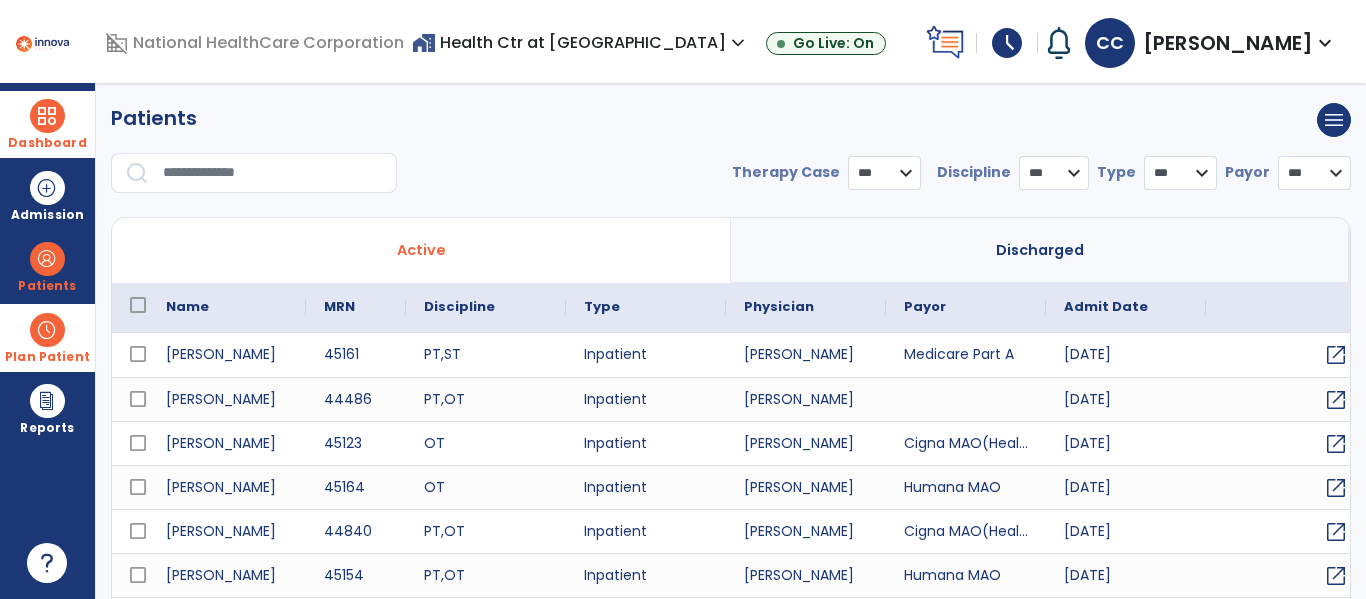 select on "***" 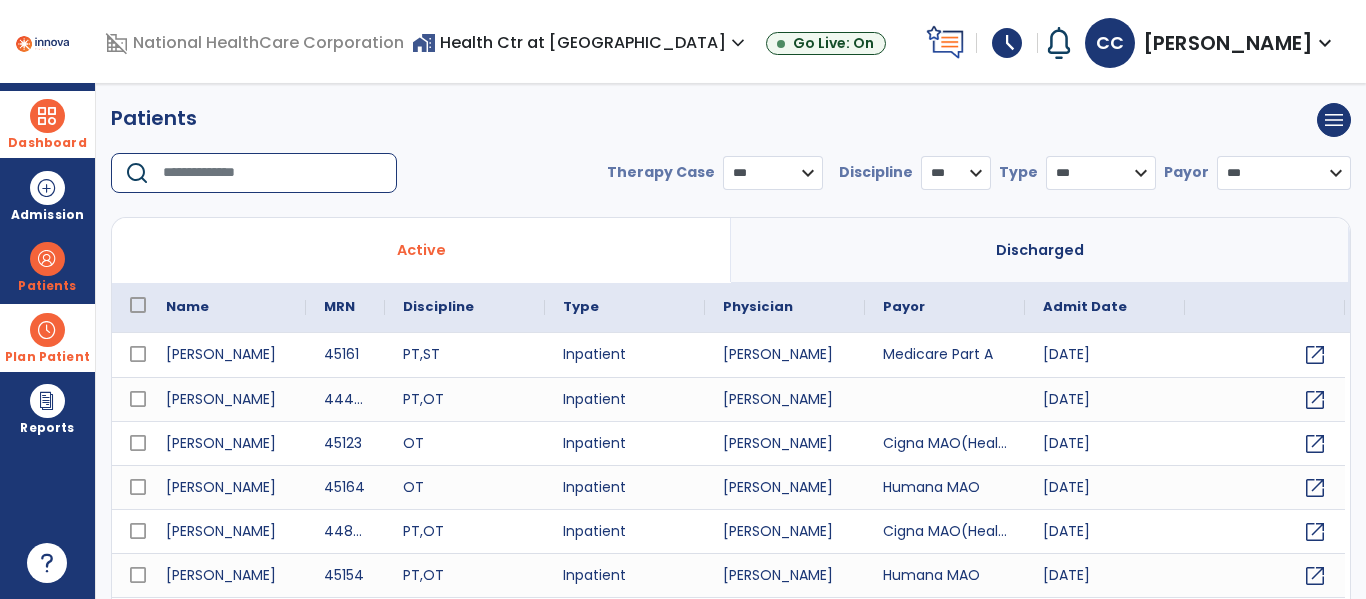 click at bounding box center (273, 173) 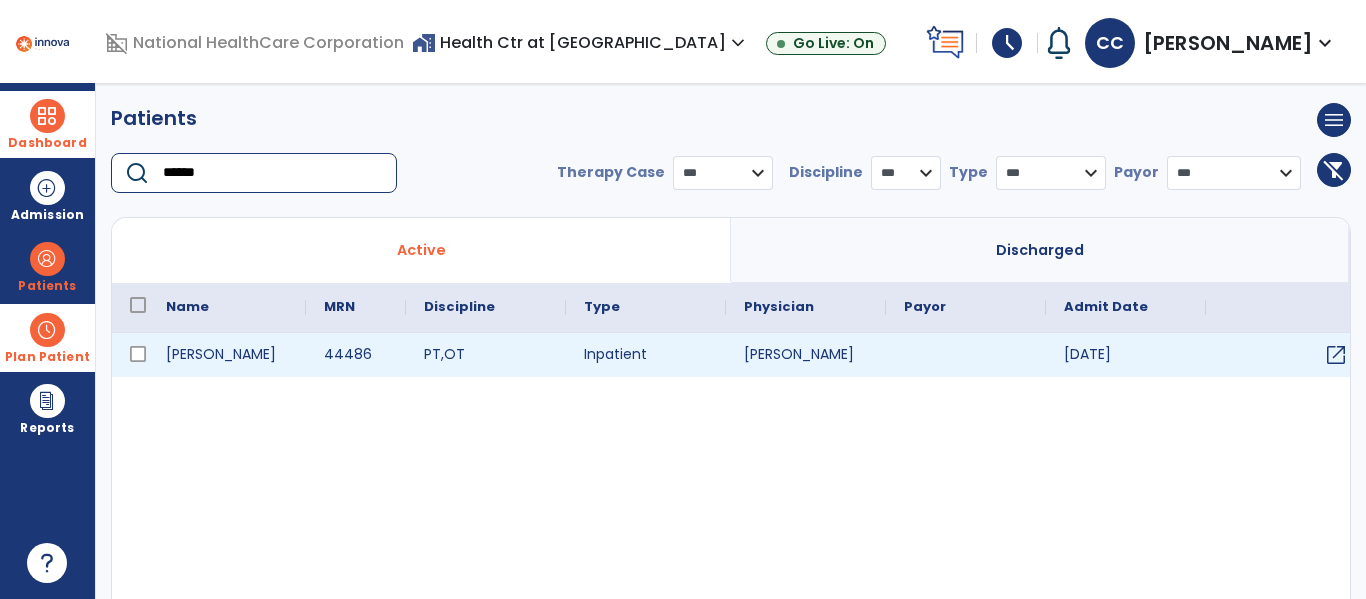 type on "******" 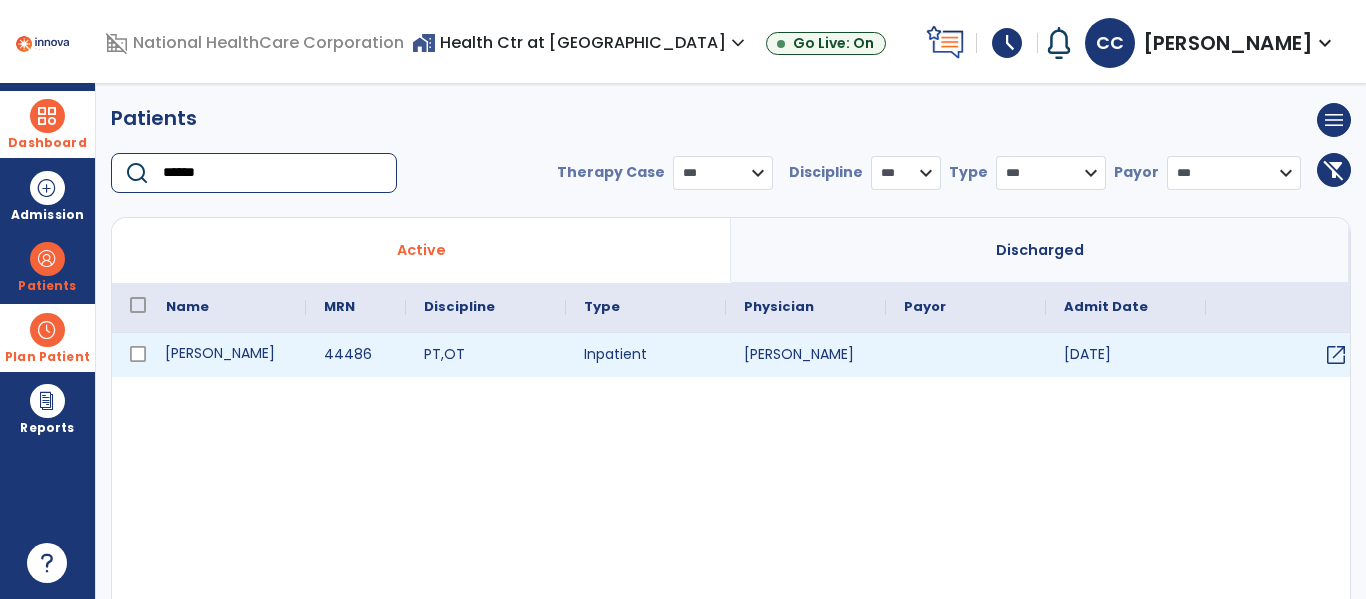 click on "[PERSON_NAME]" at bounding box center [227, 355] 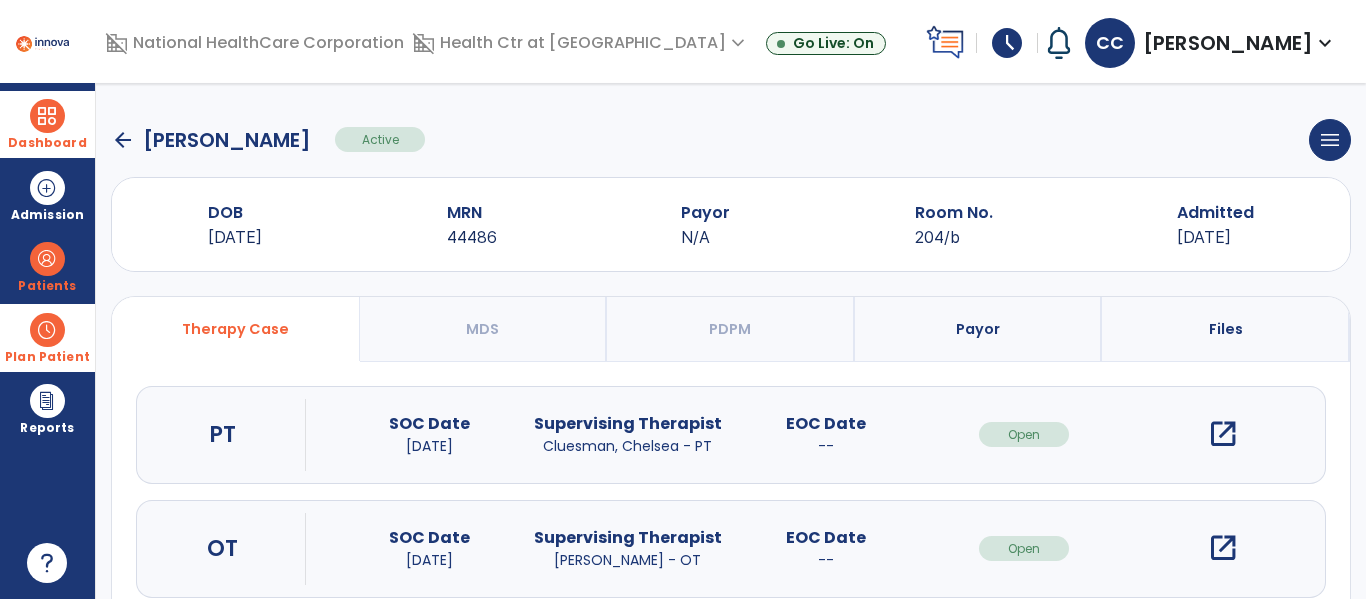 click on "open_in_new" at bounding box center [1223, 434] 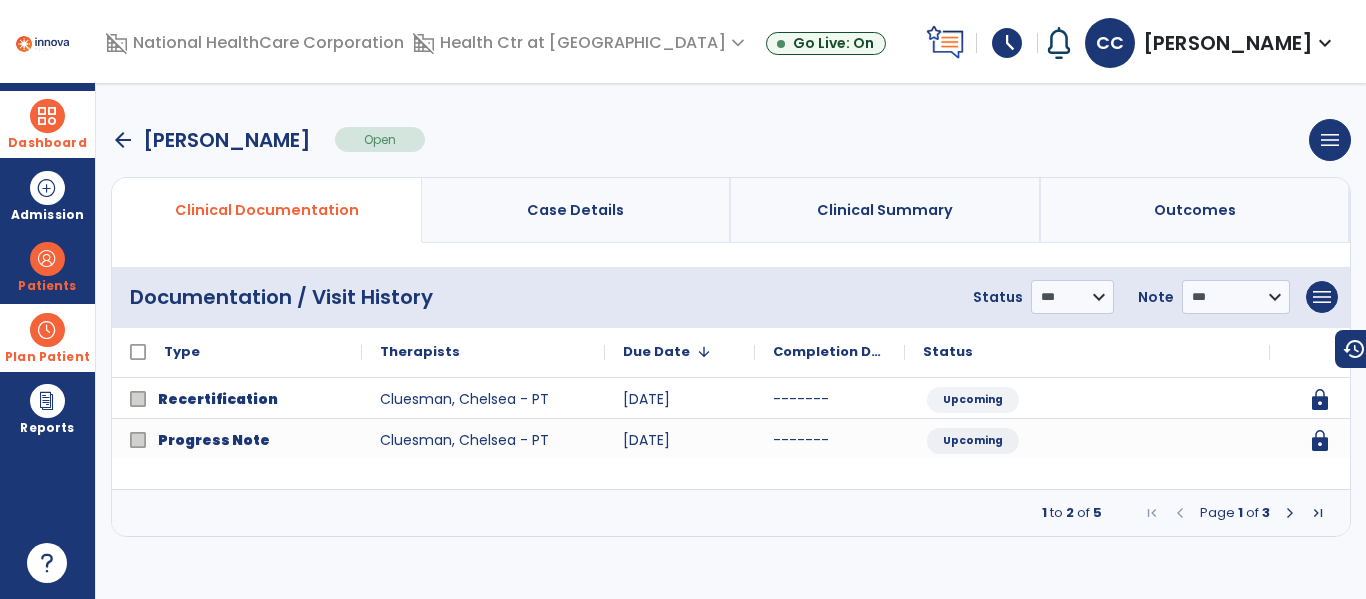 click at bounding box center (1290, 513) 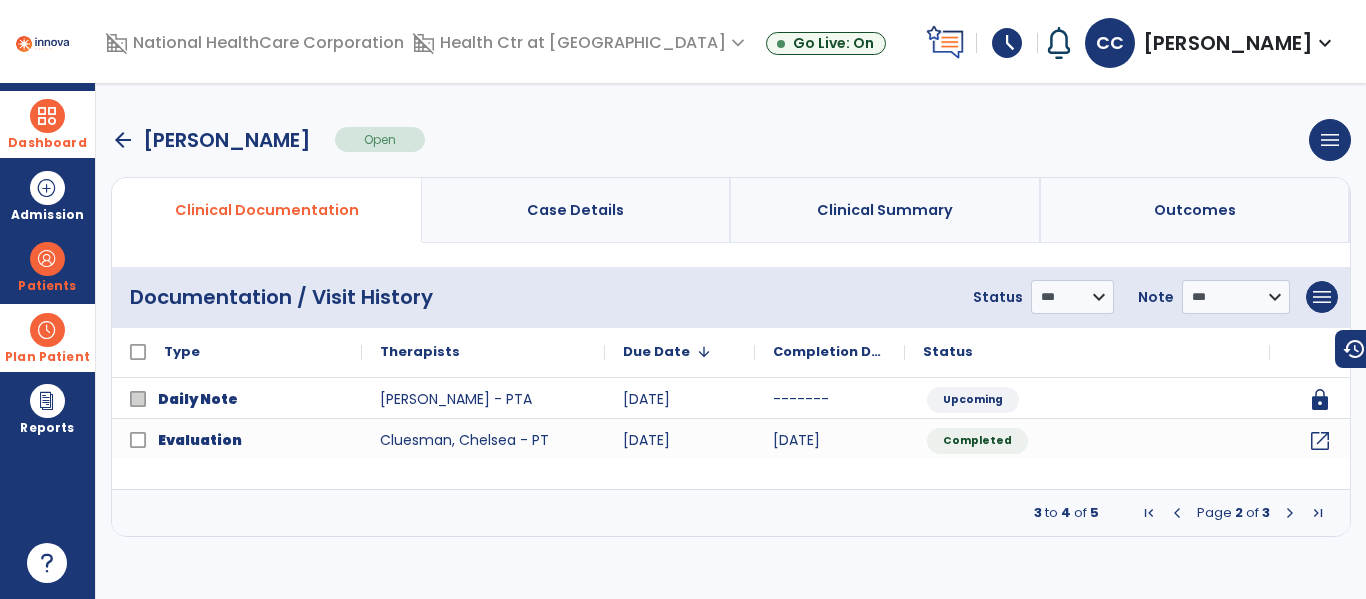 click at bounding box center (1290, 513) 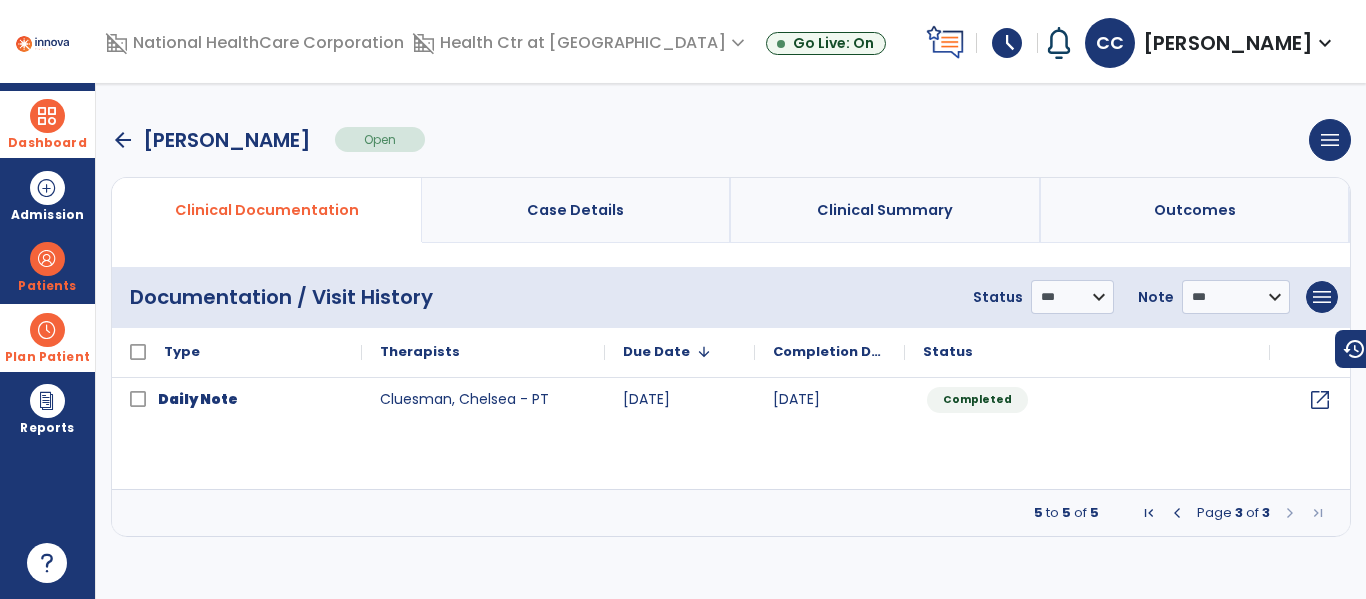 click at bounding box center (1177, 513) 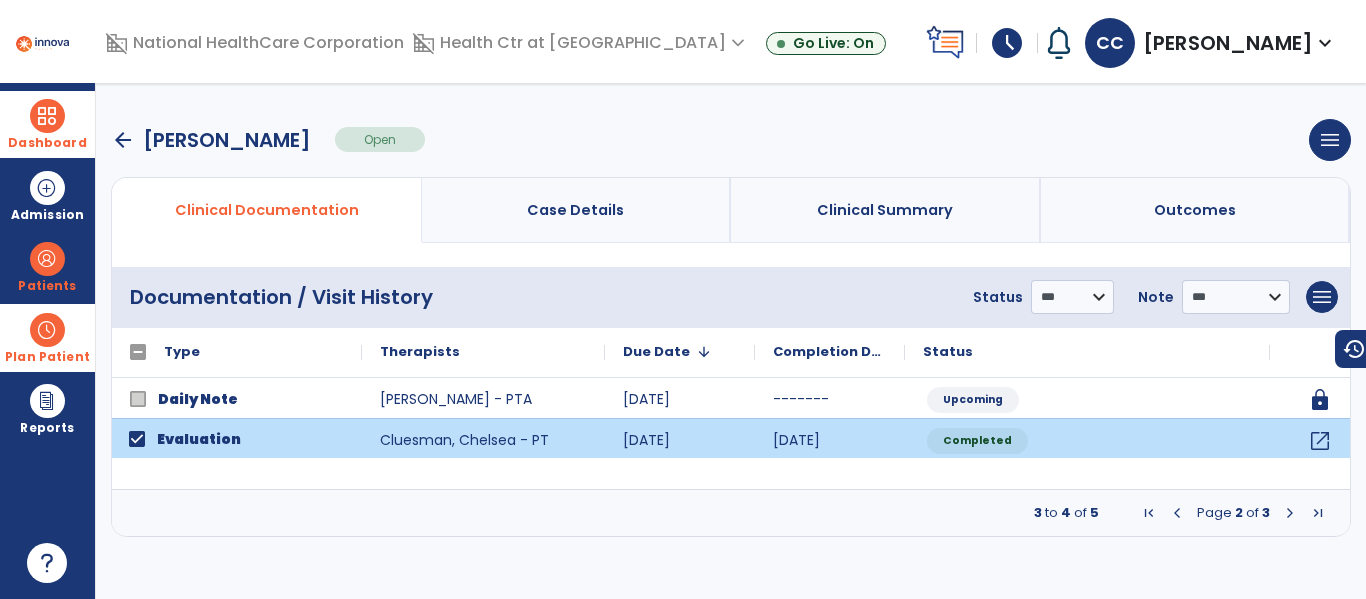 drag, startPoint x: 1332, startPoint y: 283, endPoint x: 1353, endPoint y: 222, distance: 64.513565 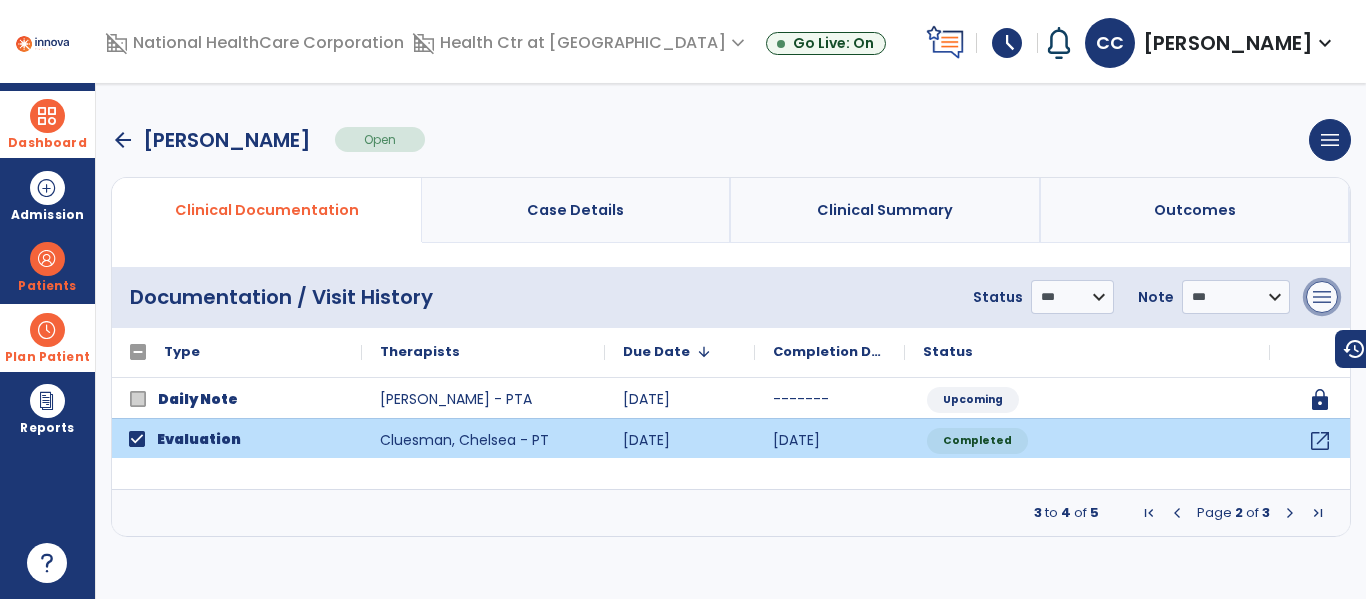 click on "menu" at bounding box center [1322, 297] 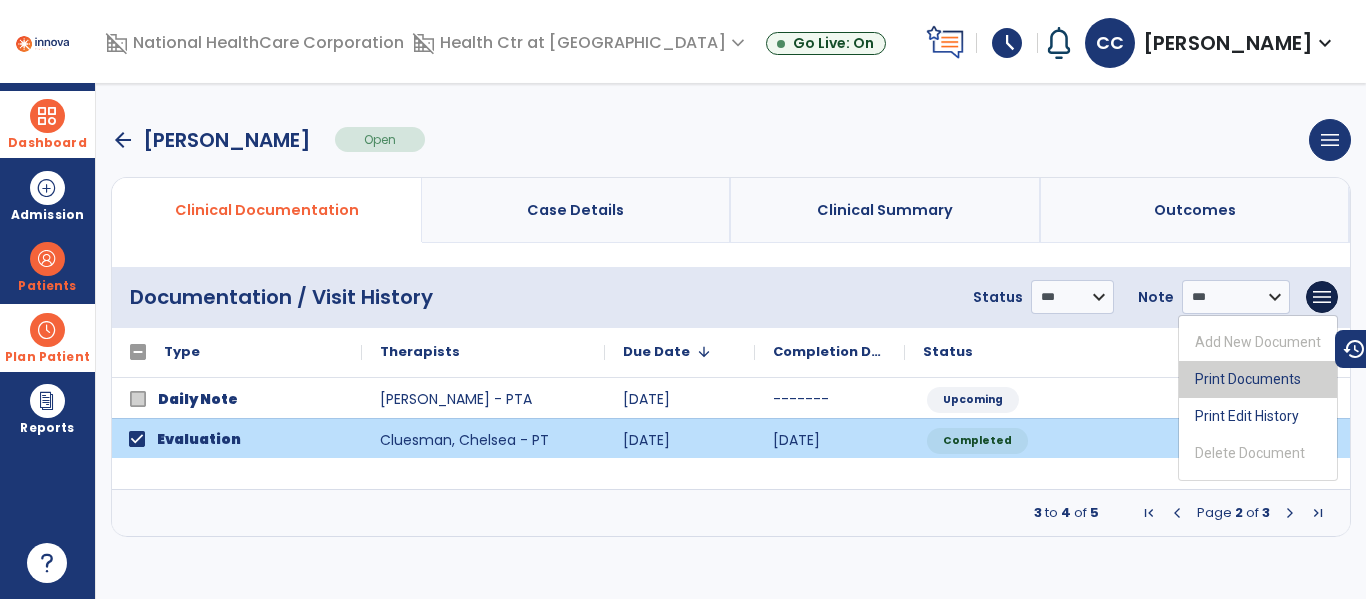click on "Print Documents" at bounding box center (1258, 379) 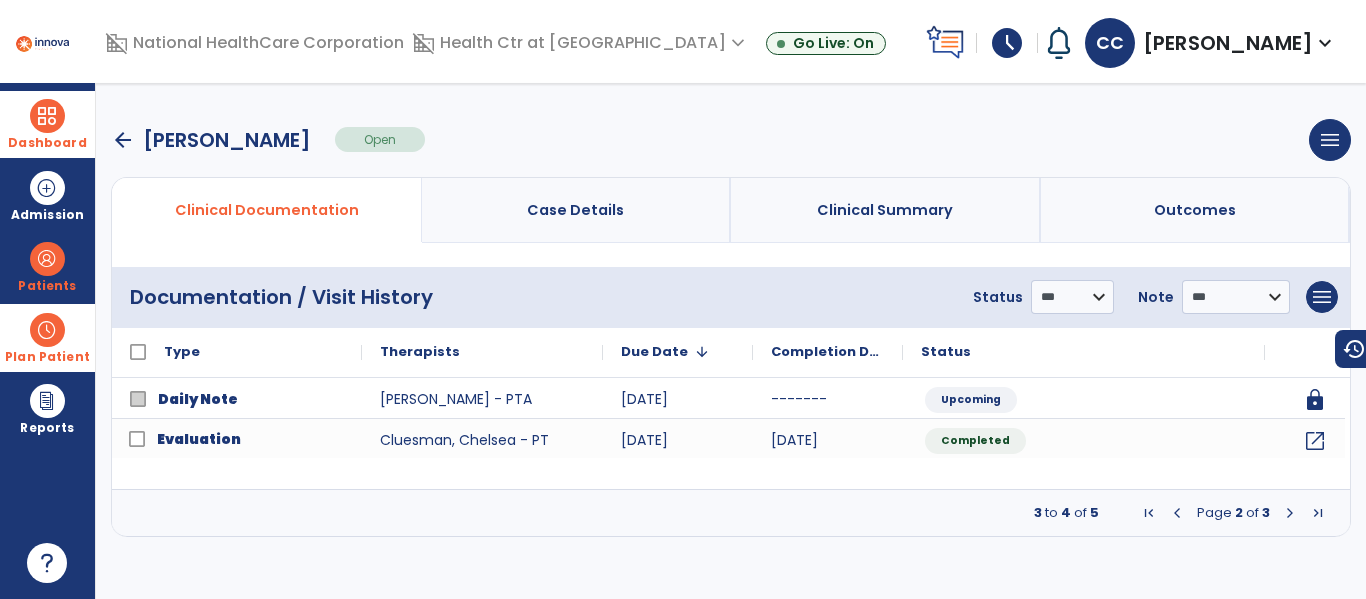 click on "arrow_back" at bounding box center (123, 140) 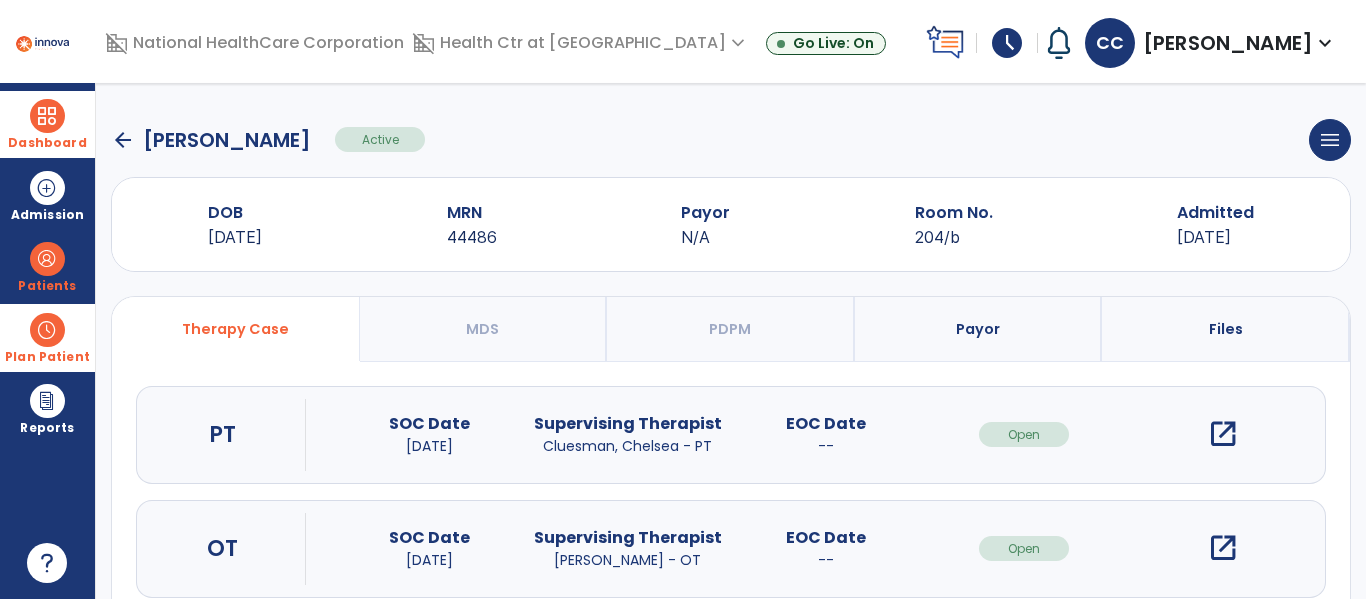 click at bounding box center [47, 116] 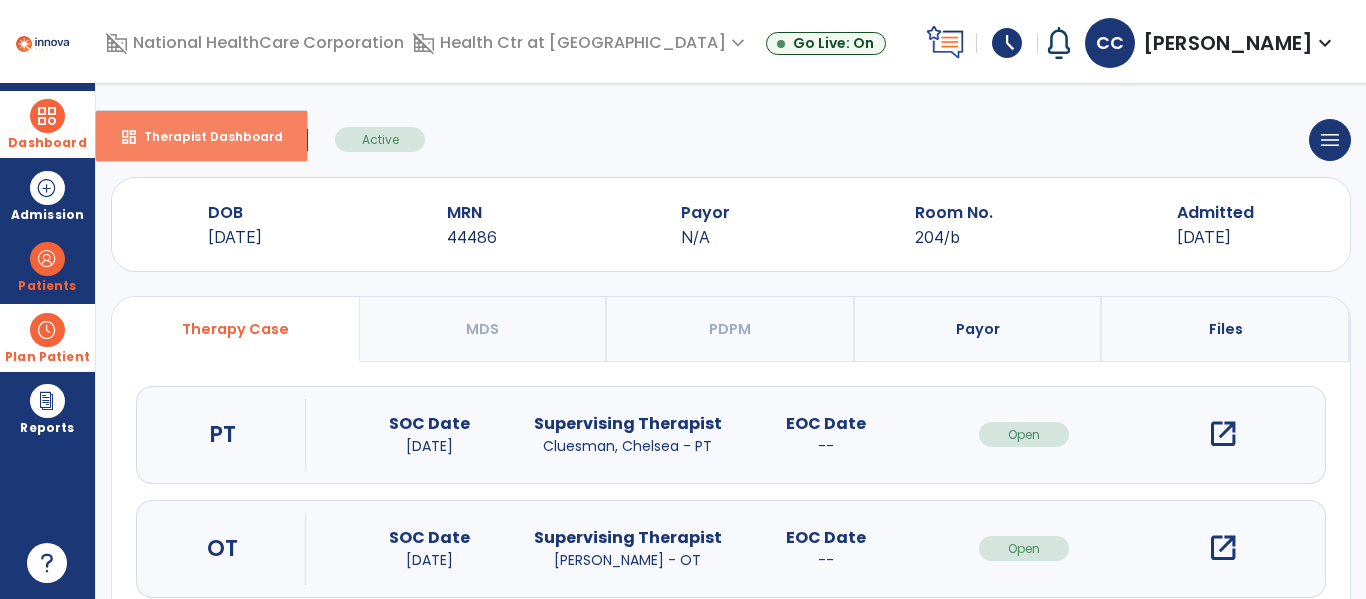click on "dashboard  Therapist Dashboard" at bounding box center (201, 136) 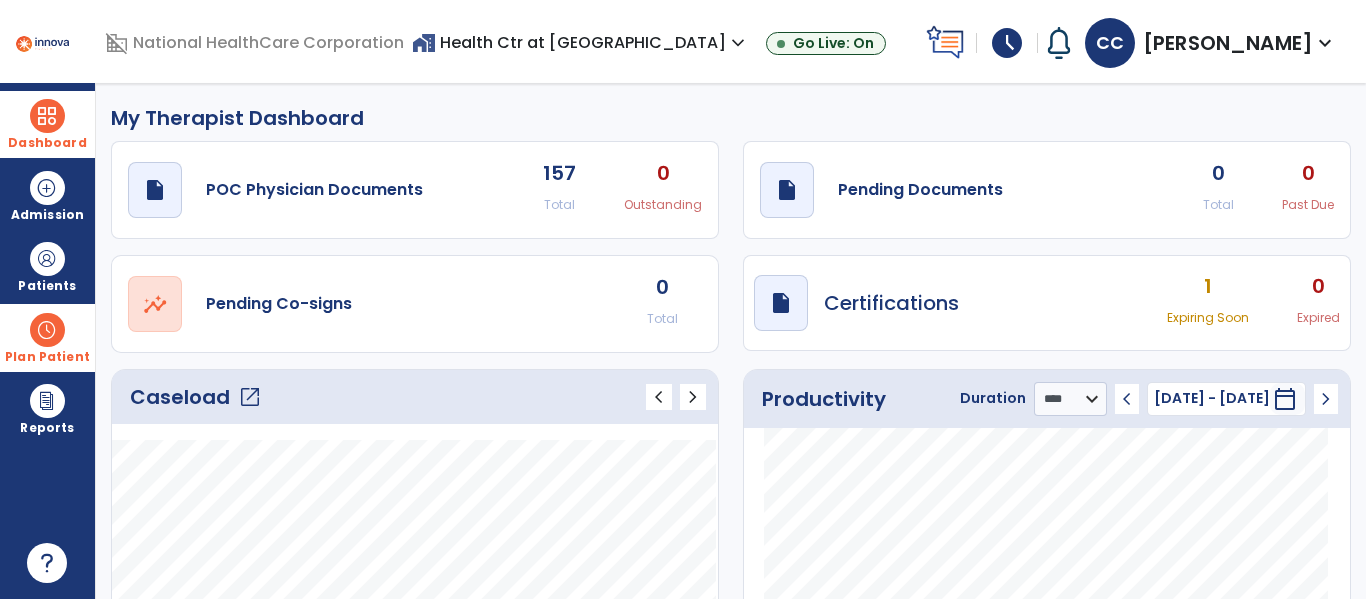 click at bounding box center (47, 330) 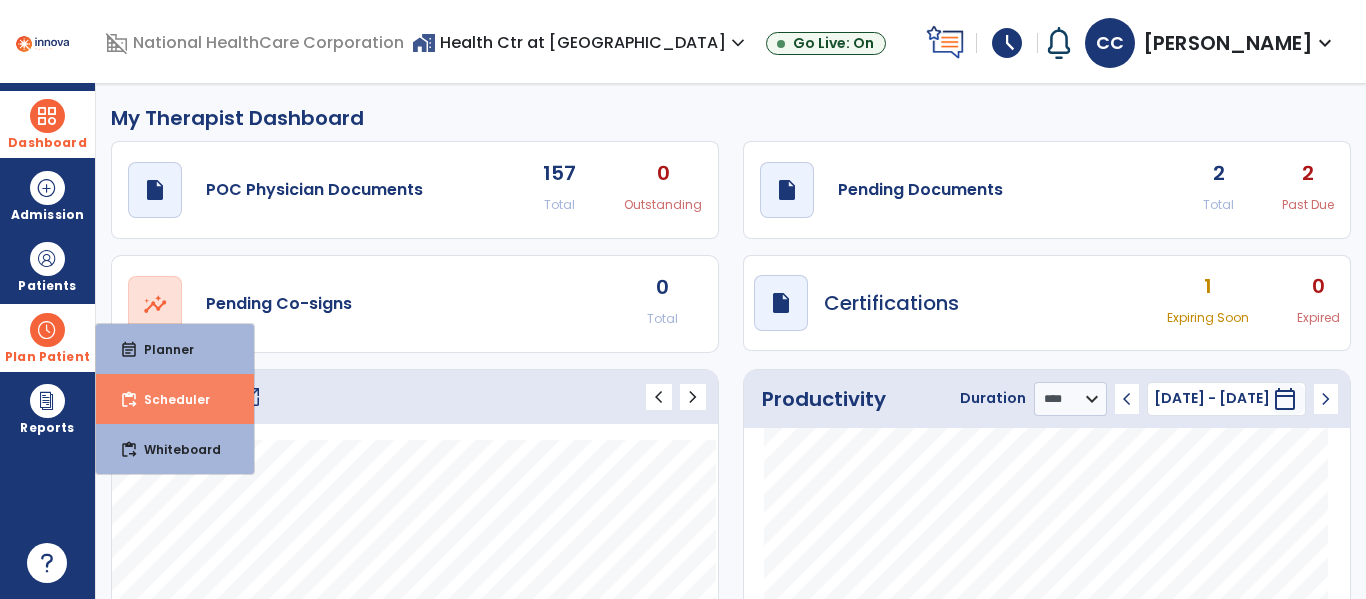 click on "Scheduler" at bounding box center (169, 399) 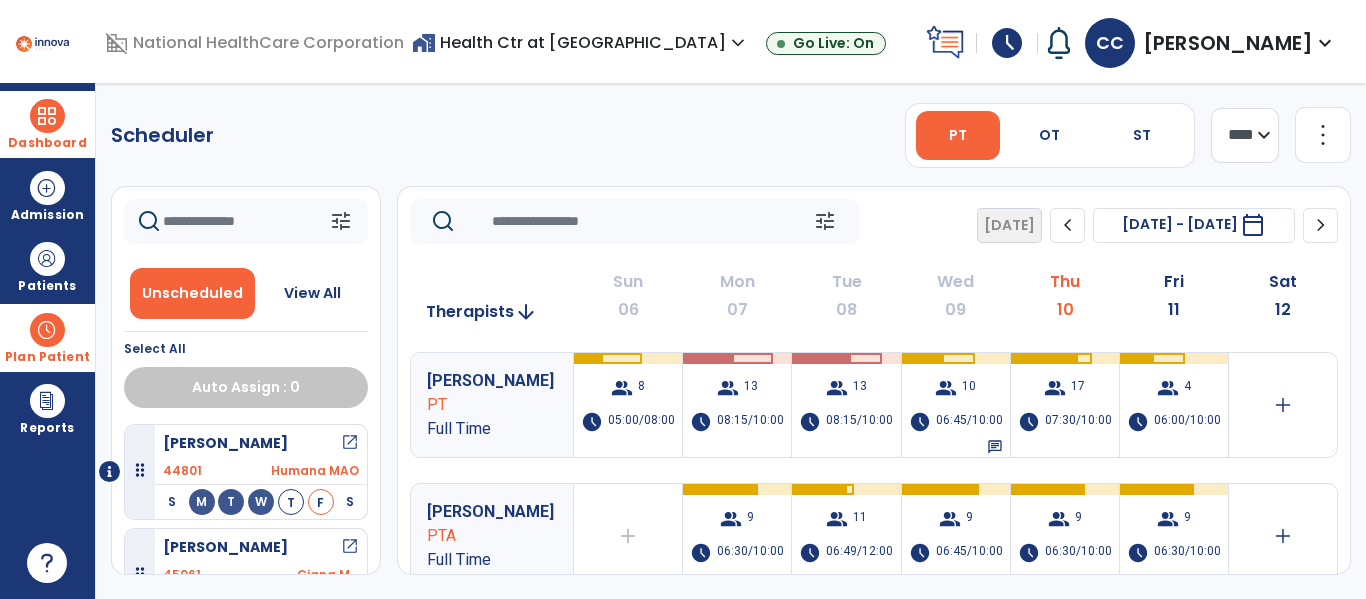 click on "Dashboard" at bounding box center (47, 143) 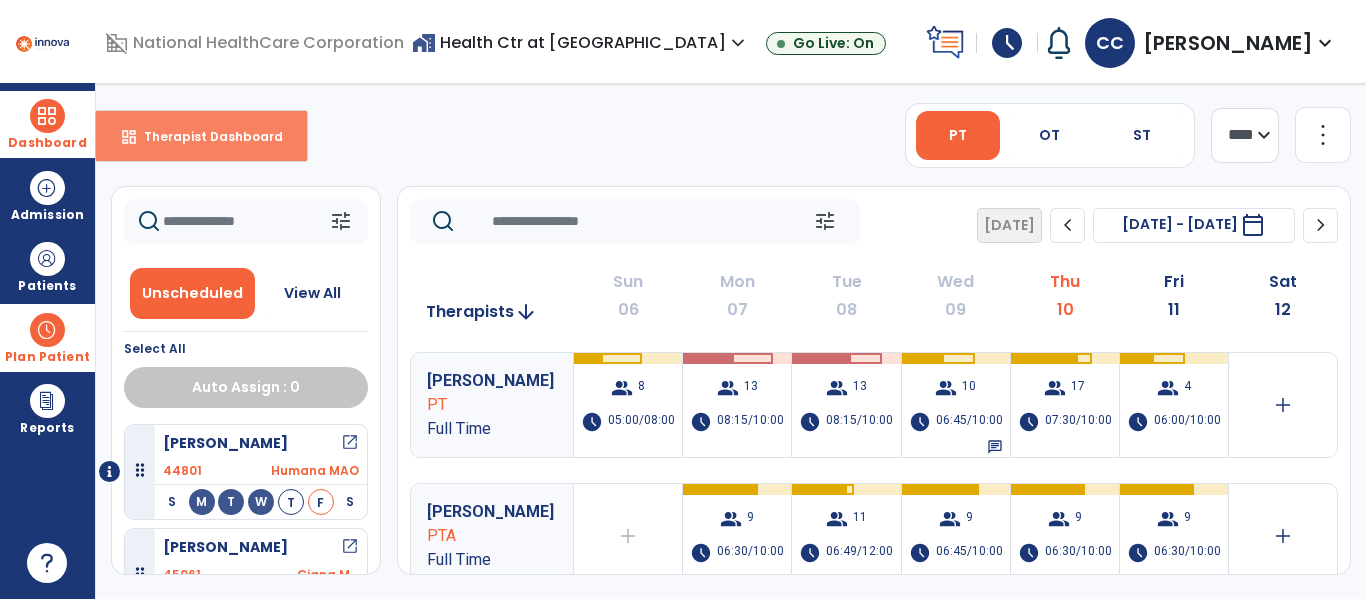 click on "dashboard  Therapist Dashboard" at bounding box center [201, 136] 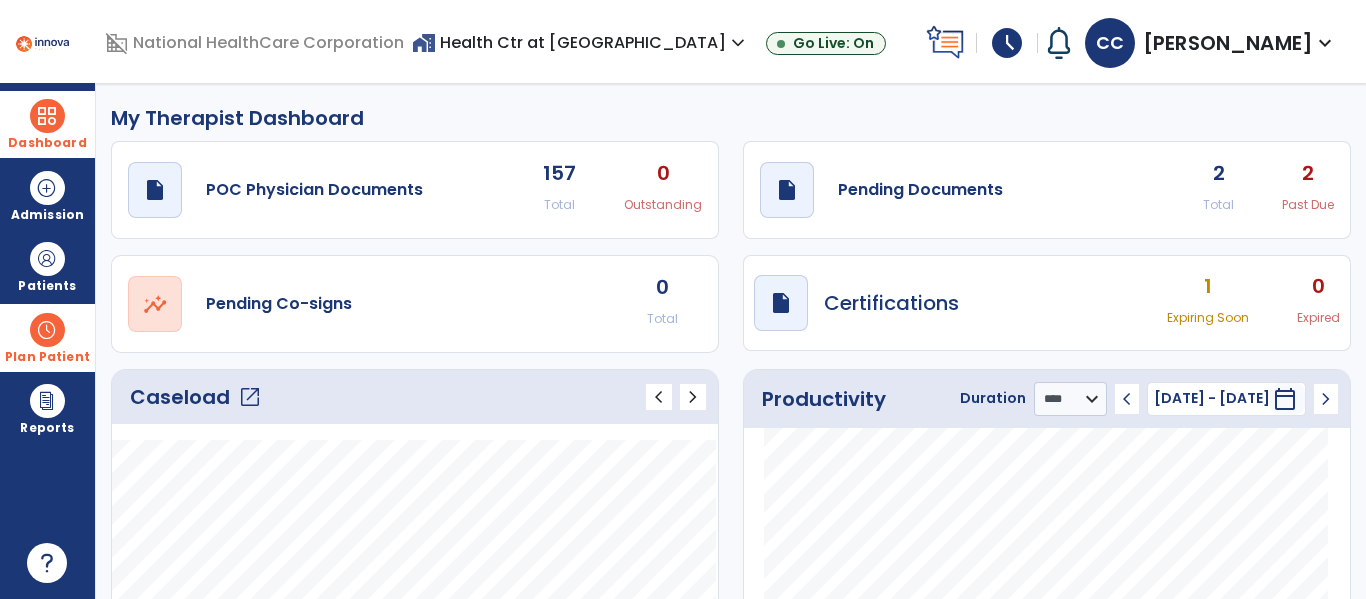 click at bounding box center [47, 330] 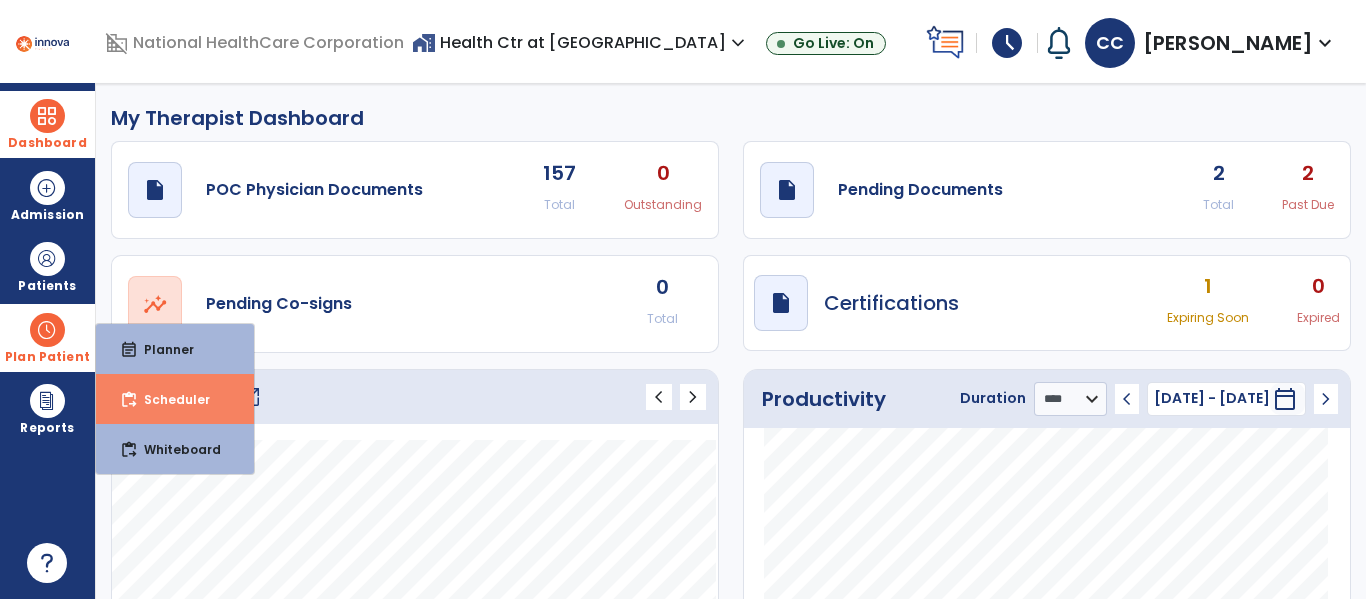 click on "Scheduler" at bounding box center (169, 399) 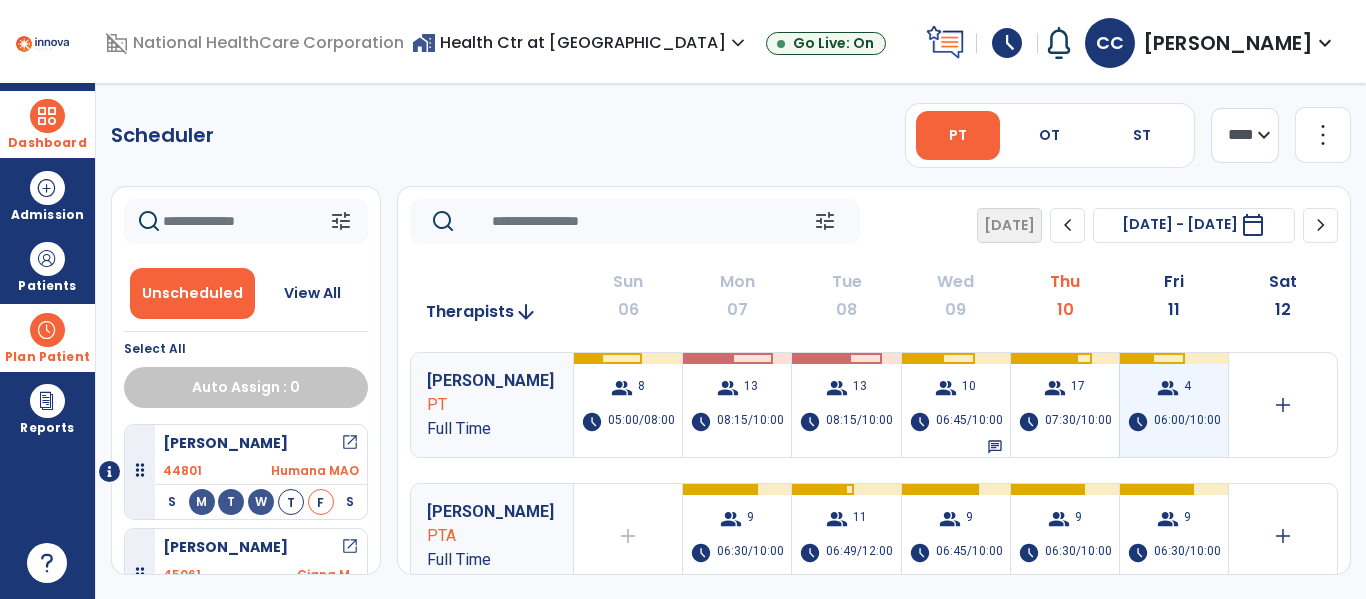 click on "group  4  schedule  06:00/10:00" at bounding box center (1174, 405) 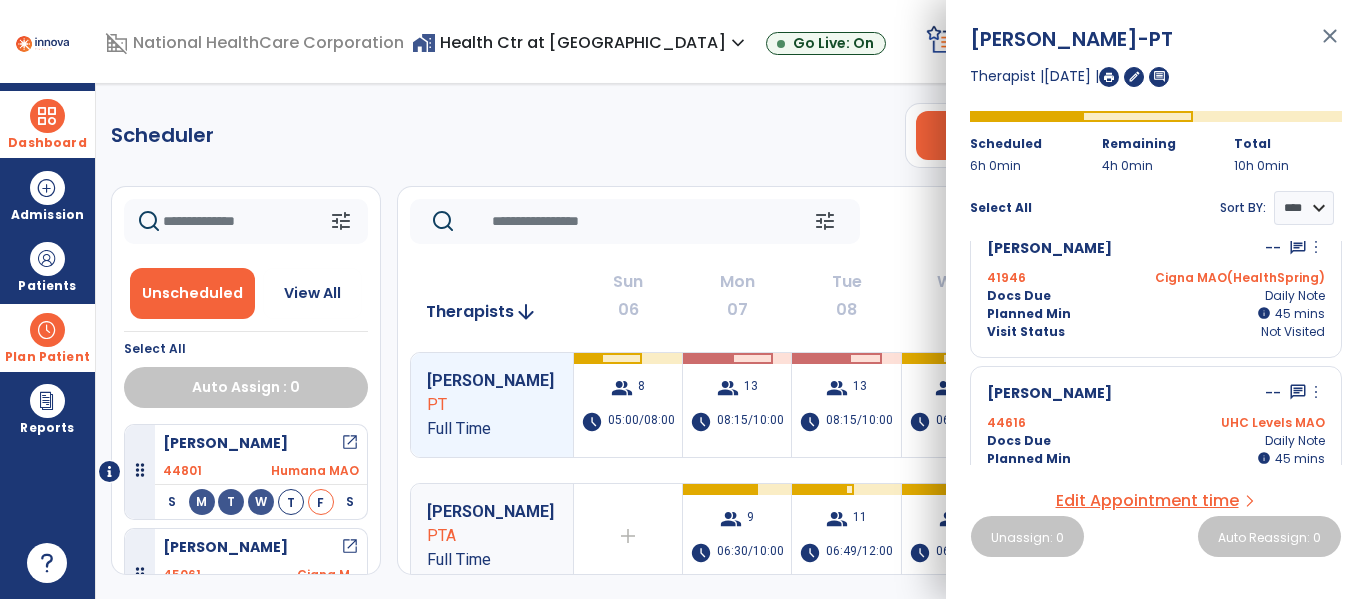 scroll, scrollTop: 546, scrollLeft: 0, axis: vertical 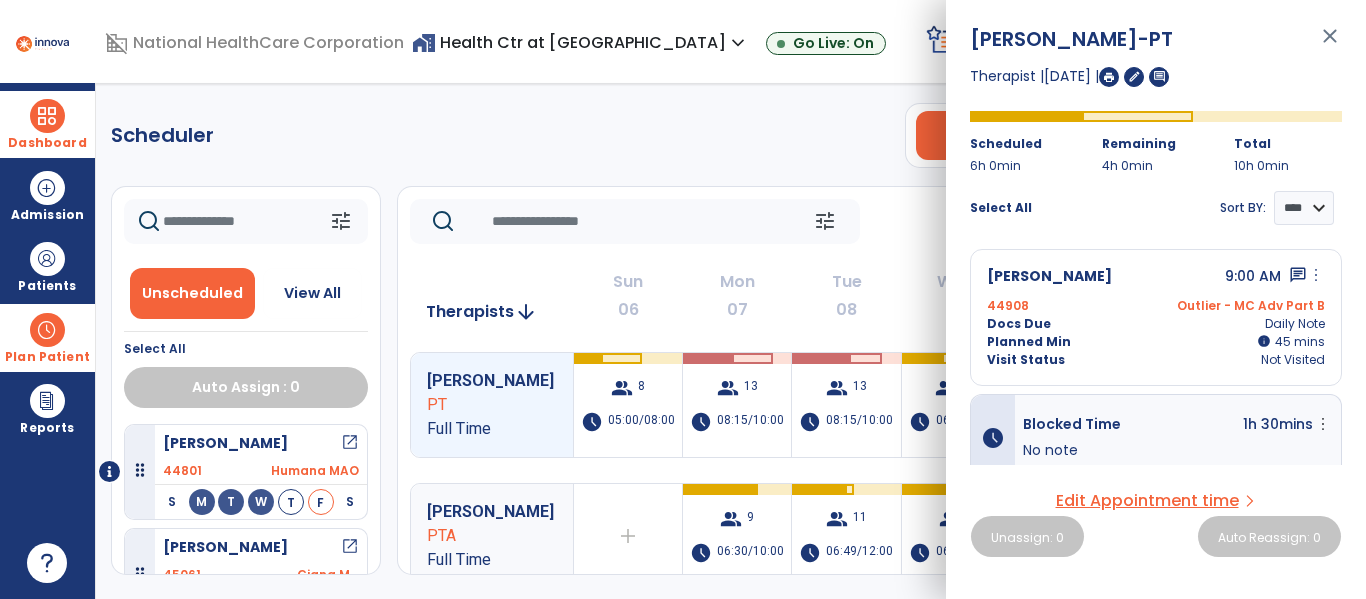 click on "close" at bounding box center (1330, 45) 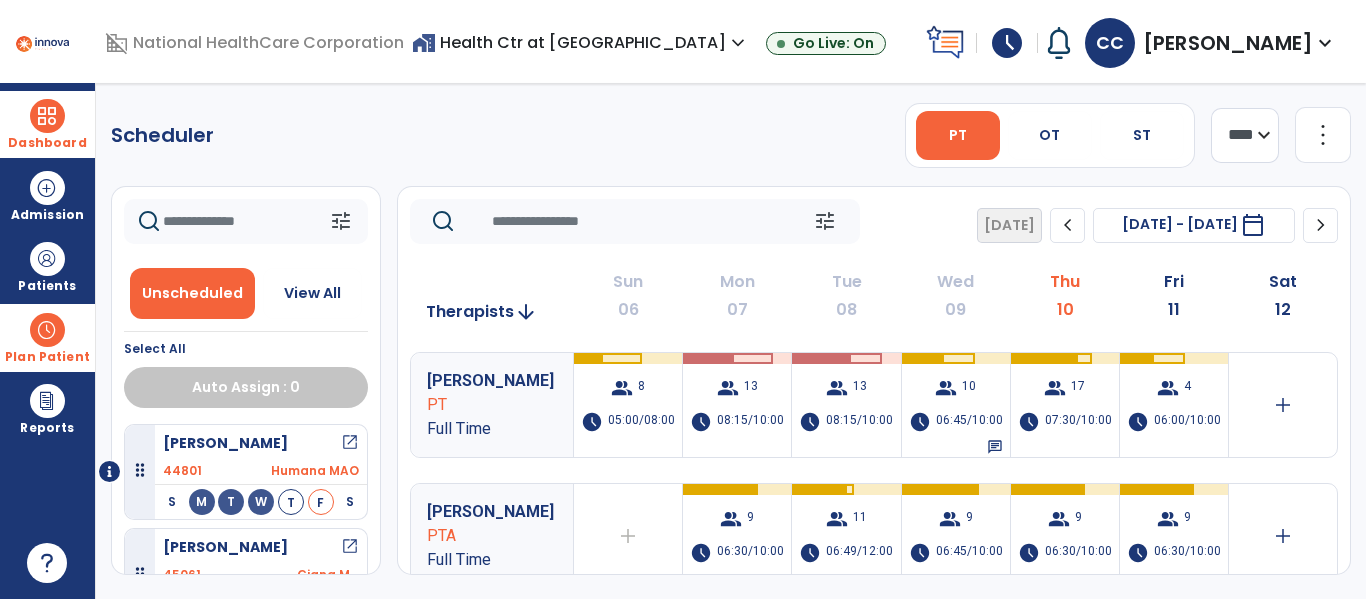 click 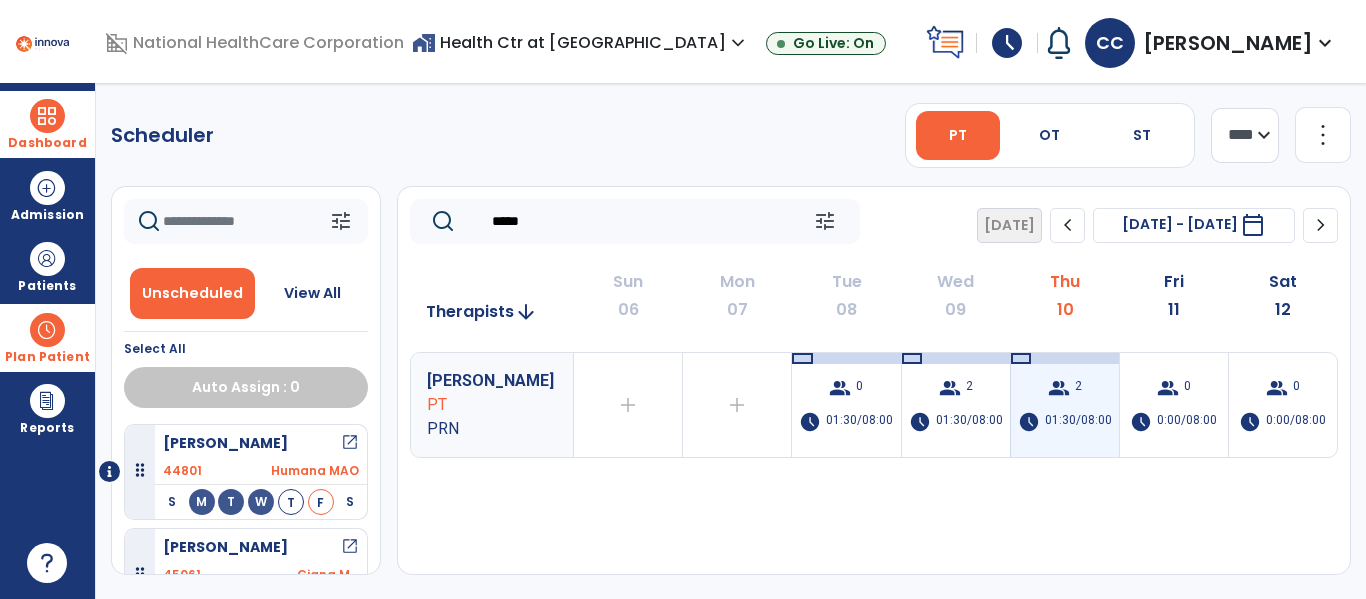 type on "*****" 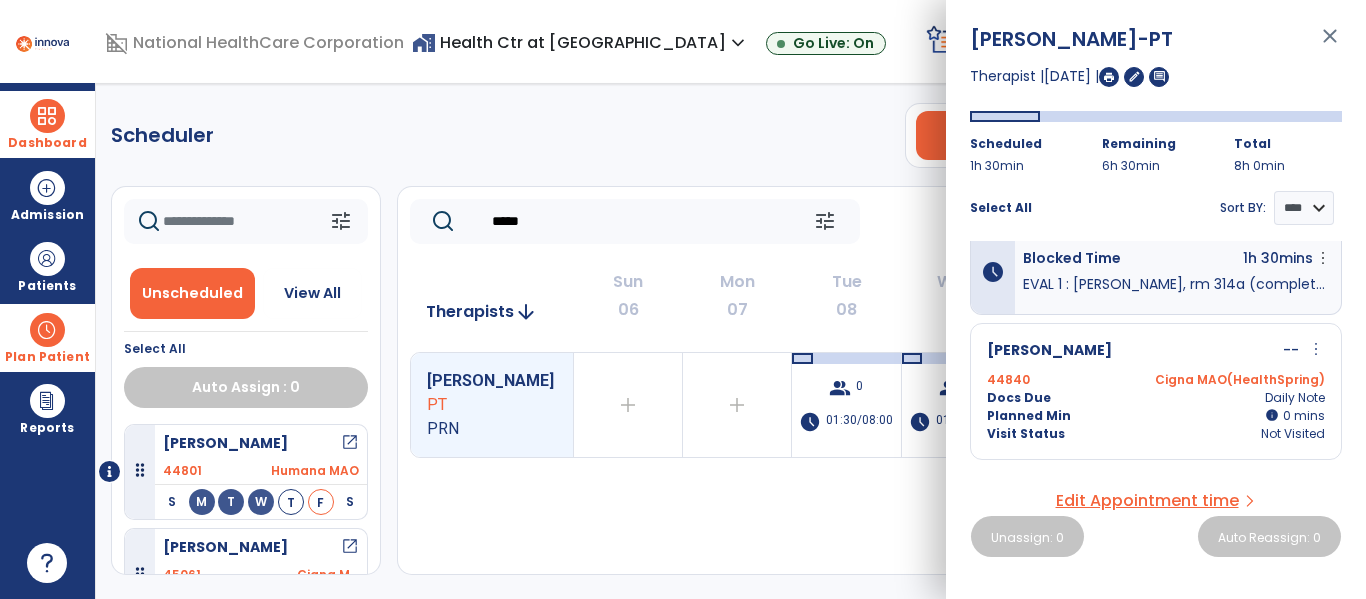 scroll, scrollTop: 0, scrollLeft: 0, axis: both 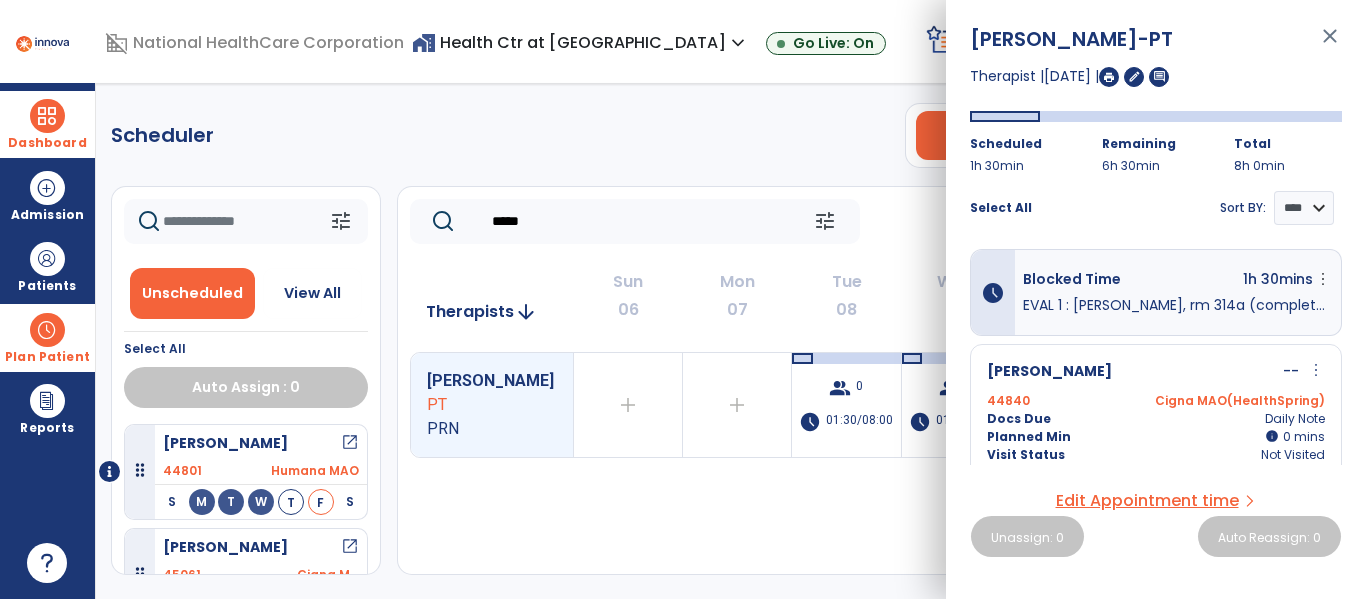 click on "close" at bounding box center [1330, 45] 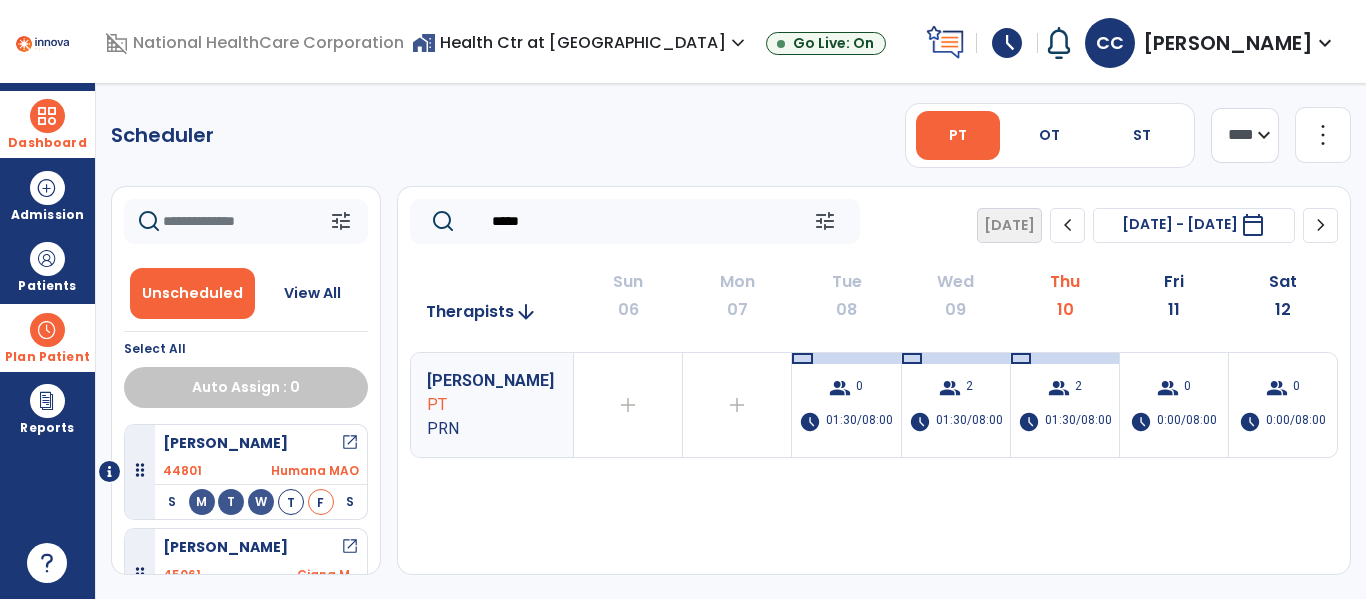 drag, startPoint x: 539, startPoint y: 216, endPoint x: 432, endPoint y: 218, distance: 107.01869 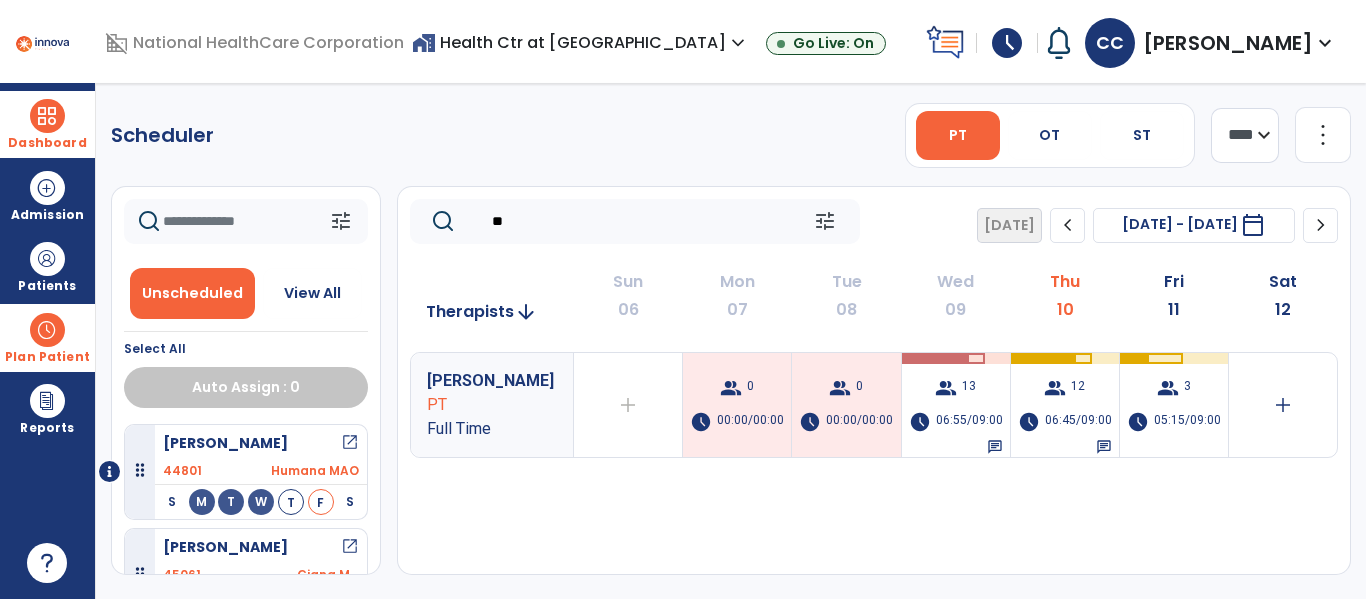 type on "*" 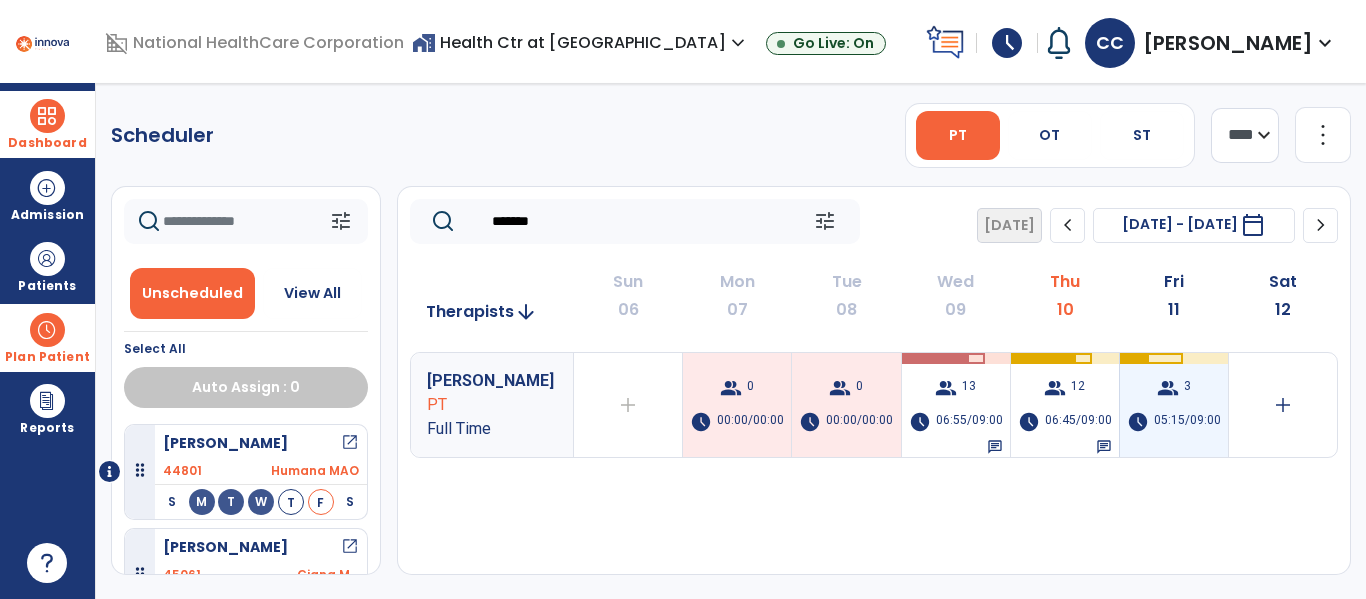 type on "*******" 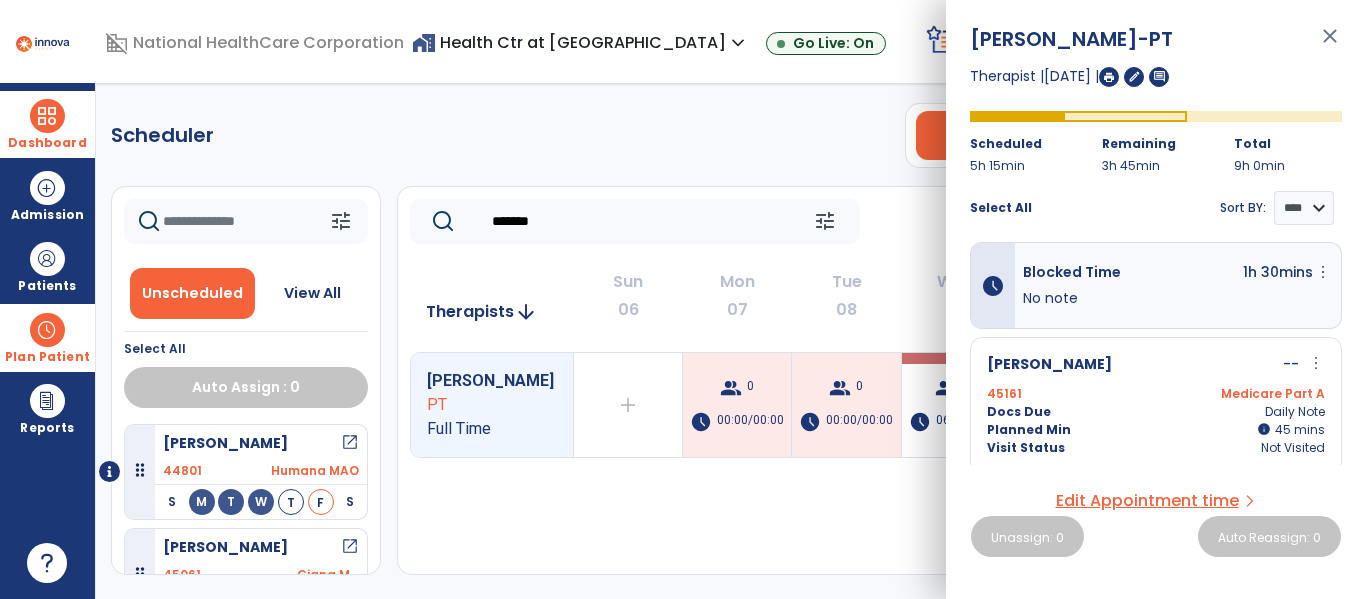 scroll, scrollTop: 0, scrollLeft: 0, axis: both 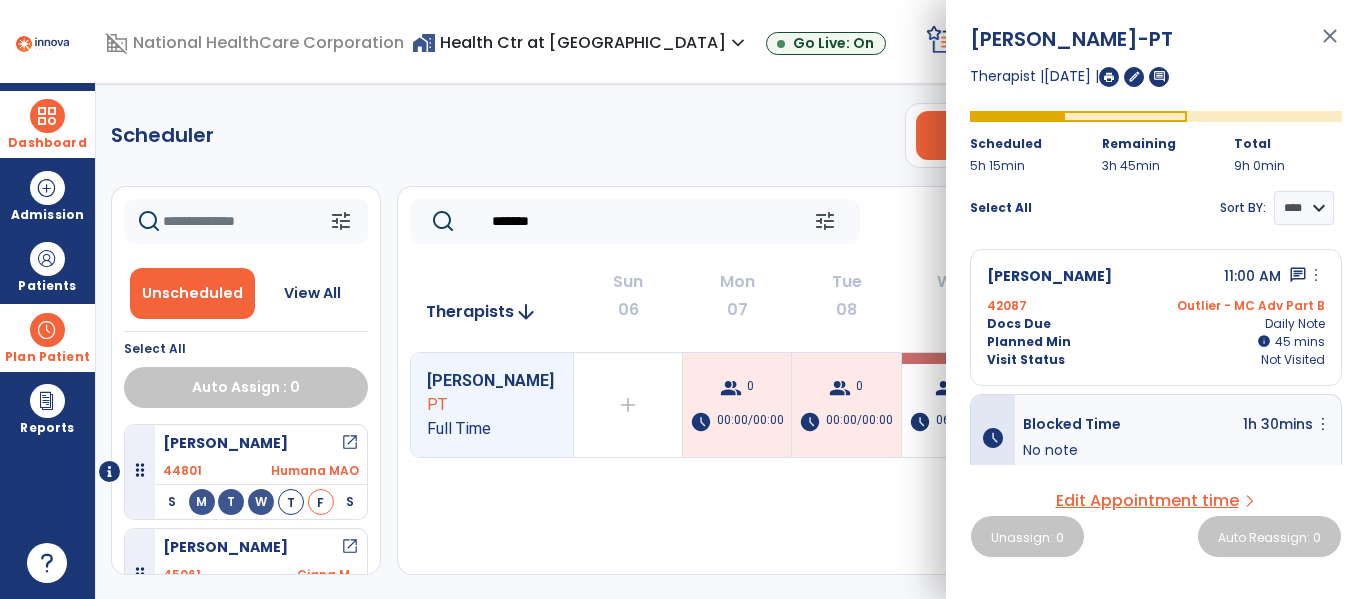 click on "close" at bounding box center (1330, 45) 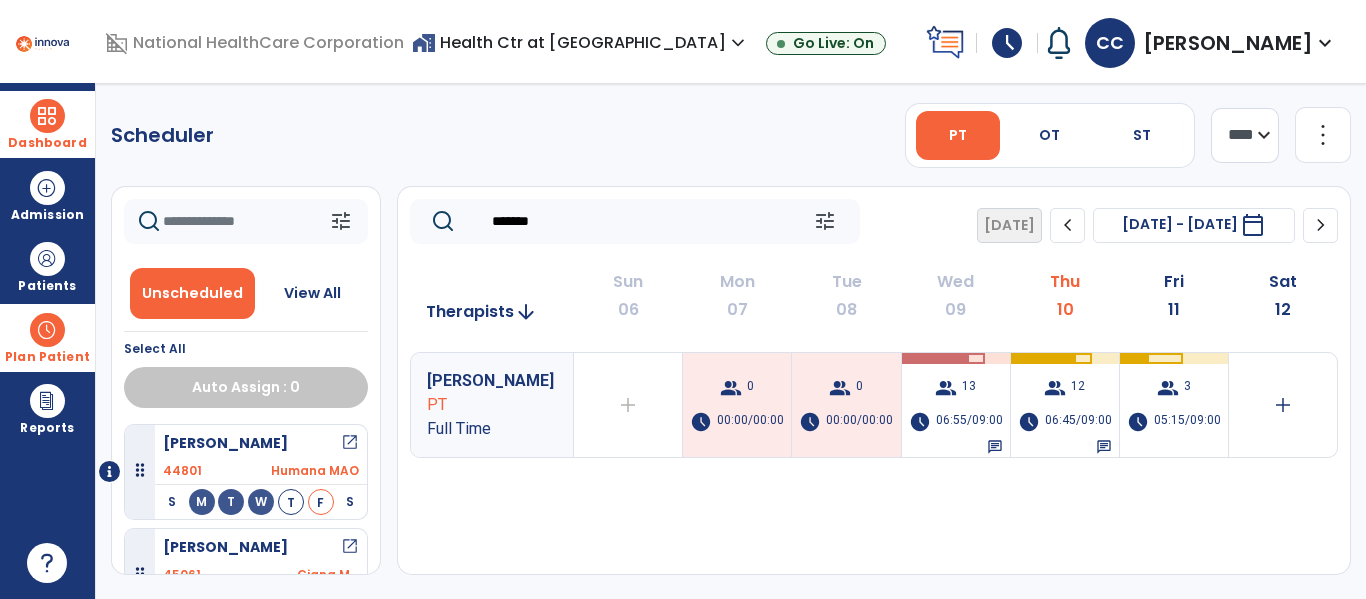 click at bounding box center [47, 116] 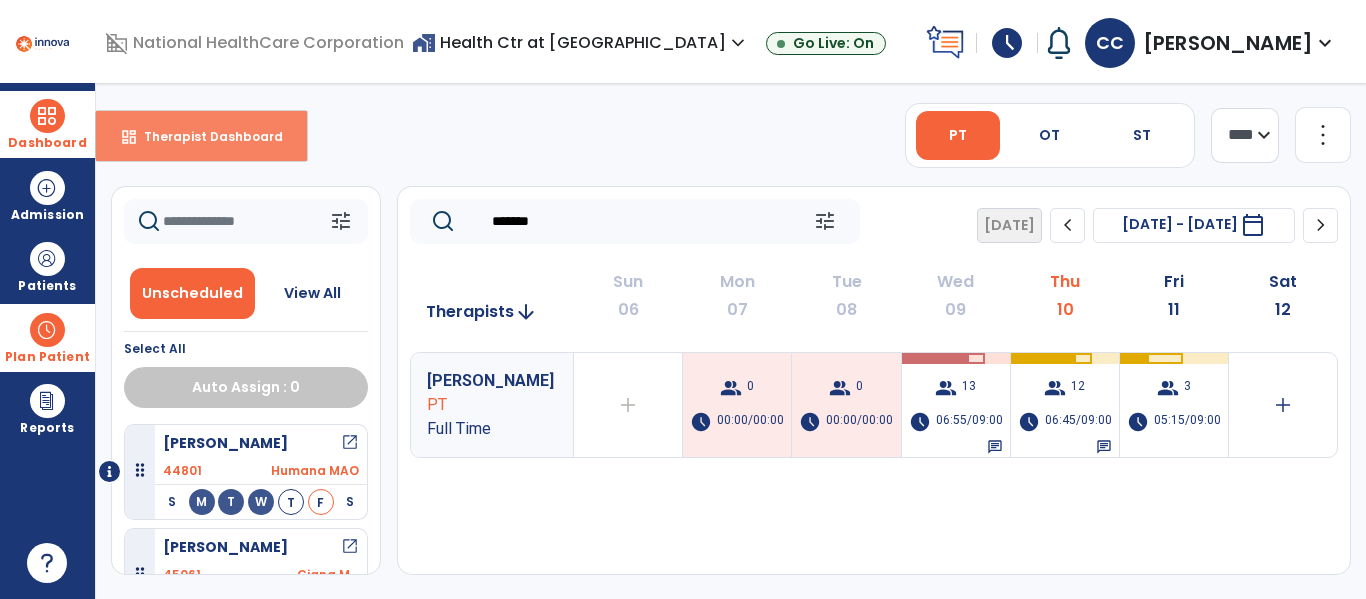 click on "Therapist Dashboard" at bounding box center (205, 136) 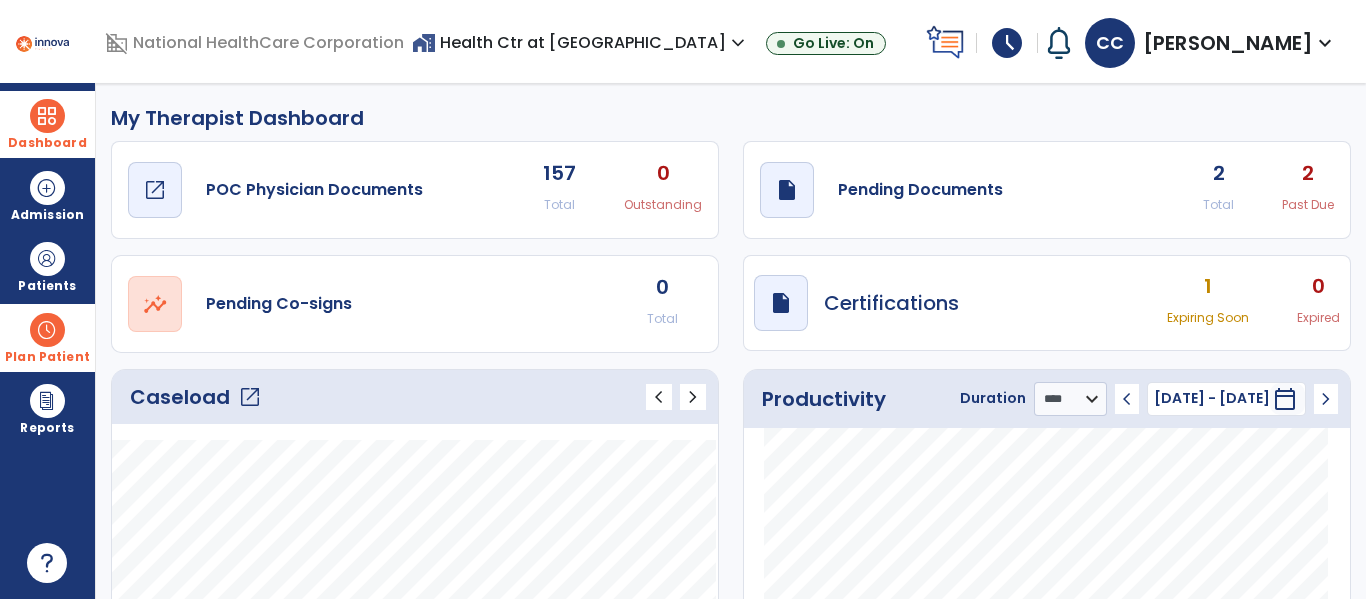 click on "draft   open_in_new  POC Physician Documents" 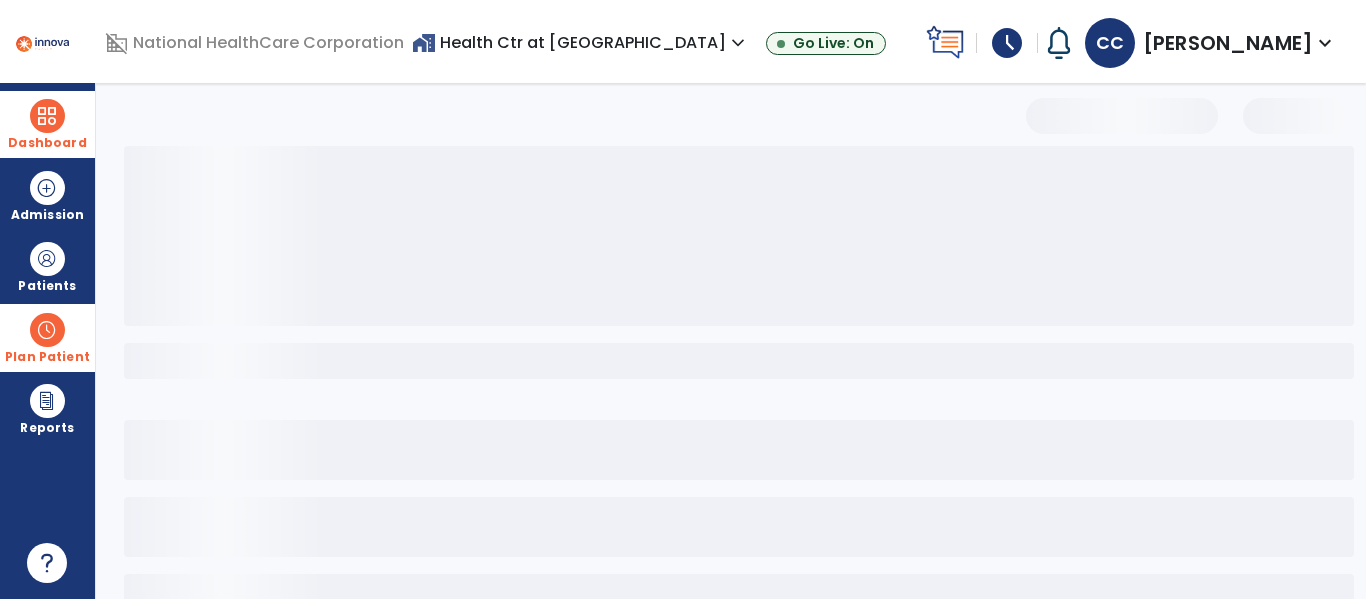 click at bounding box center [739, 236] 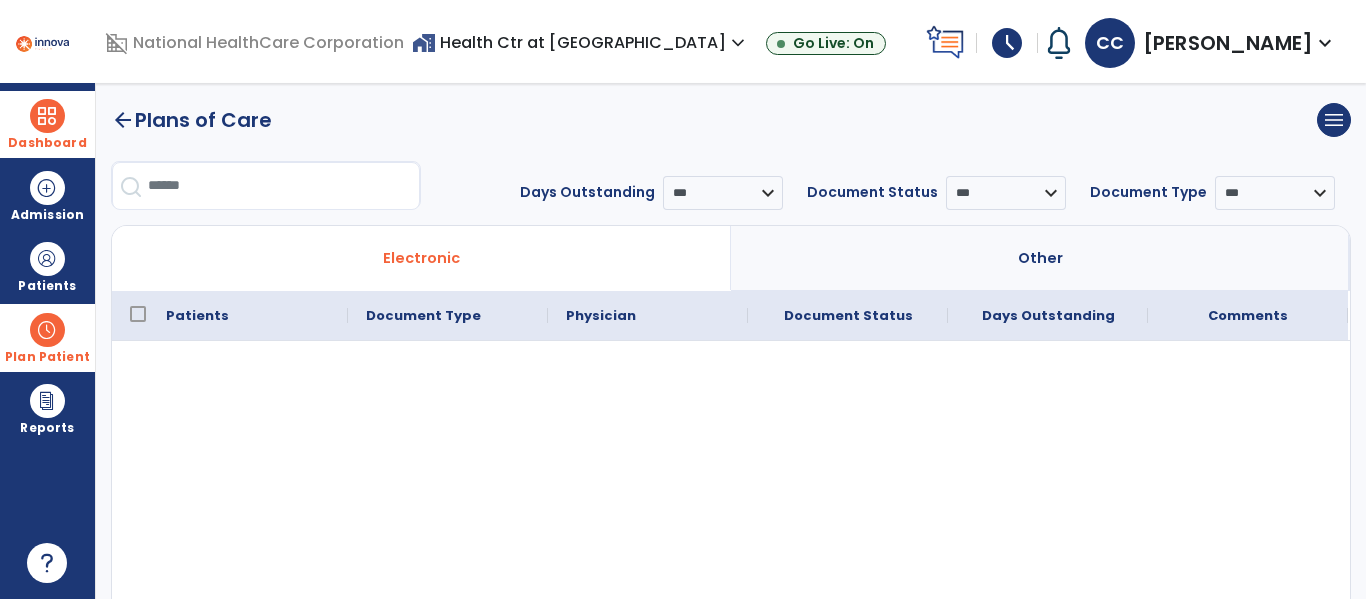 click on "arrow_back" 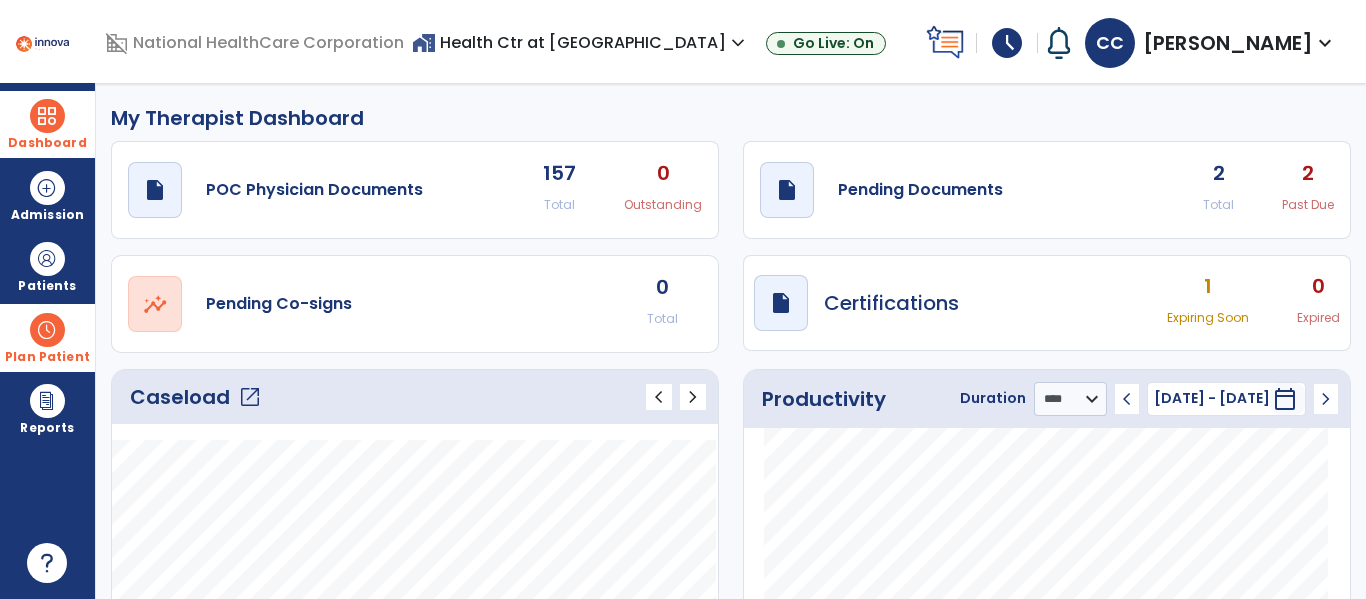 click on "Dashboard" at bounding box center (47, 143) 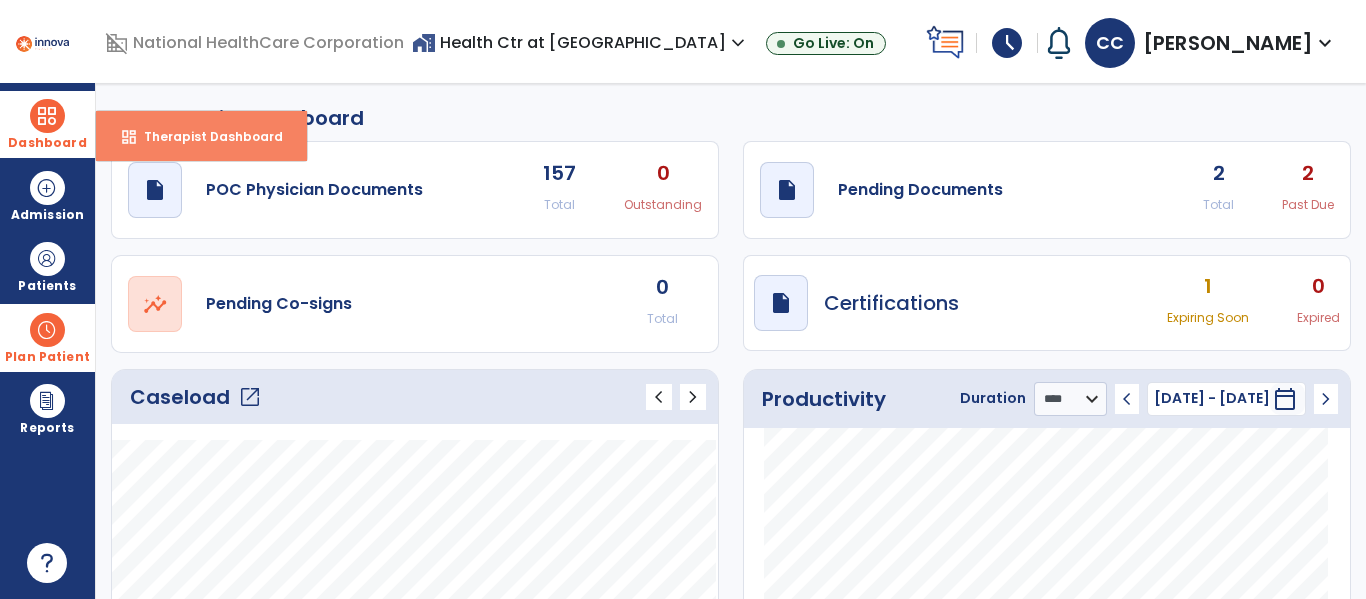 click on "dashboard  Therapist Dashboard" at bounding box center [201, 136] 